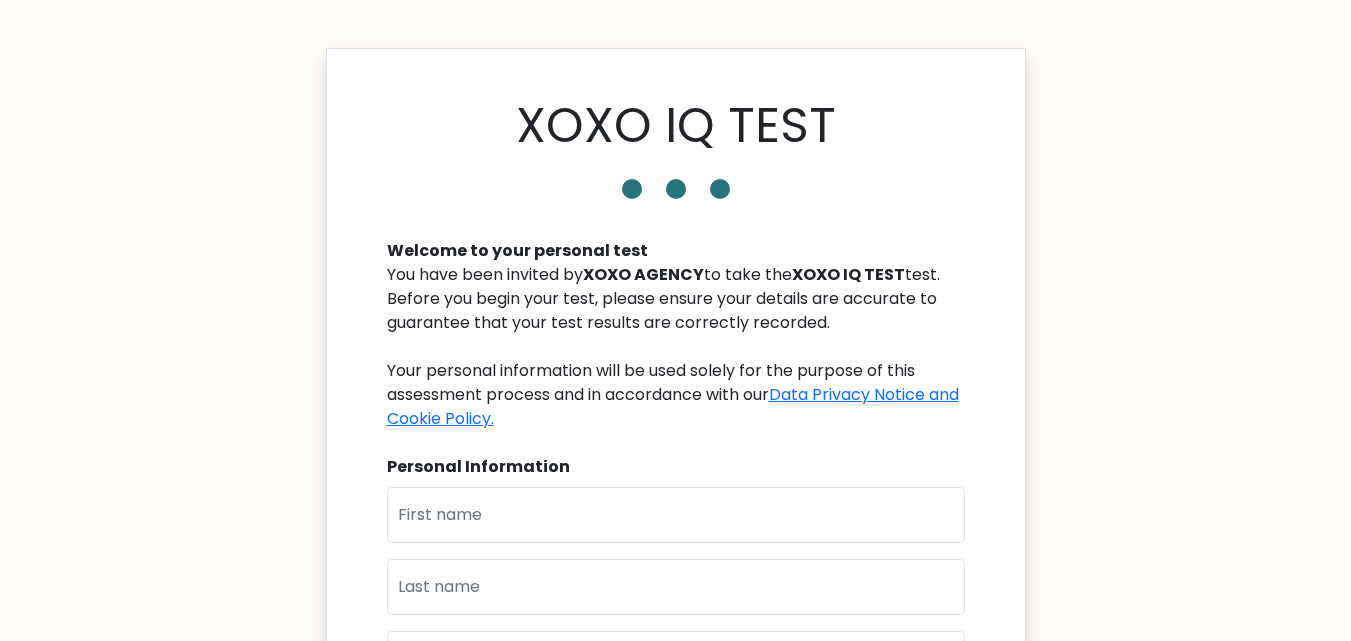 scroll, scrollTop: 0, scrollLeft: 0, axis: both 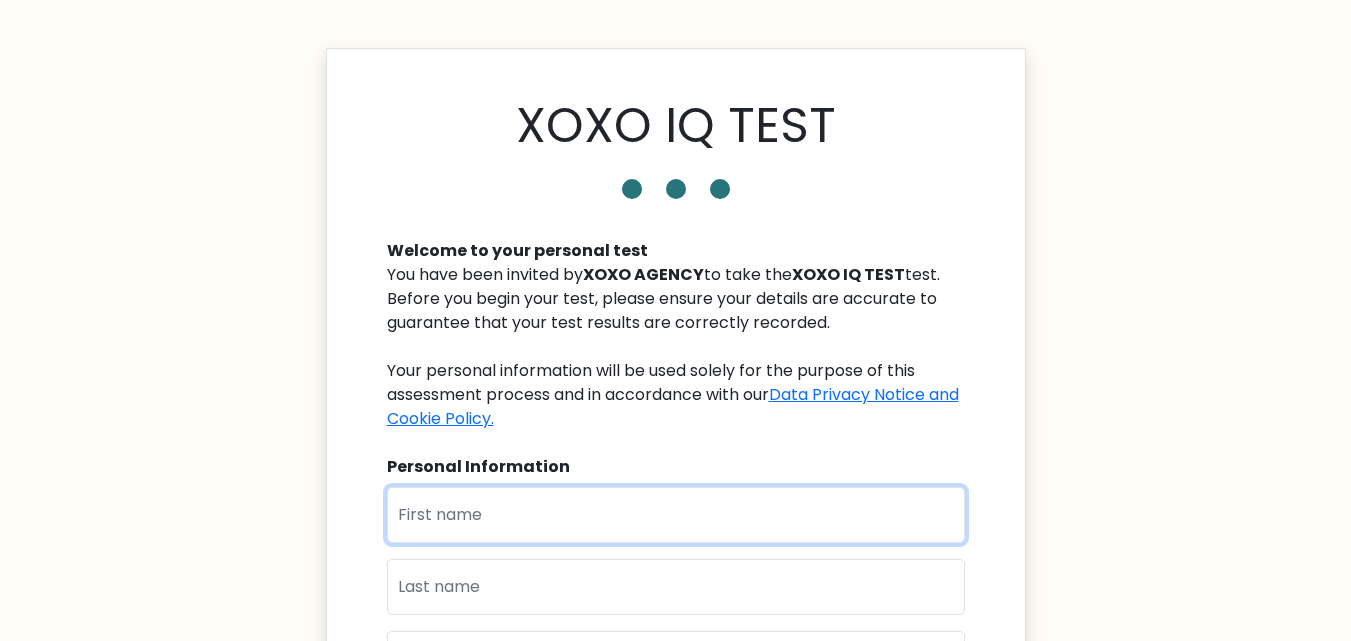 click at bounding box center [676, 515] 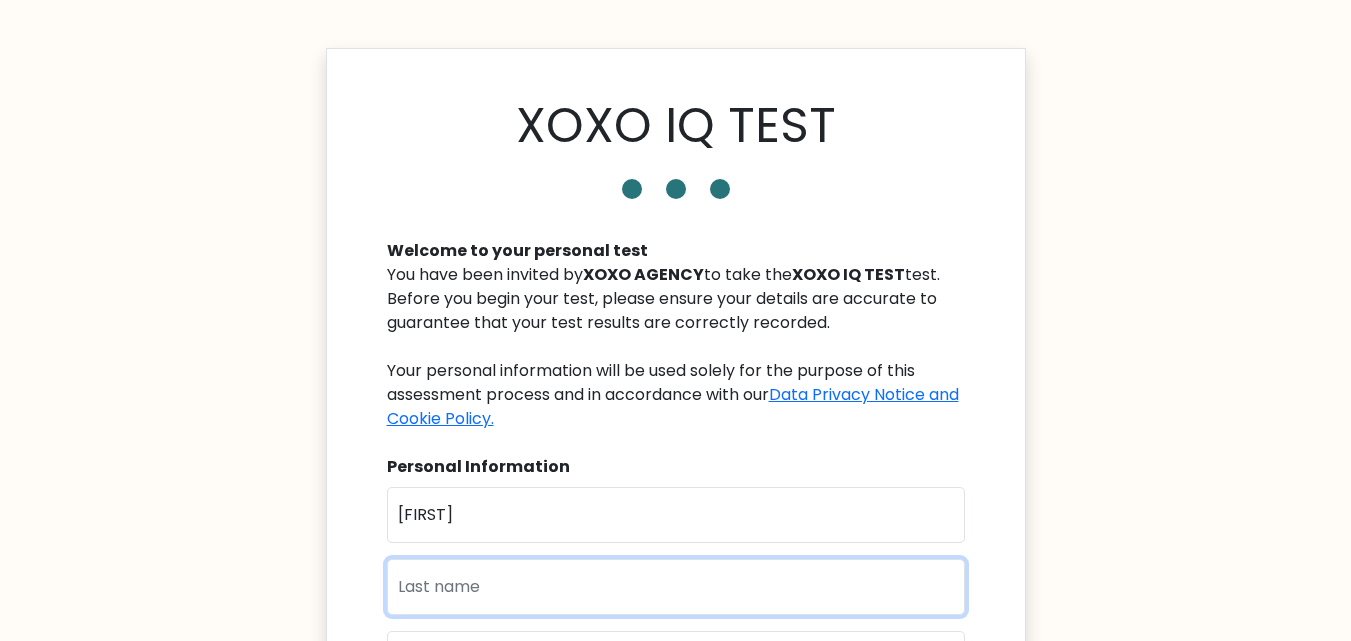 type on "Balogun" 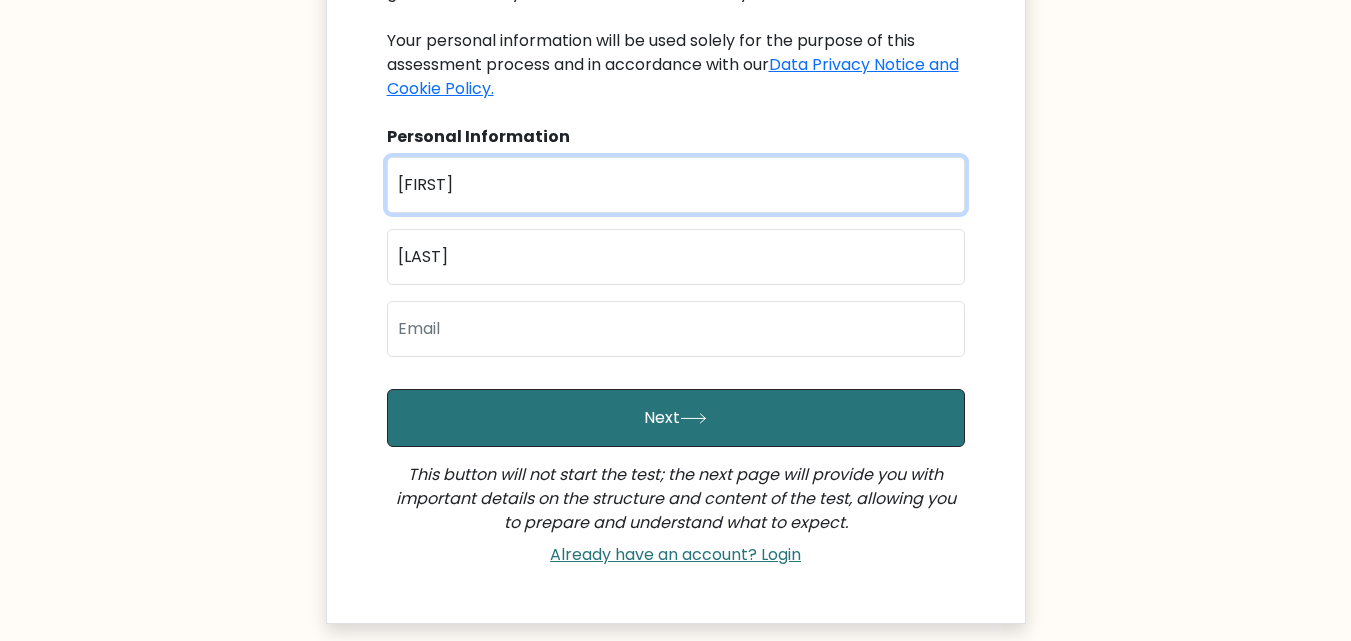 scroll, scrollTop: 334, scrollLeft: 0, axis: vertical 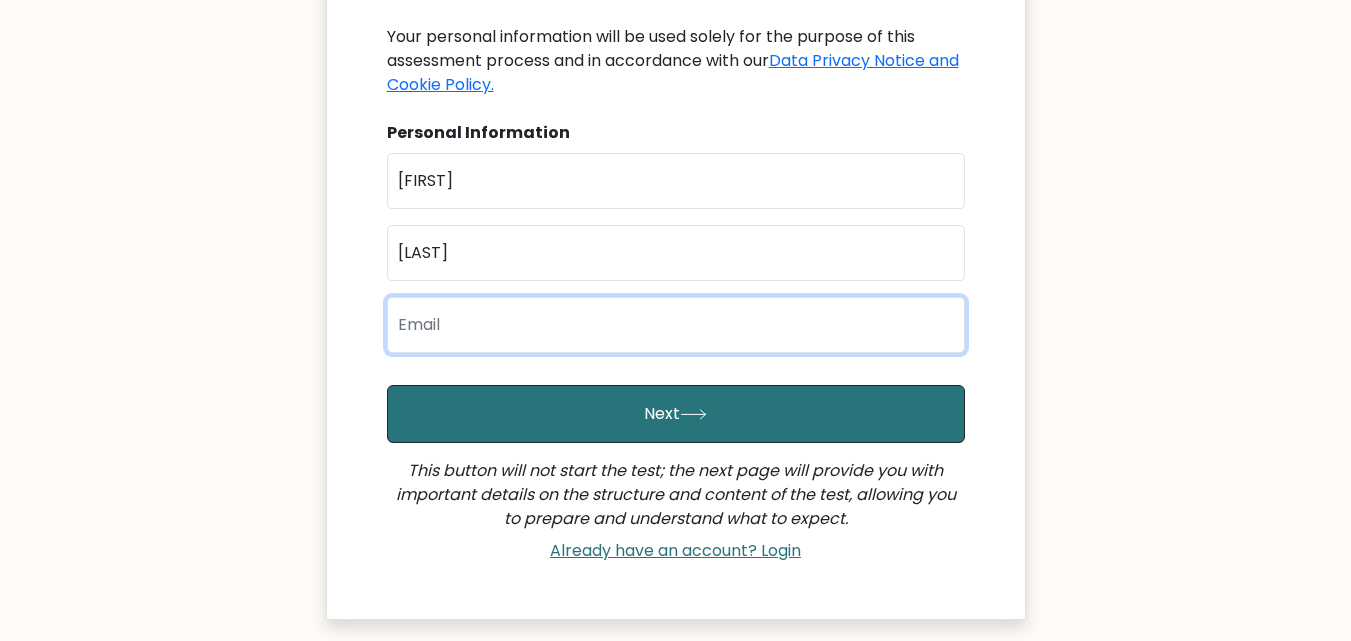 click at bounding box center [676, 325] 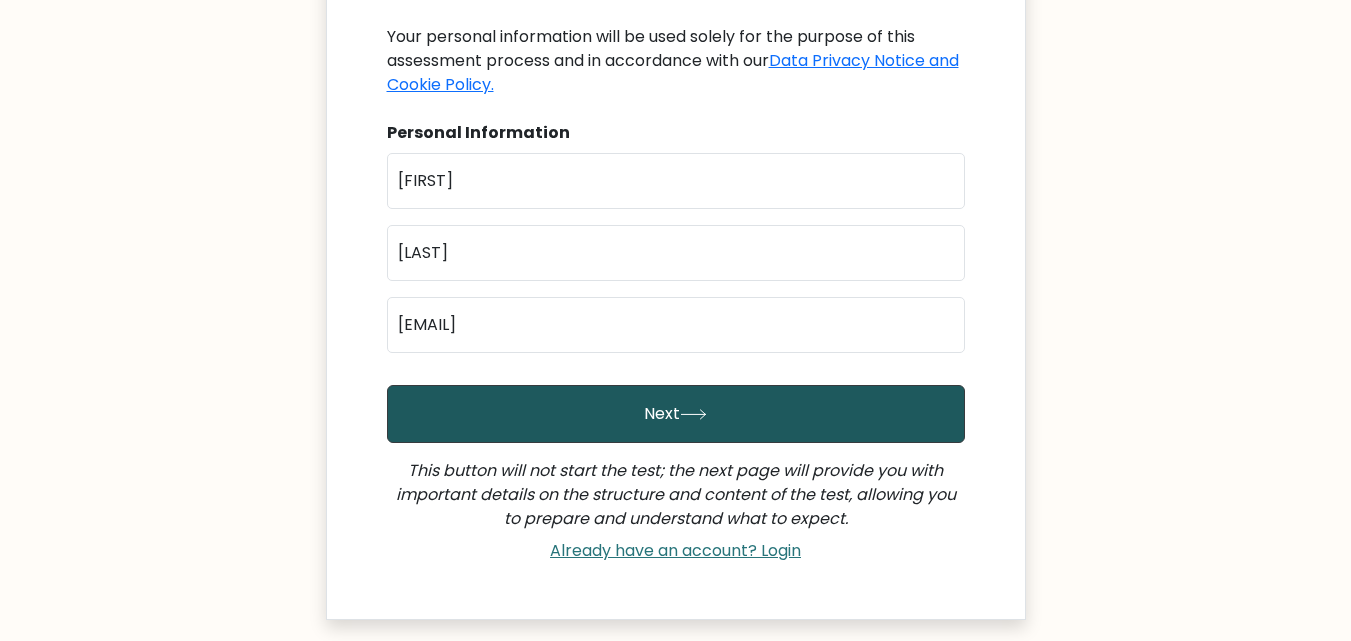click on "Next" at bounding box center (676, 414) 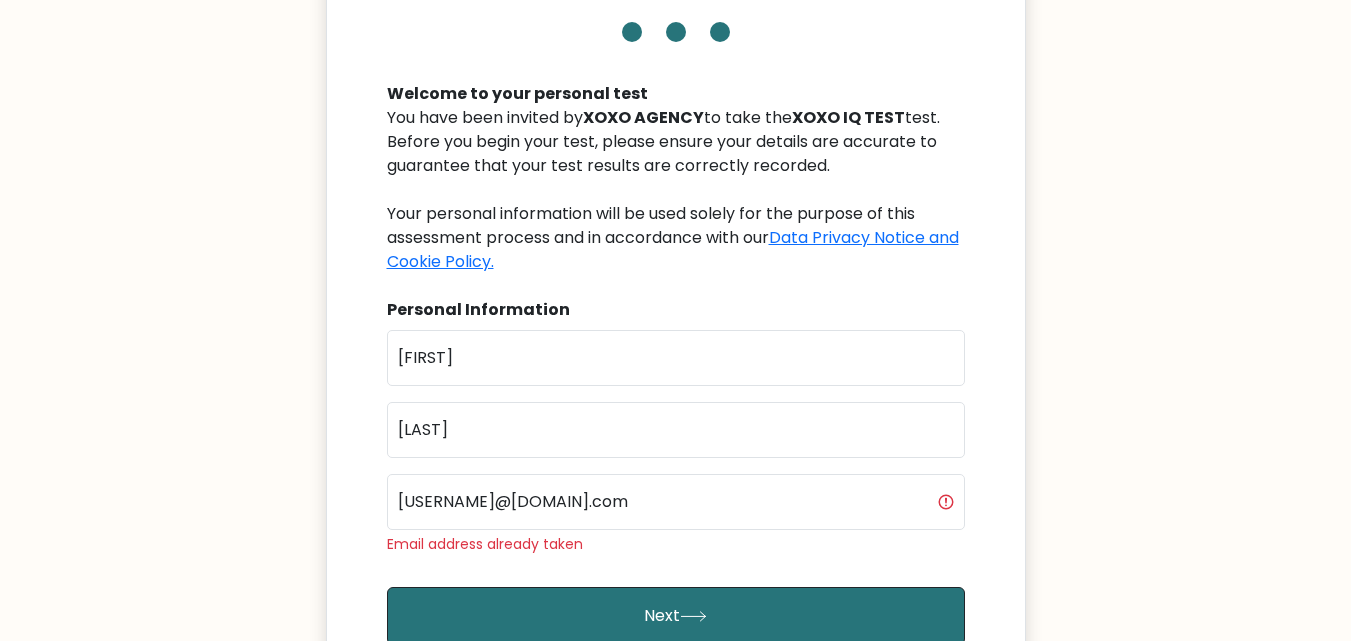 scroll, scrollTop: 156, scrollLeft: 0, axis: vertical 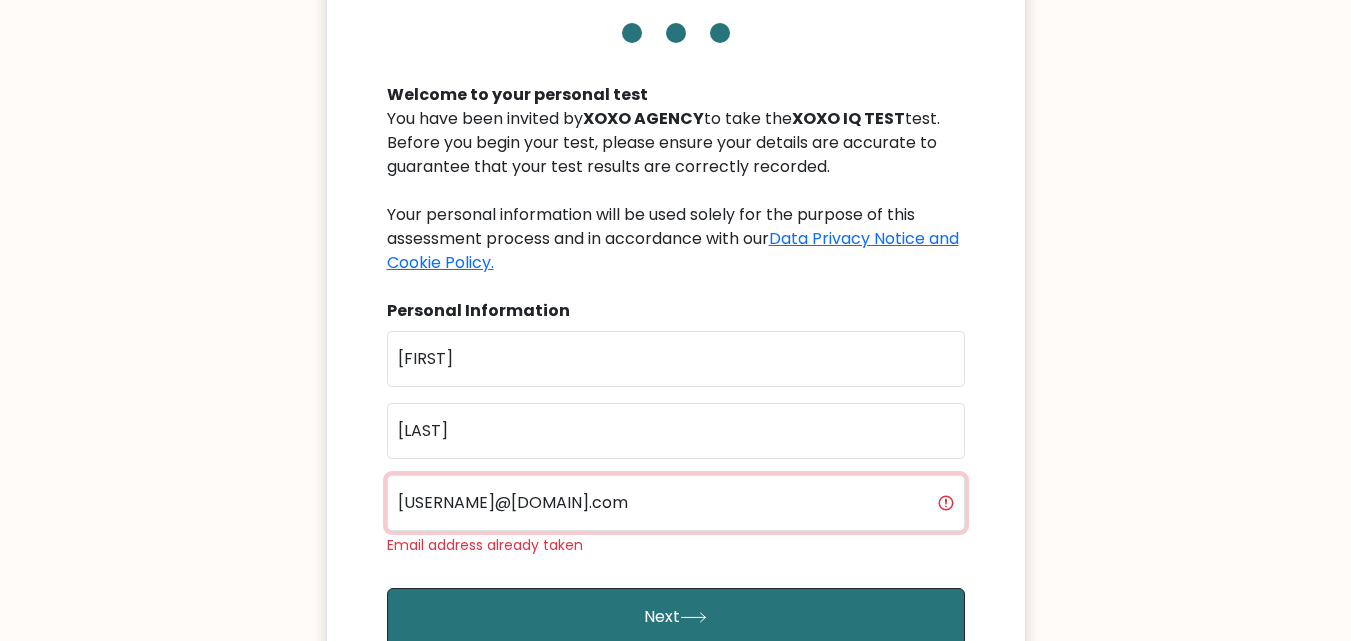 click on "matildabalogun618@gmail.com" at bounding box center (676, 503) 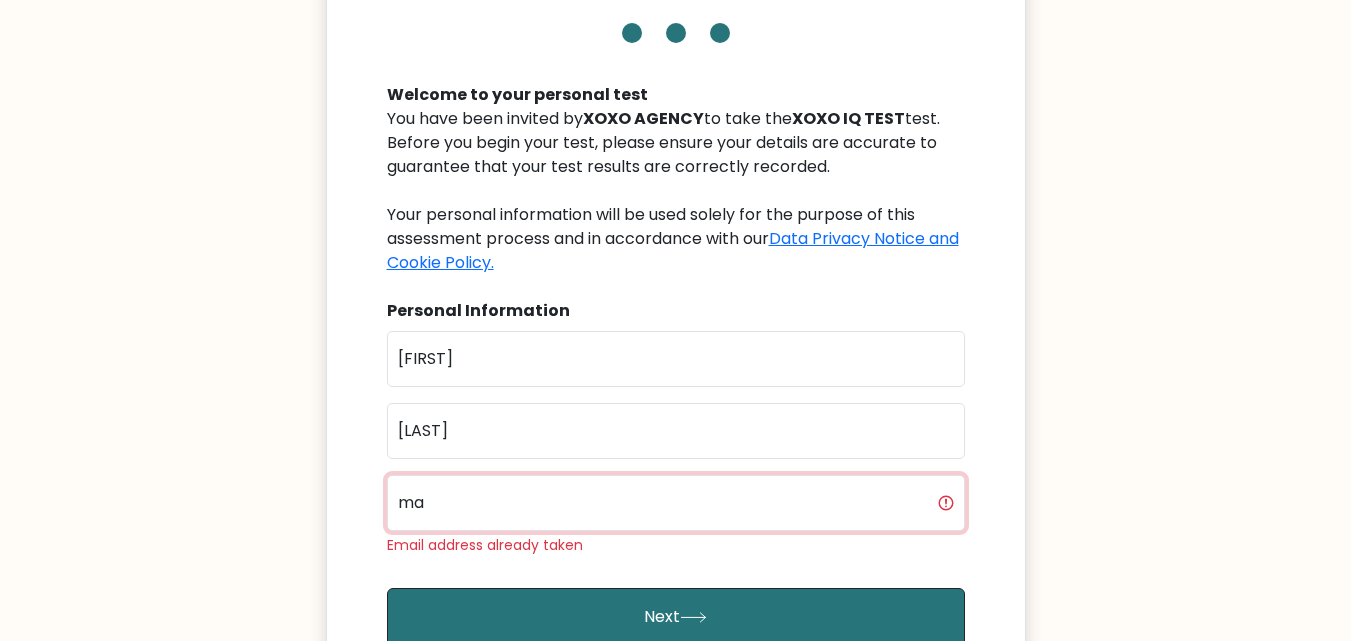 type on "m" 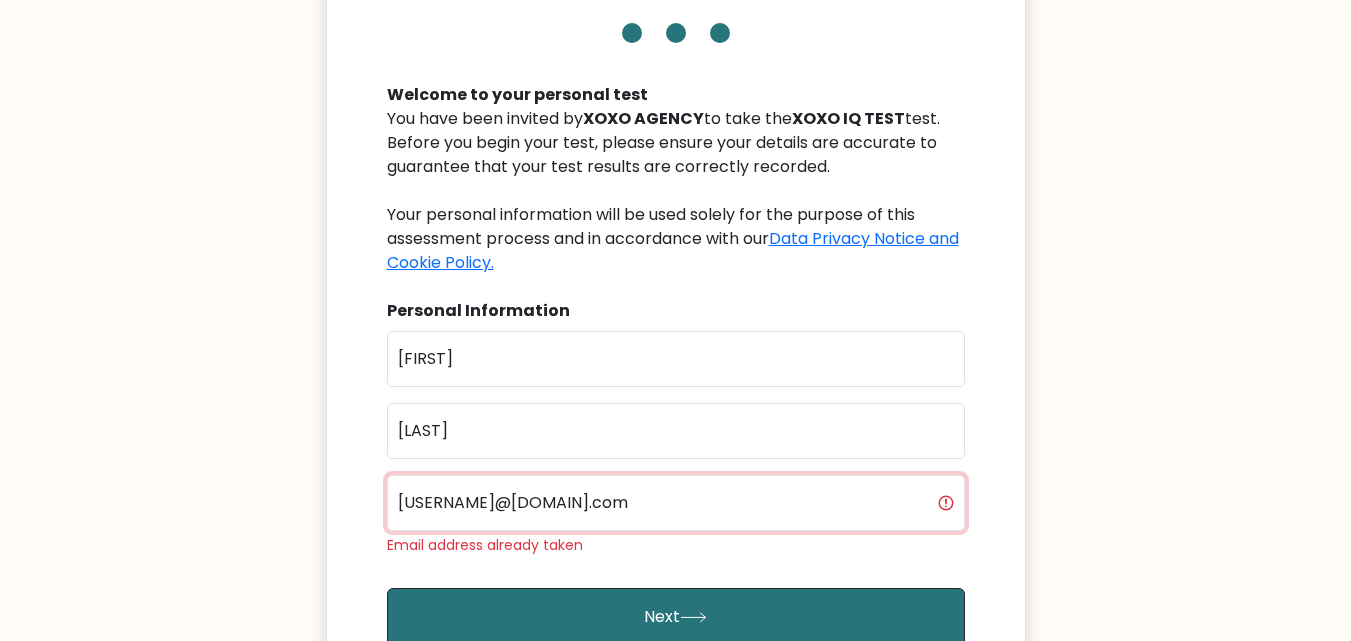 scroll, scrollTop: 314, scrollLeft: 0, axis: vertical 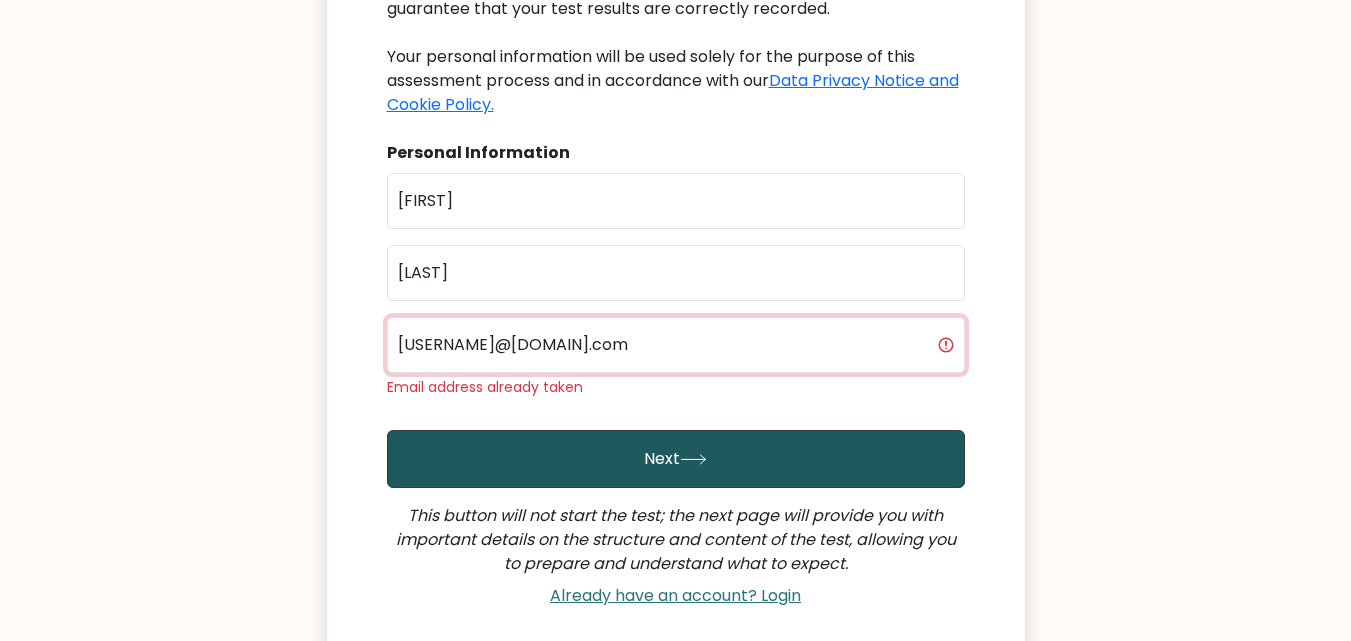 type on "matildabalogun005@gmail.com" 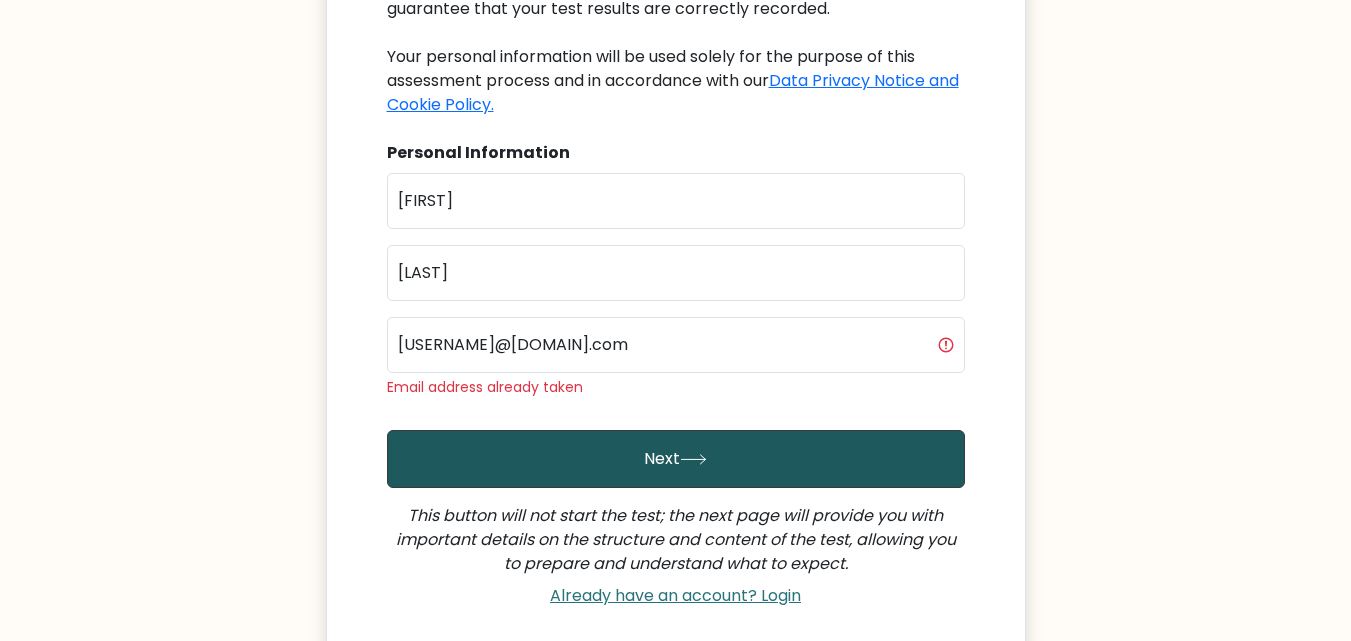 click on "Next" at bounding box center (676, 459) 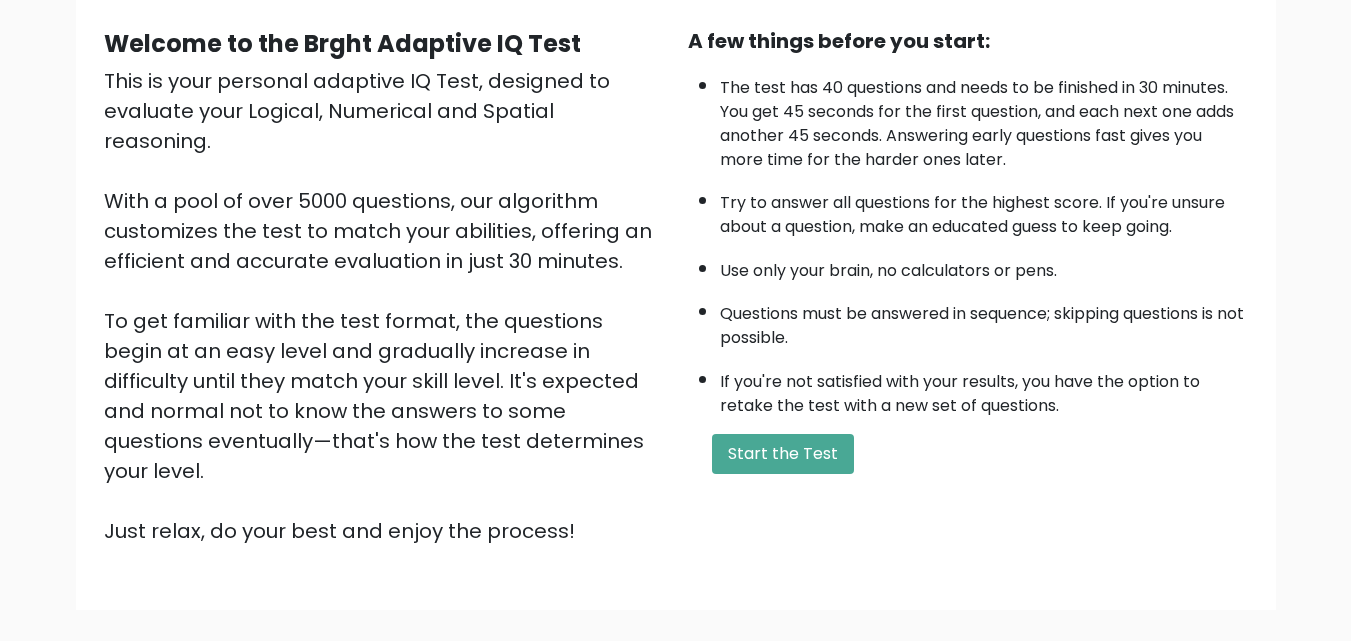 scroll, scrollTop: 275, scrollLeft: 0, axis: vertical 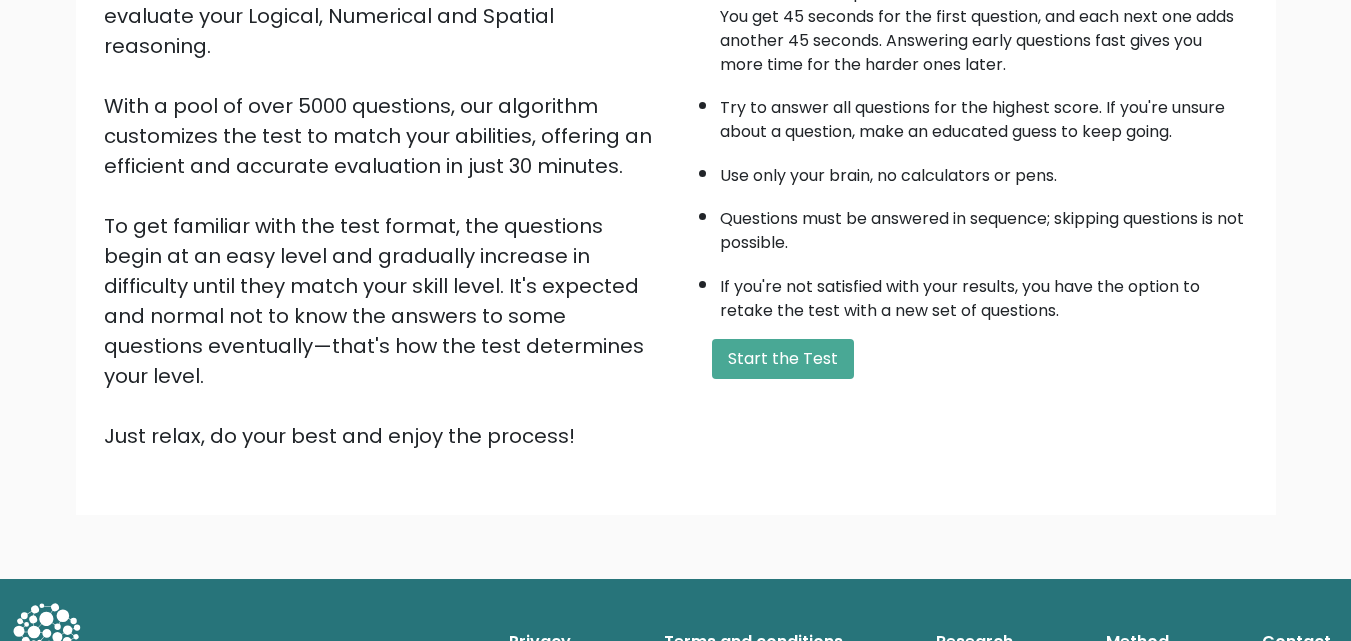 click on "A few things before you start:
The test has 40 questions and needs to be finished in 30 minutes. You get 45 seconds for the first question, and each next one adds another 45 seconds. Answering early questions fast gives you more time for the harder ones later.
Try to answer all questions for the highest score. If you're unsure about a question, make an educated guess to keep going.
Use only your brain, no calculators or pens.
Questions must be answered in sequence; skipping questions is not possible.
If you're not satisfied with your results, you have the option to retake the test with a new set of questions.
Start the Test" at bounding box center (968, 191) 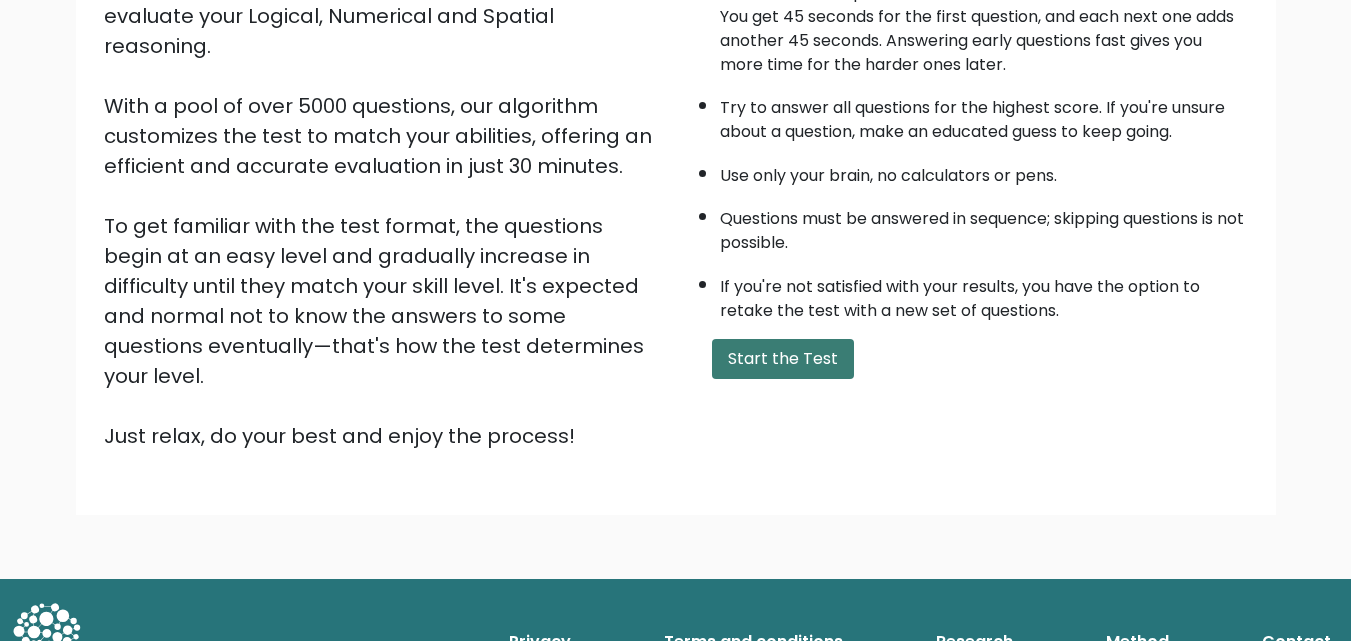 click on "Start the Test" at bounding box center (783, 359) 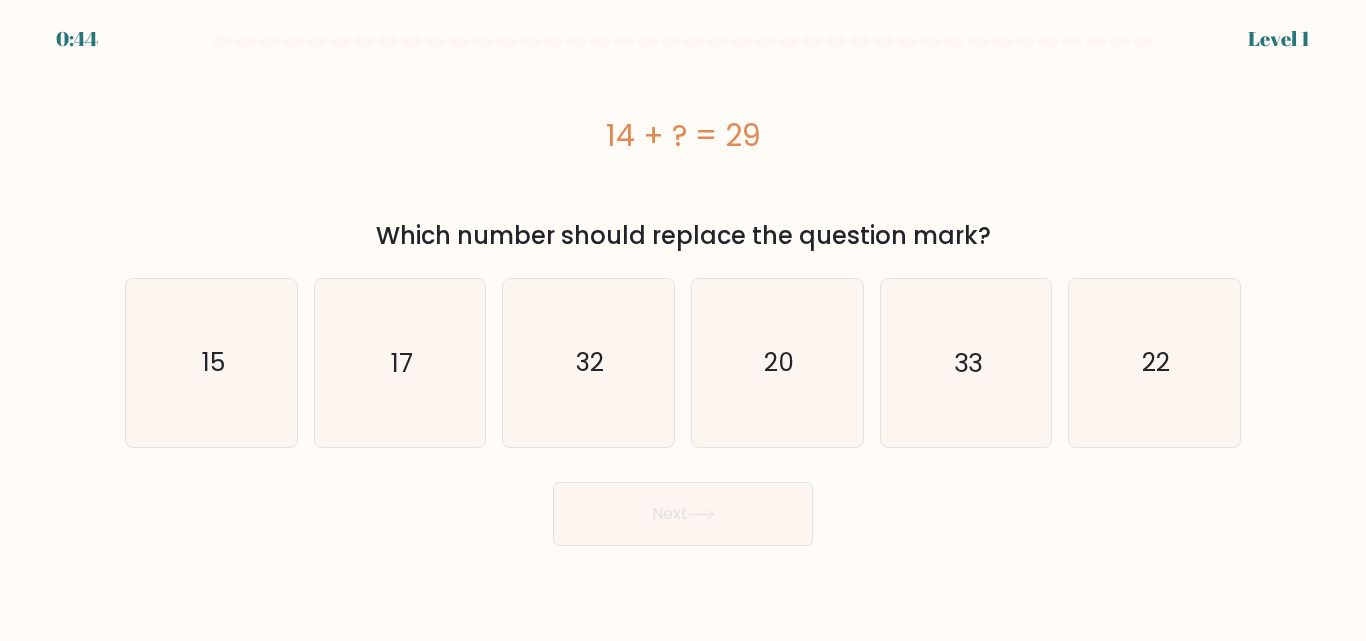 scroll, scrollTop: 0, scrollLeft: 0, axis: both 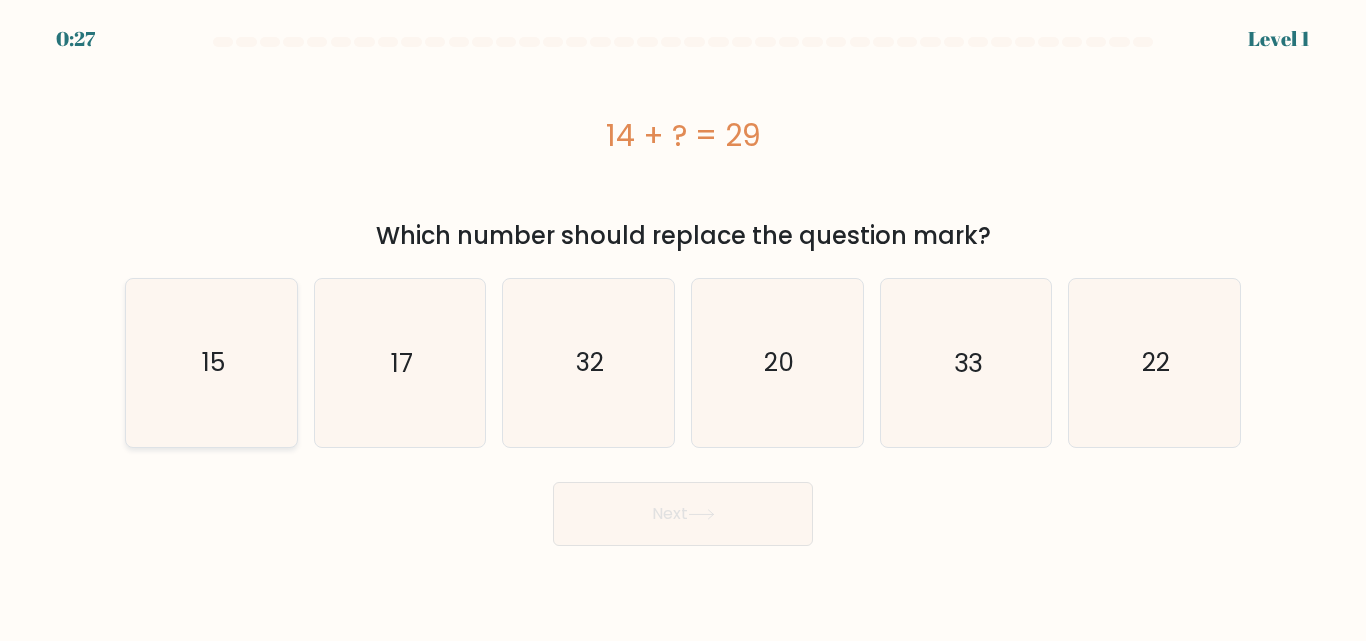 click on "15" 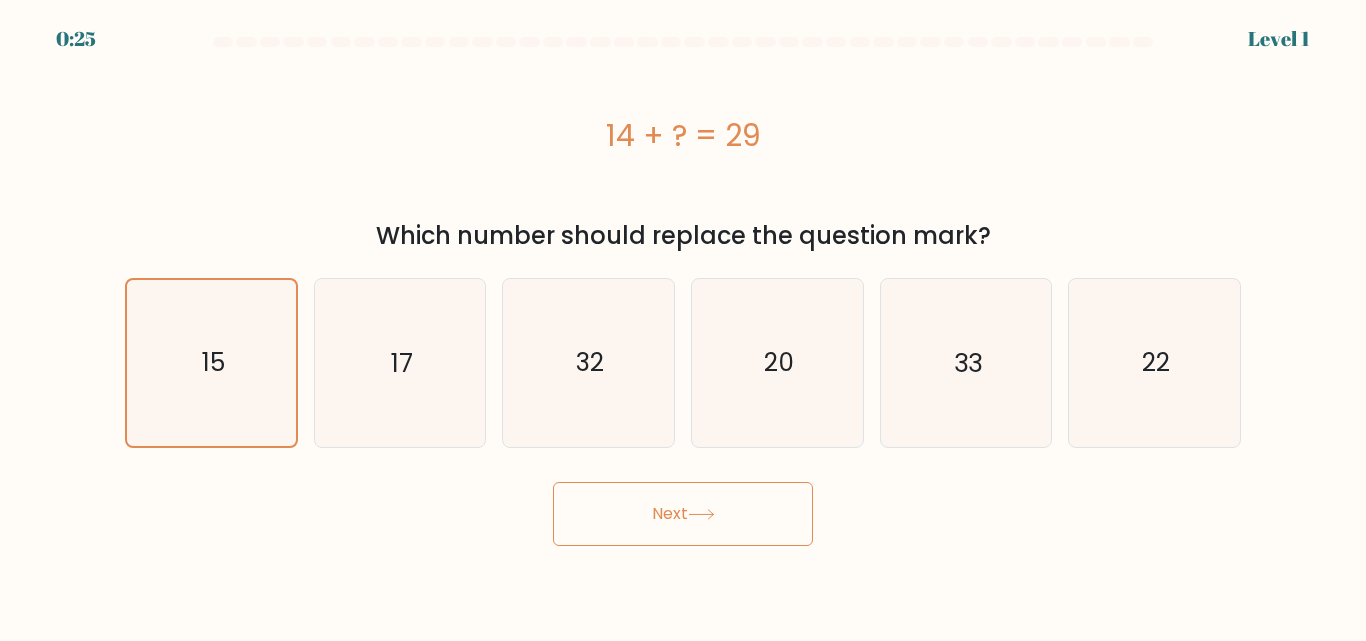 click on "Next" at bounding box center (683, 514) 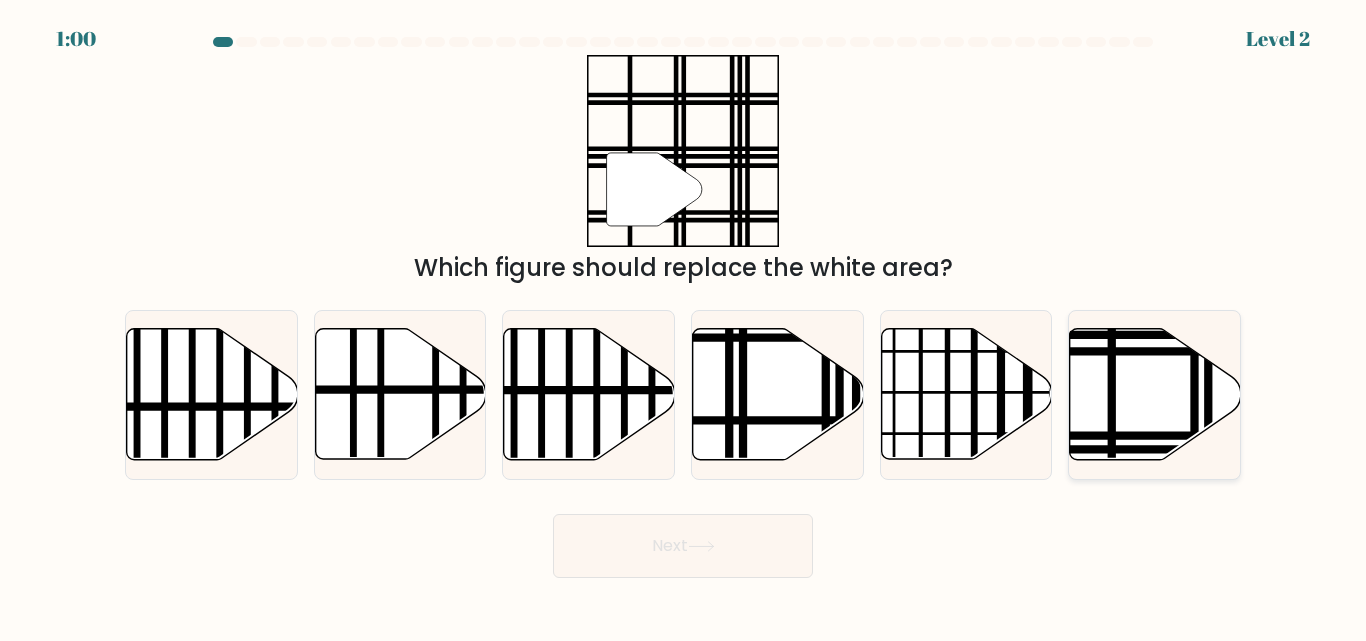click 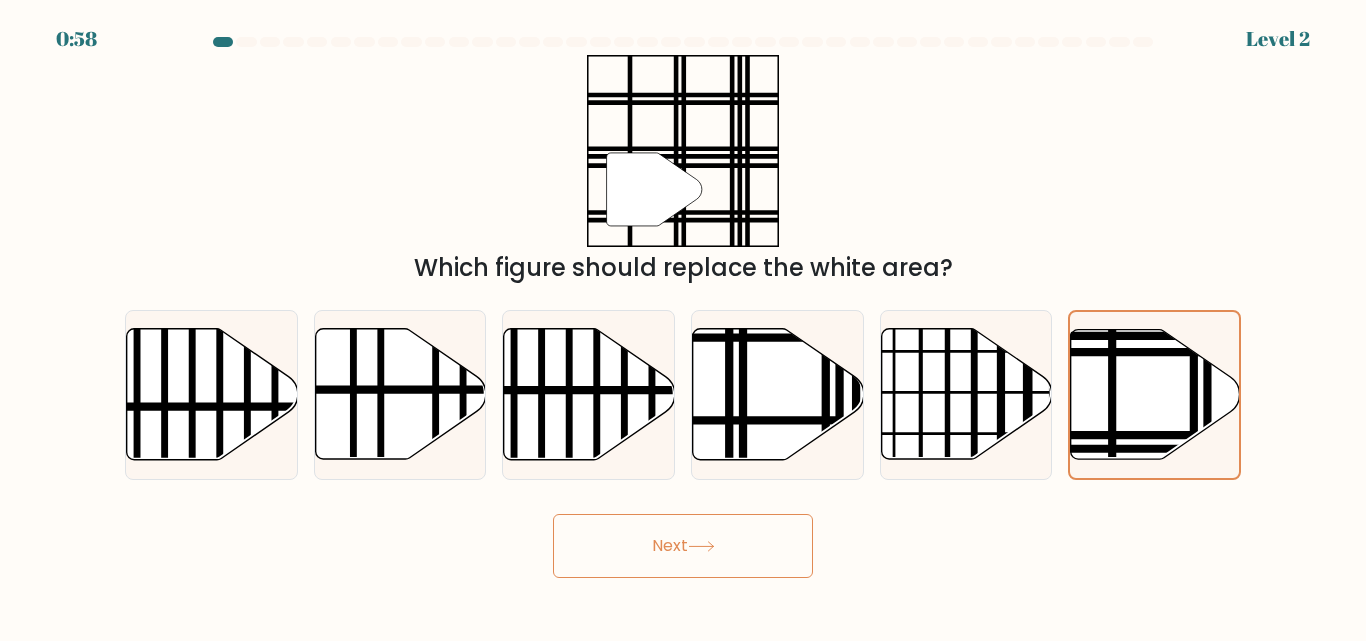 click on "Next" at bounding box center [683, 546] 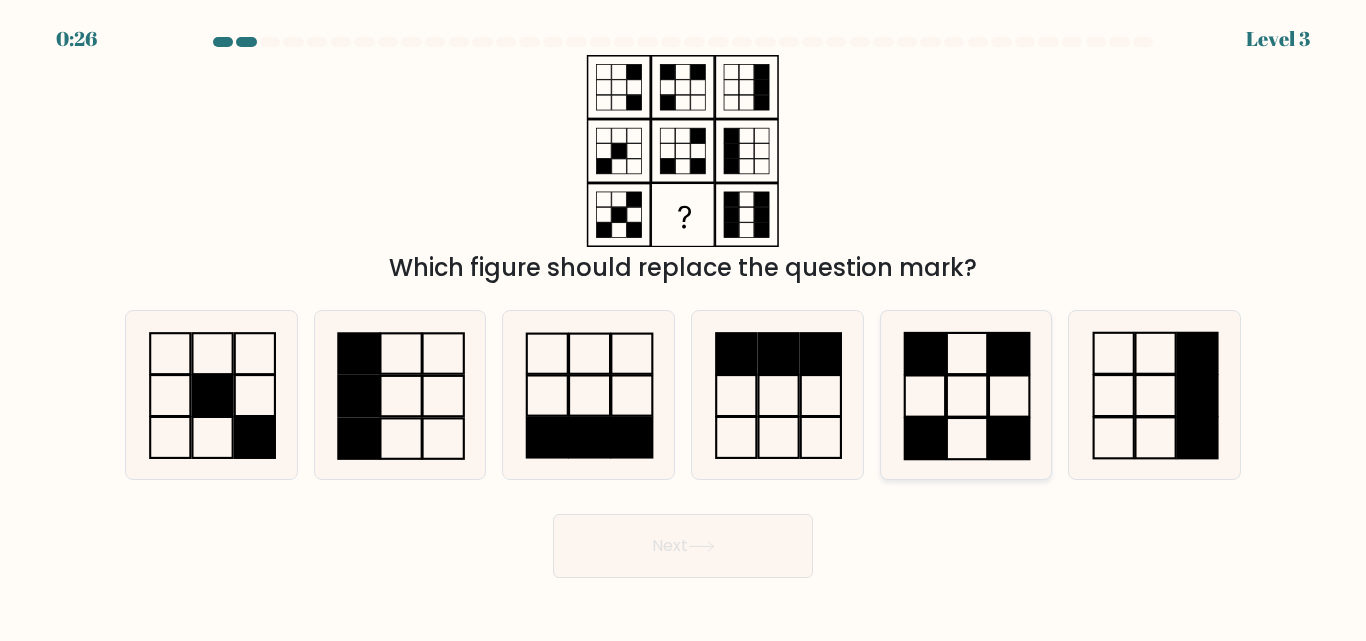 click 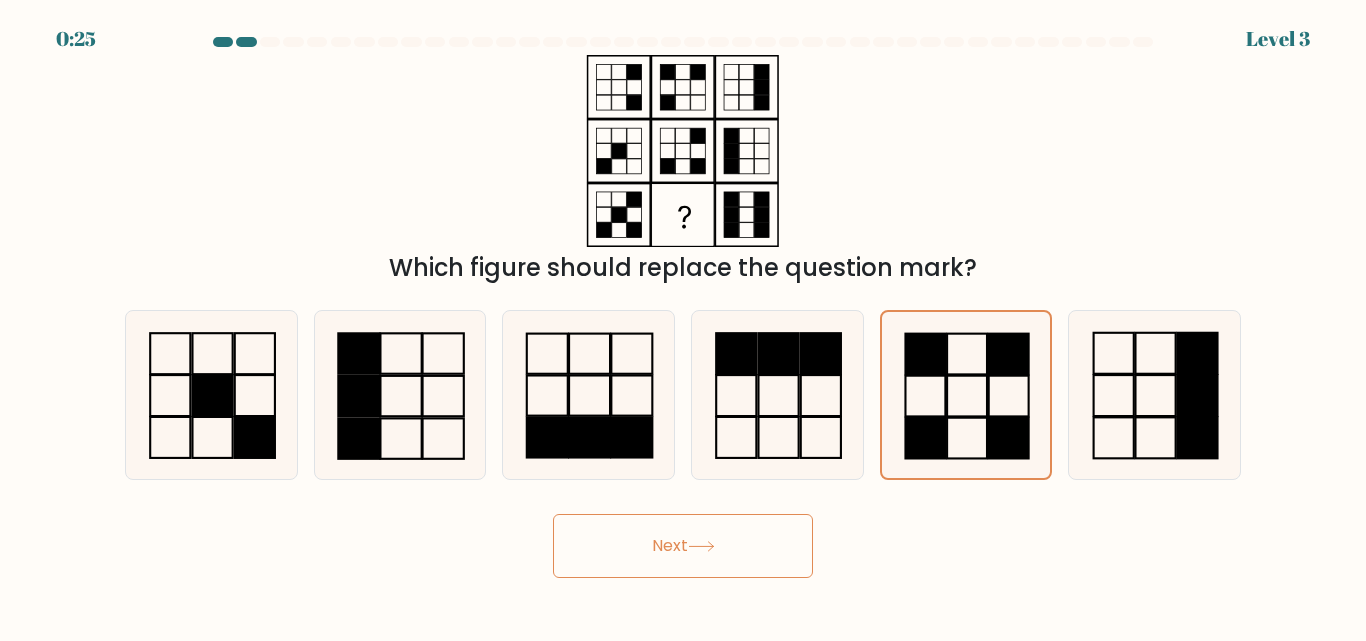 click on "Next" at bounding box center [683, 546] 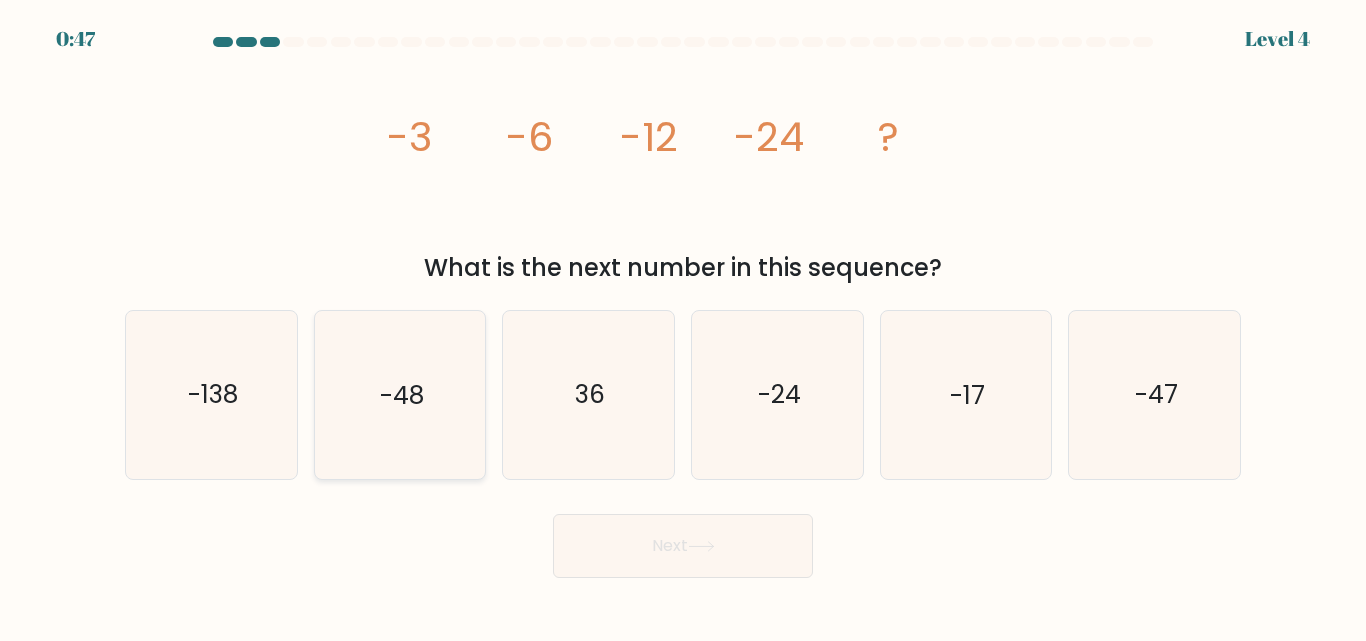 click on "-48" 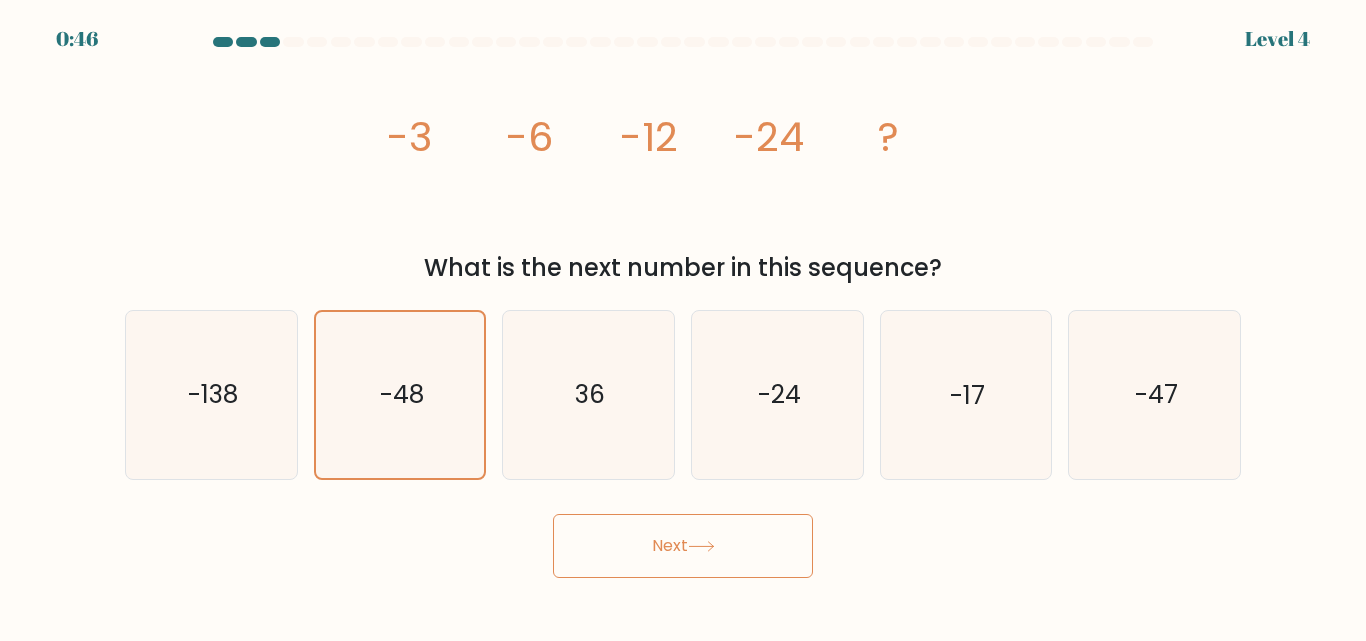 click on "Next" at bounding box center (683, 546) 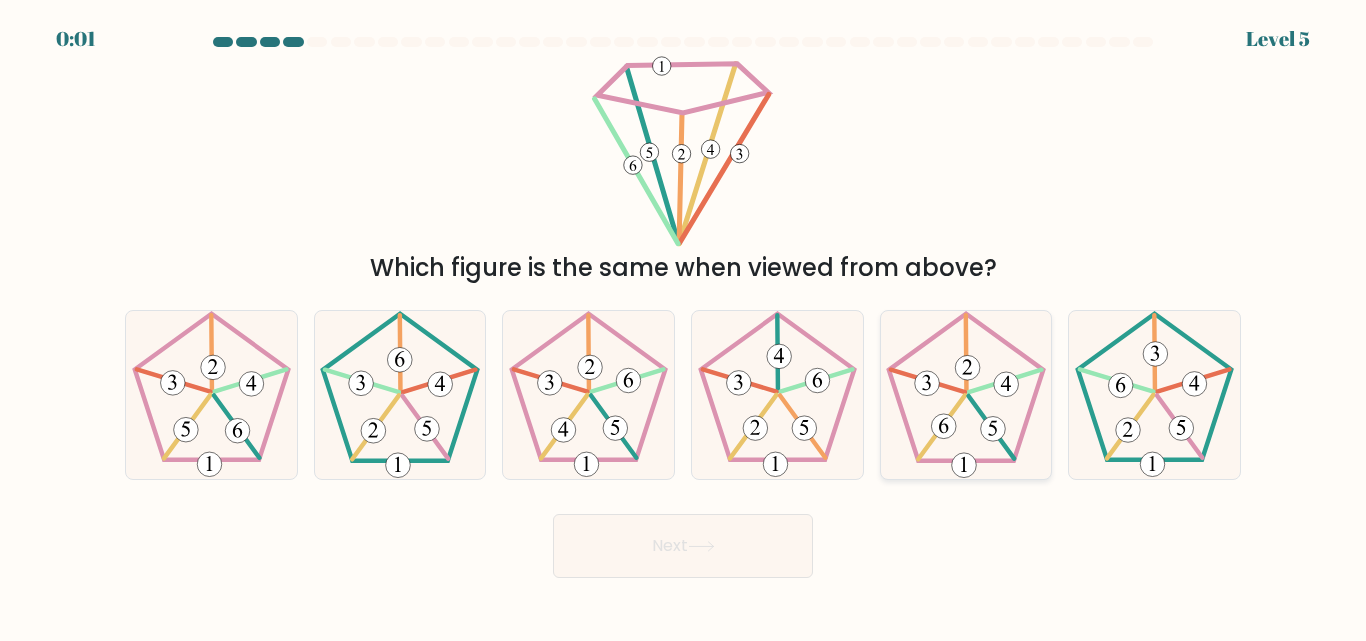 click 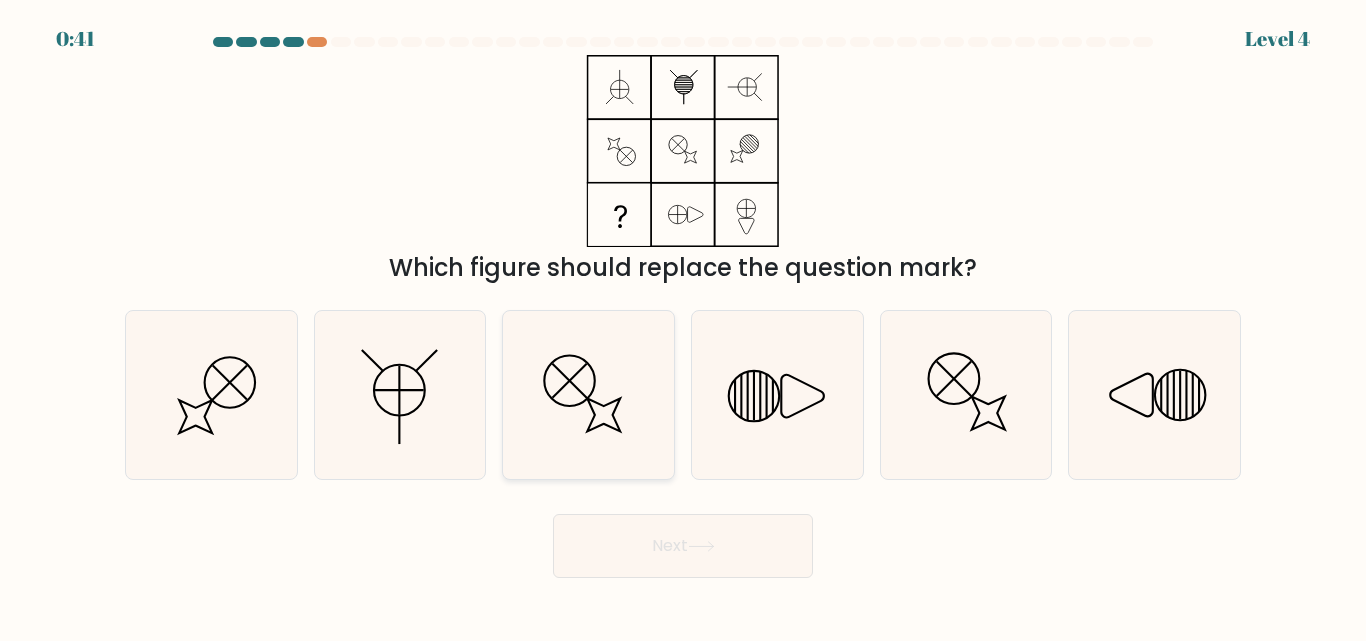 scroll, scrollTop: 0, scrollLeft: 0, axis: both 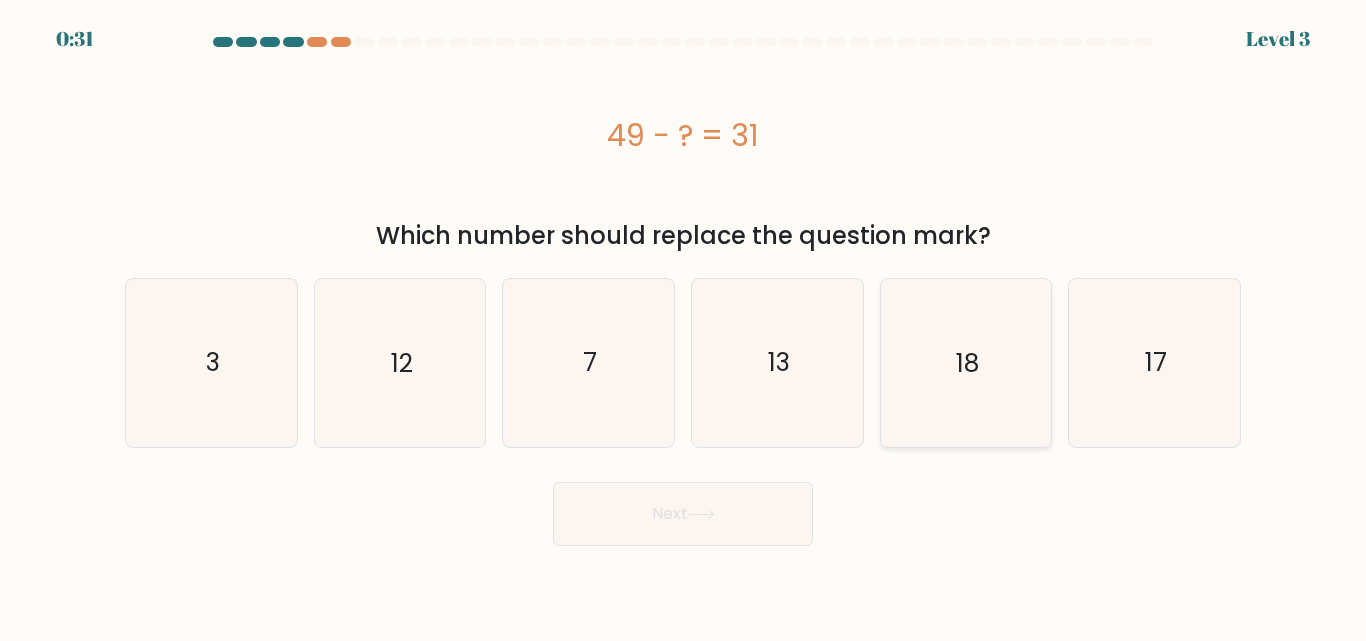click on "18" 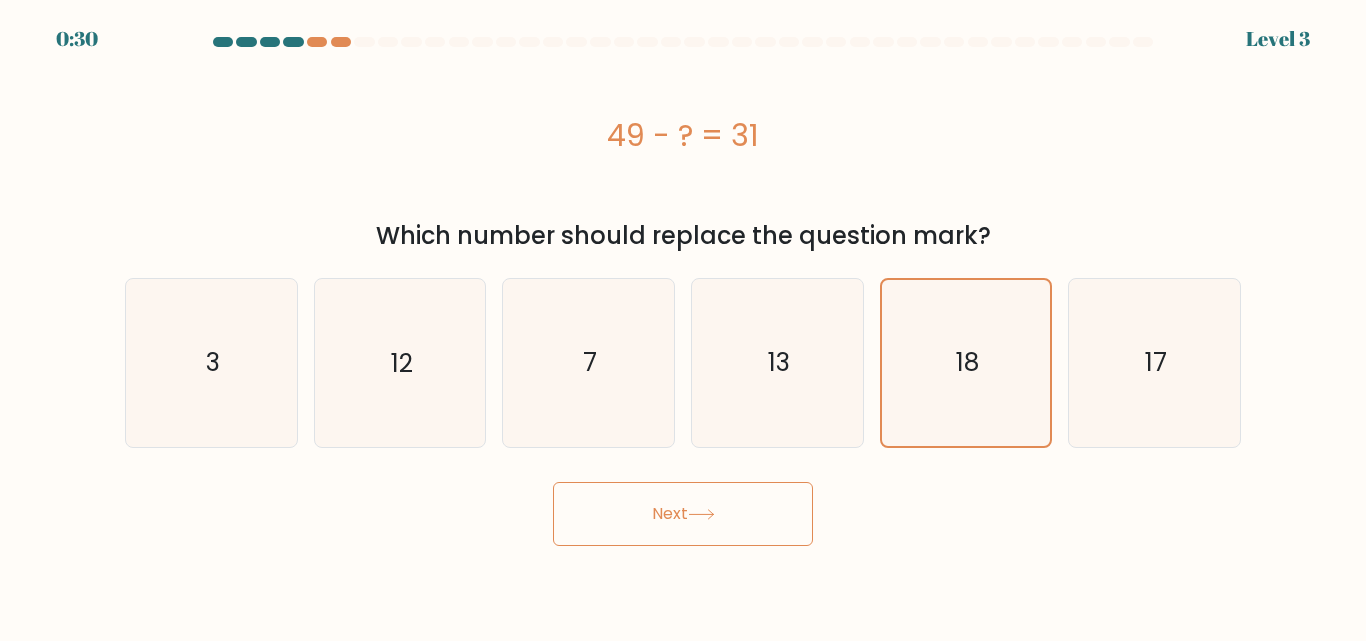 click on "Next" at bounding box center [683, 514] 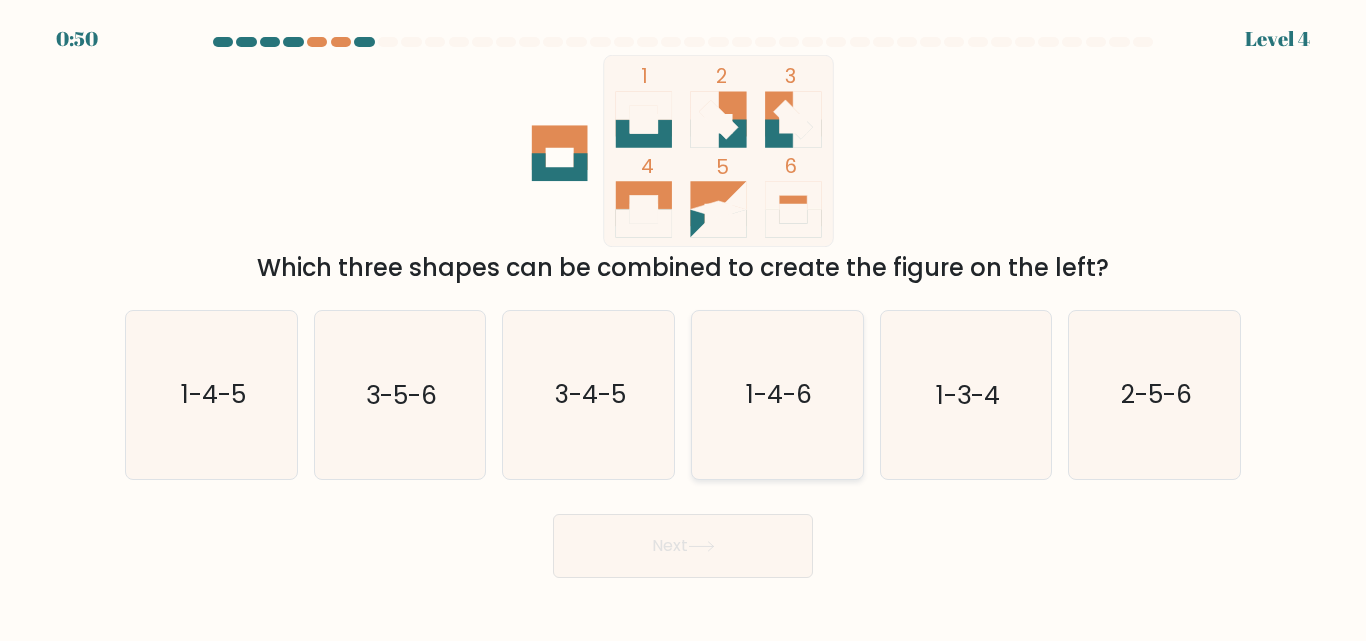 click on "1-4-6" 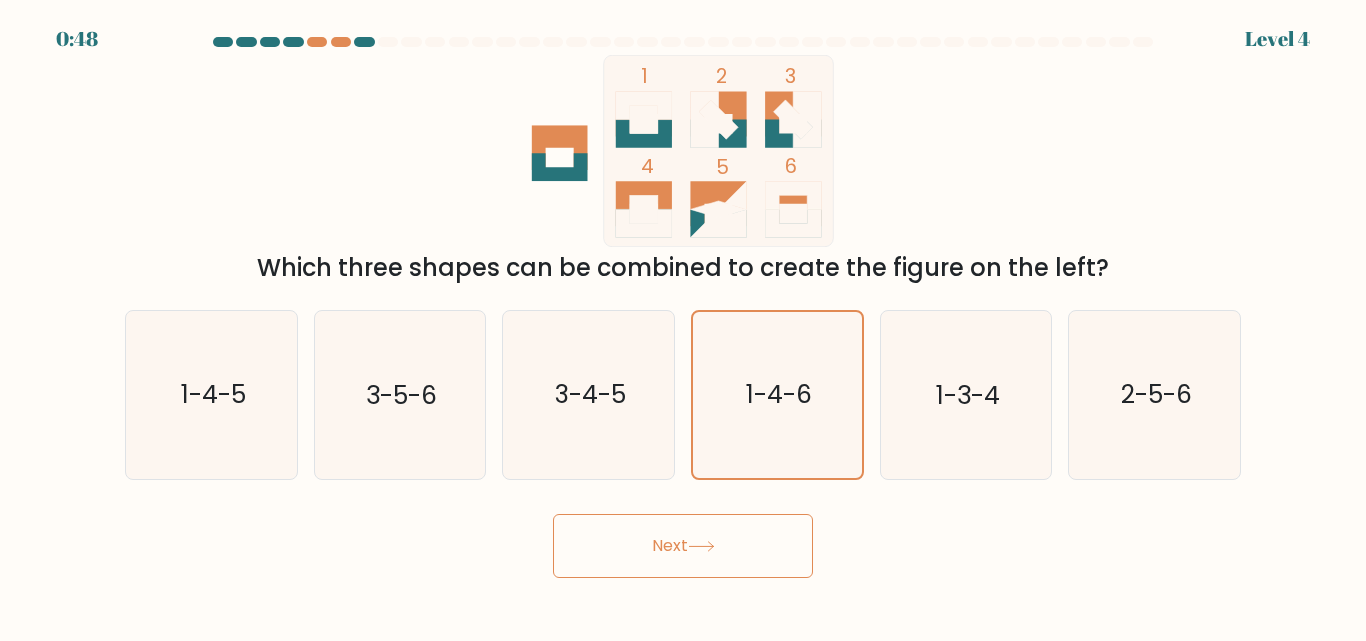 click on "Next" at bounding box center [683, 546] 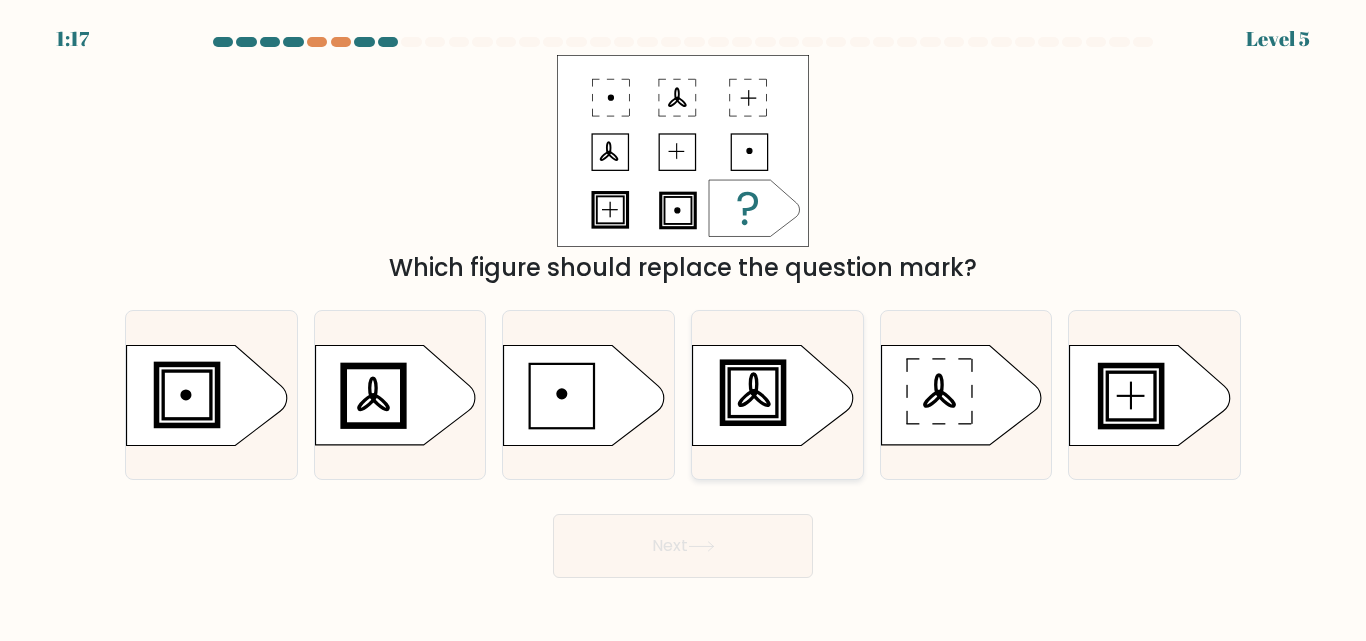 click 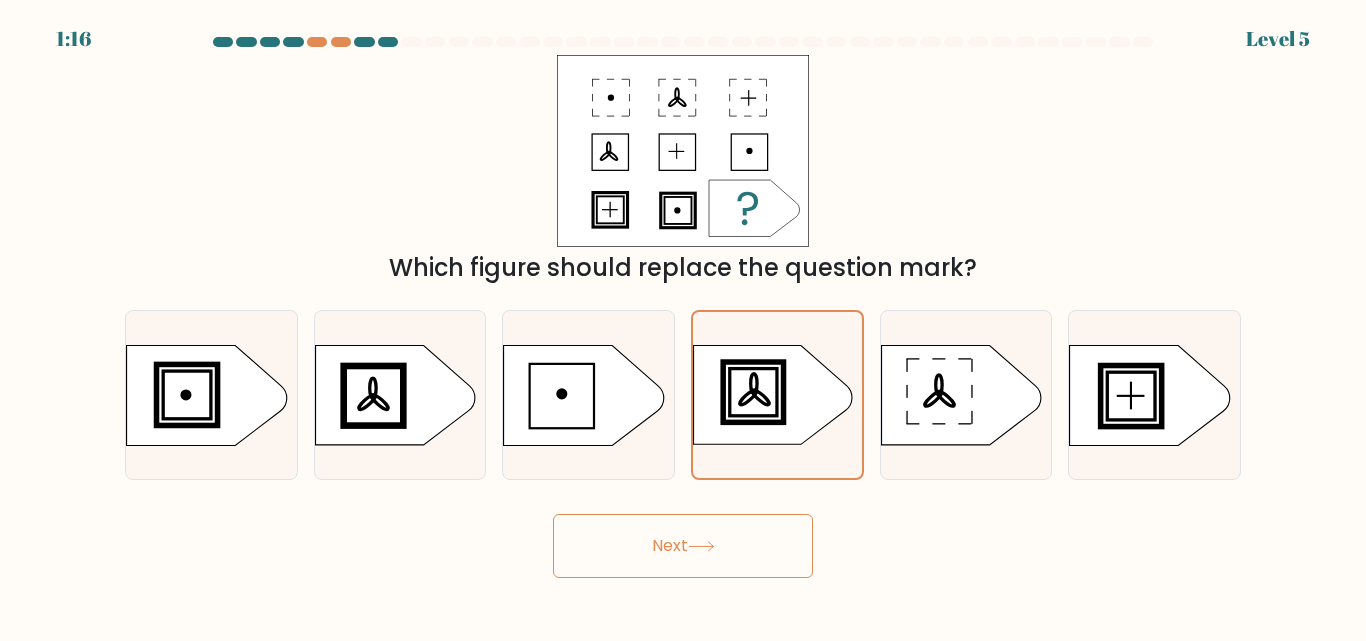 click on "Next" at bounding box center [683, 546] 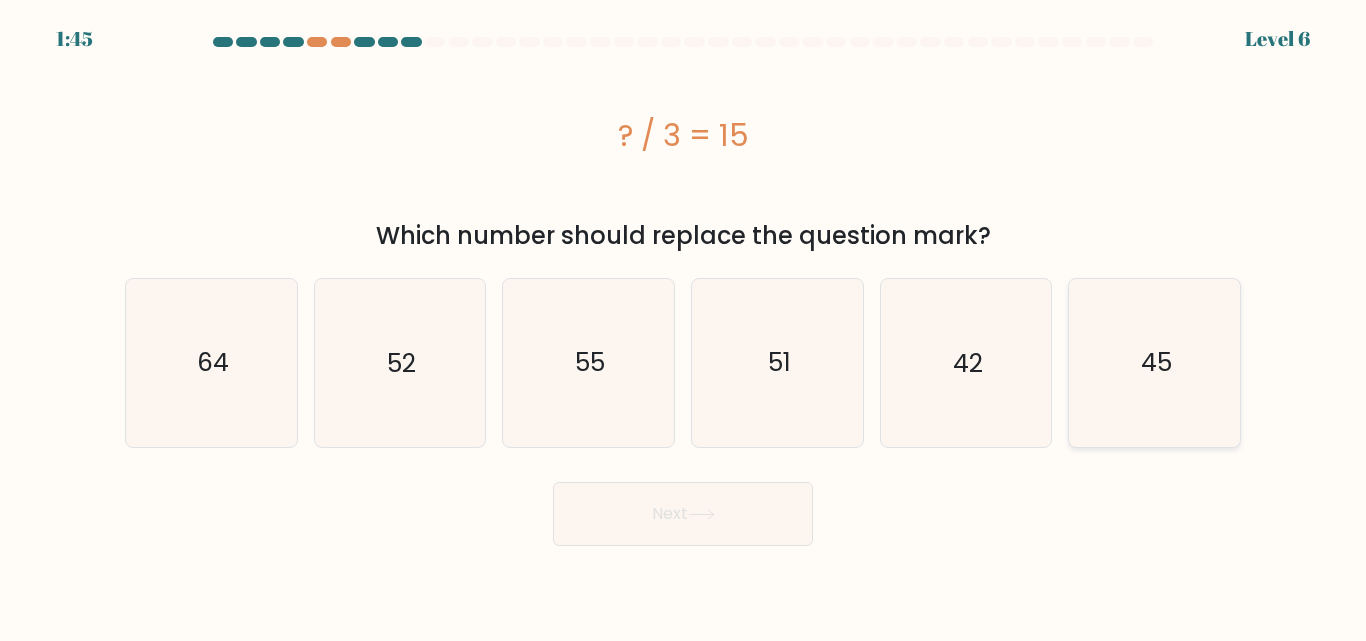 click on "45" 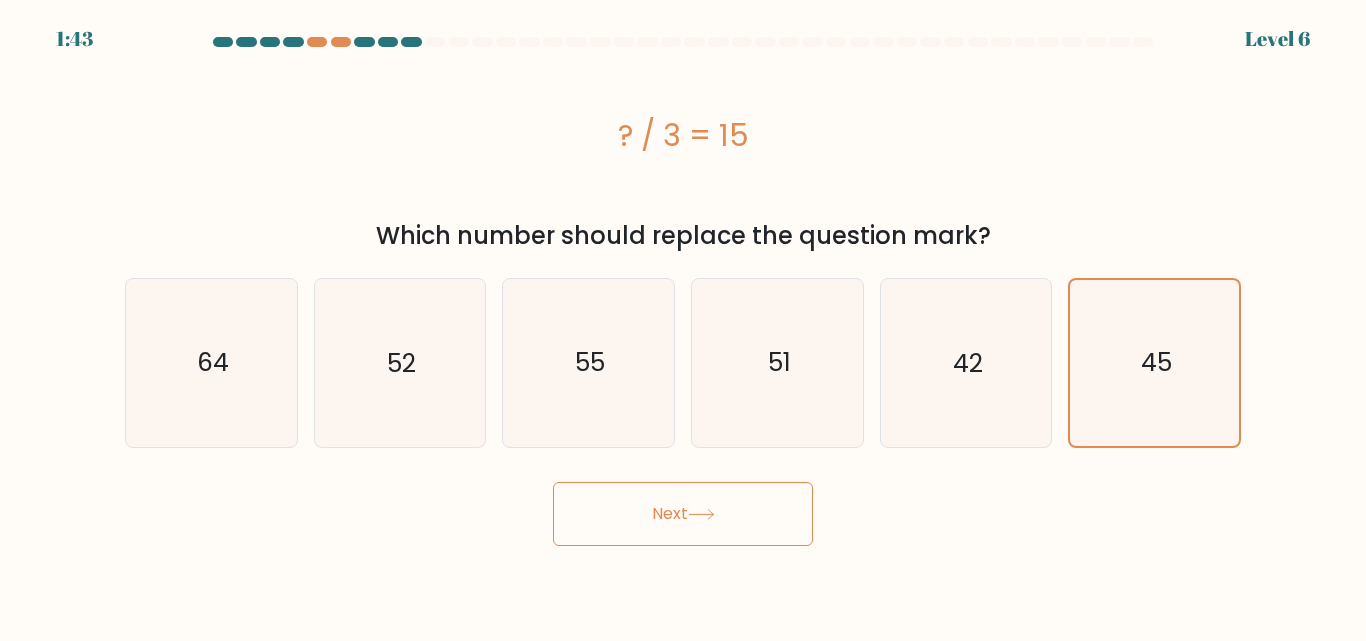 click on "Next" at bounding box center (683, 514) 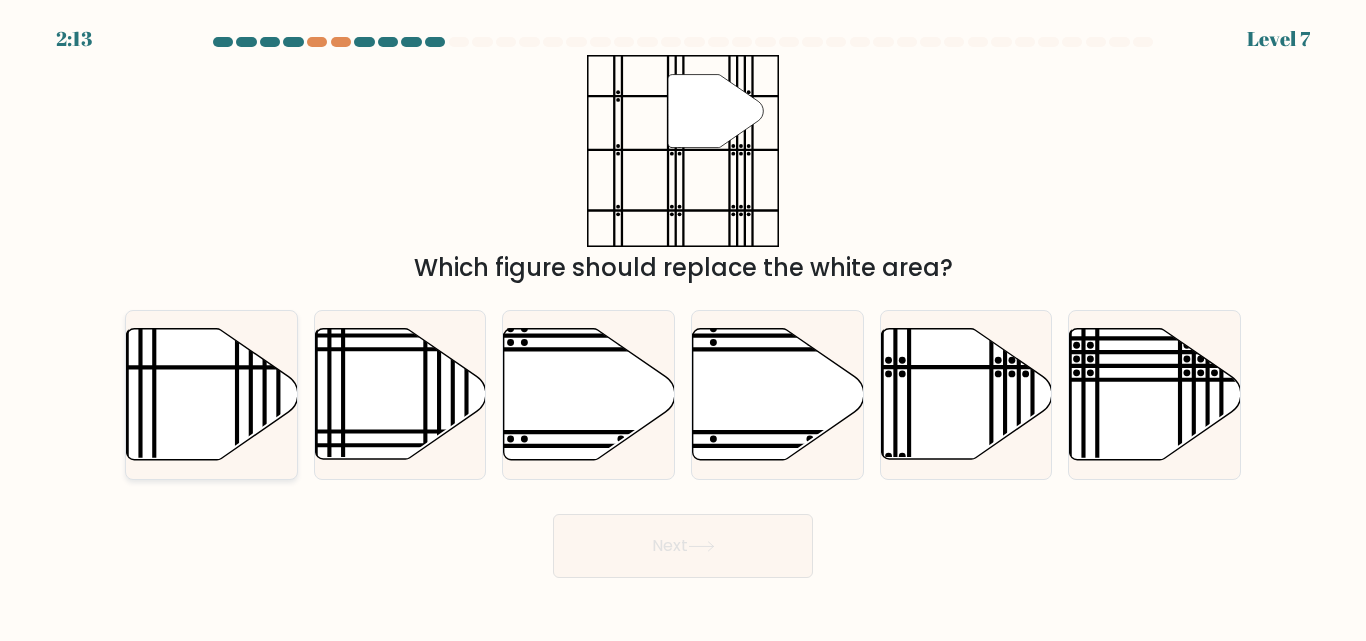 click 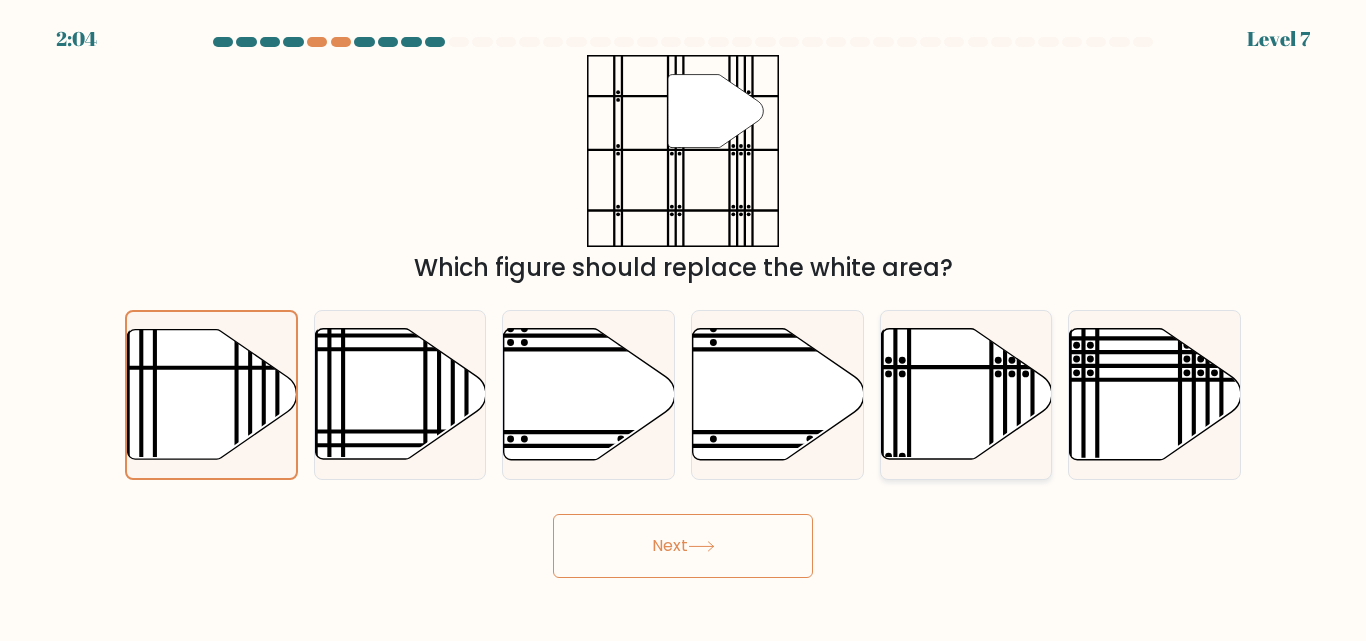 click 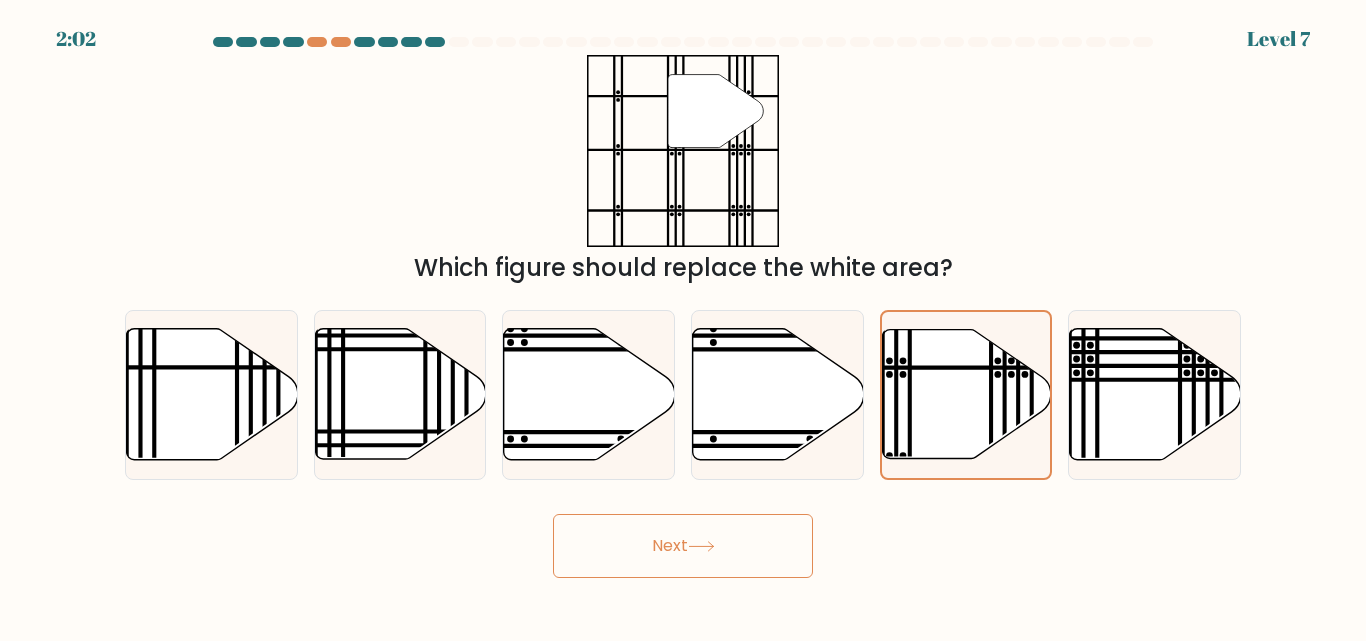 click 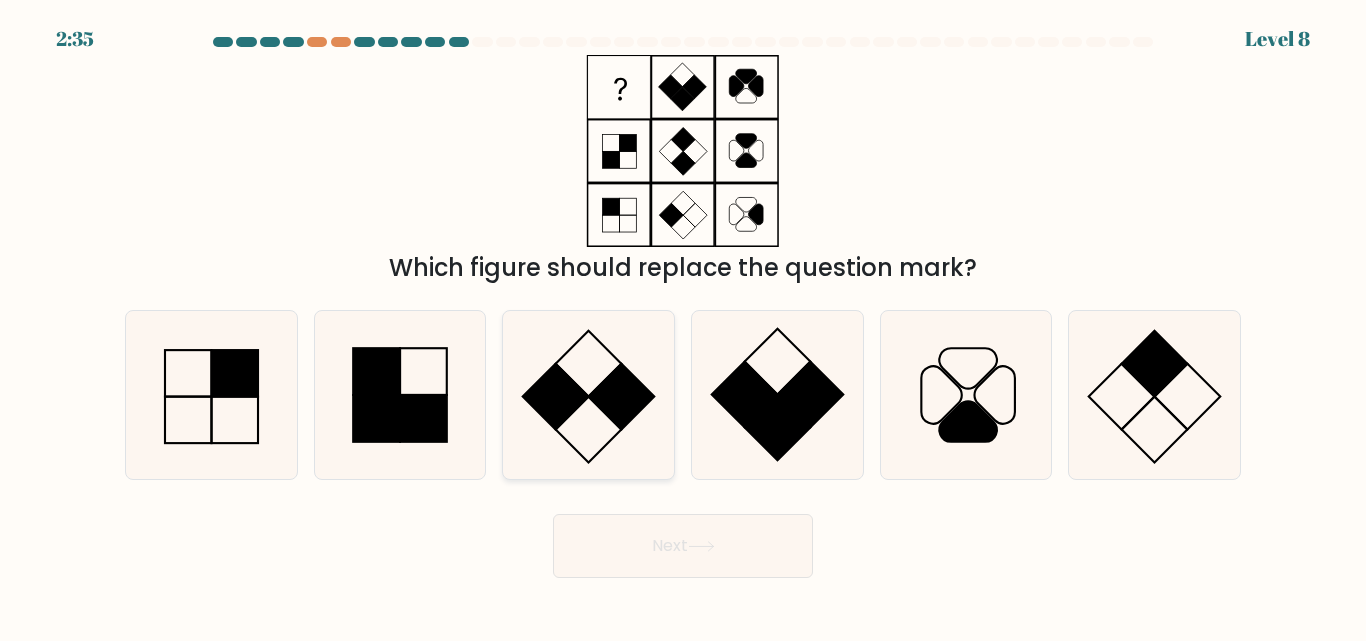 click 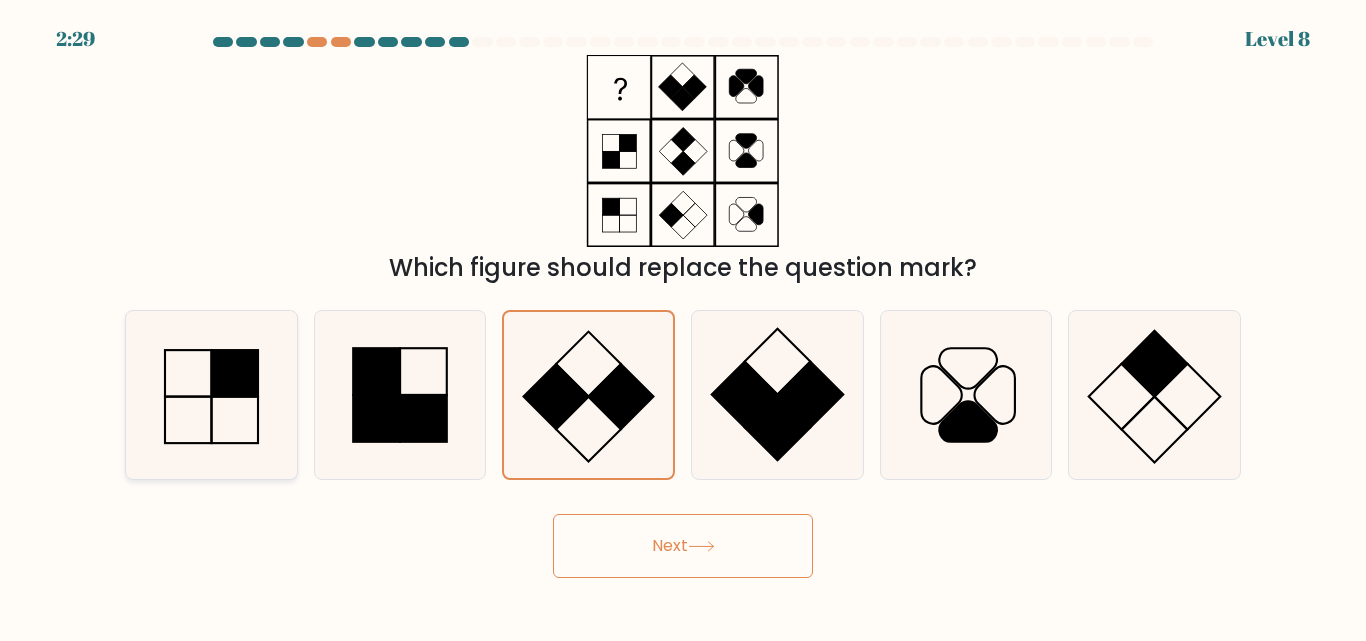 click 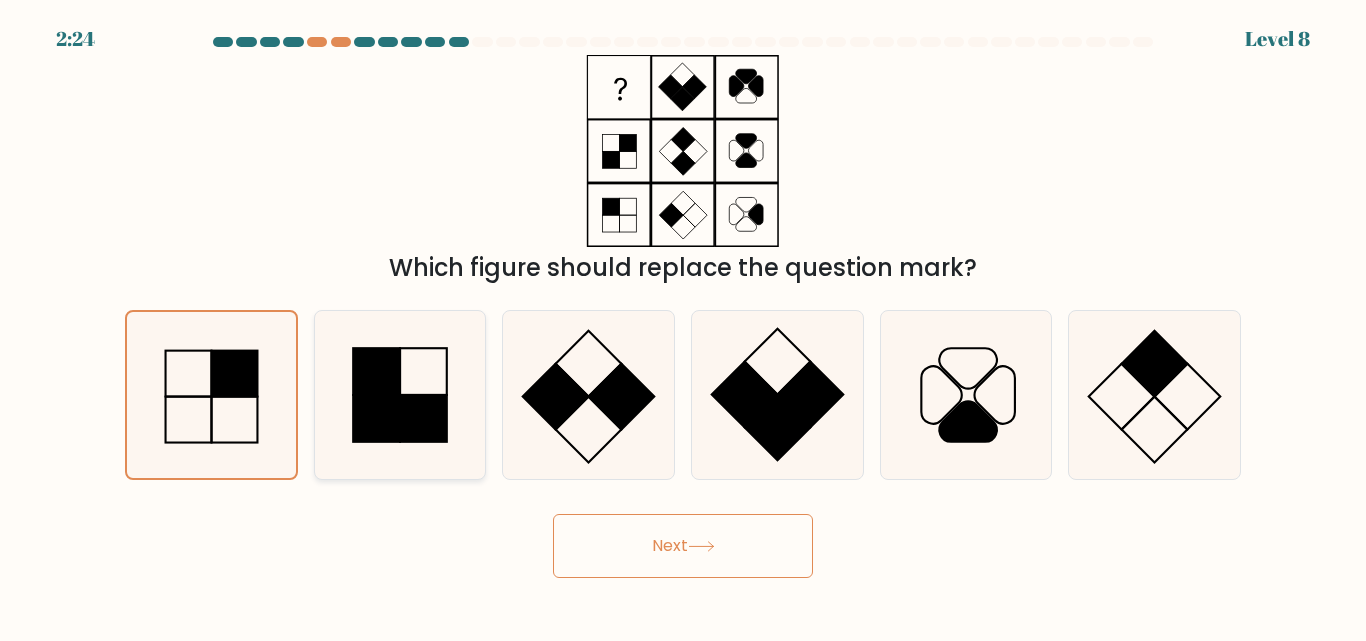 click 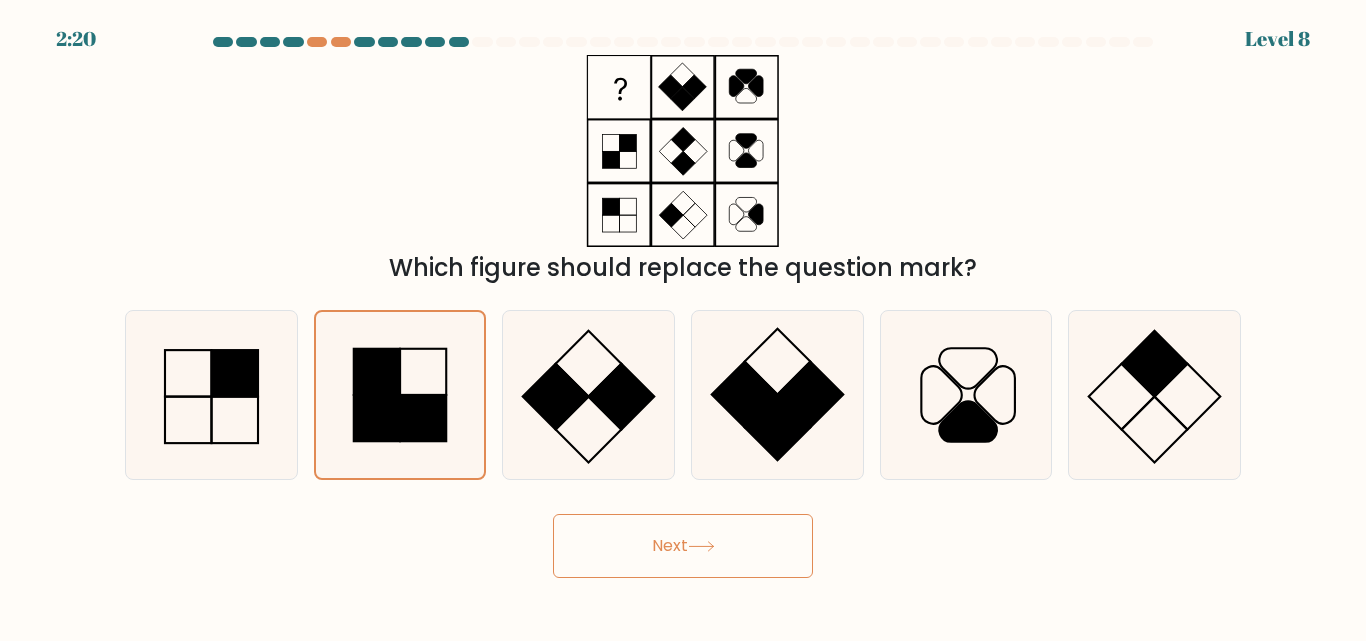 click on "Next" at bounding box center (683, 546) 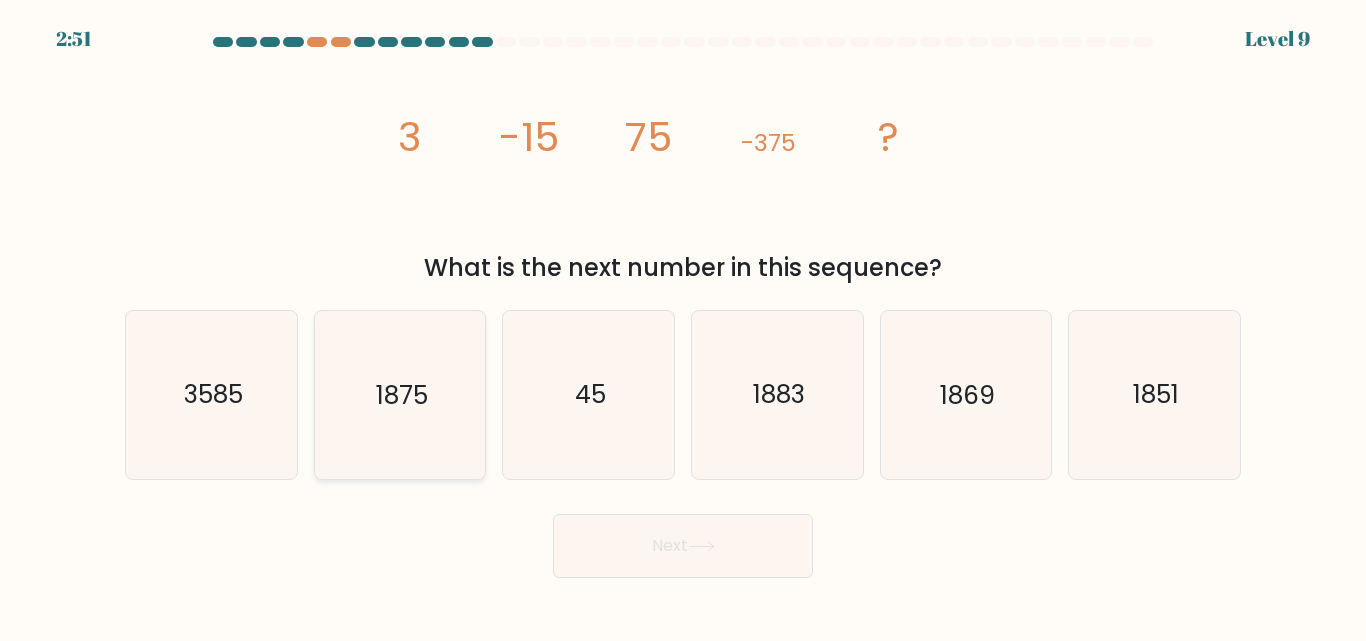 click on "1875" 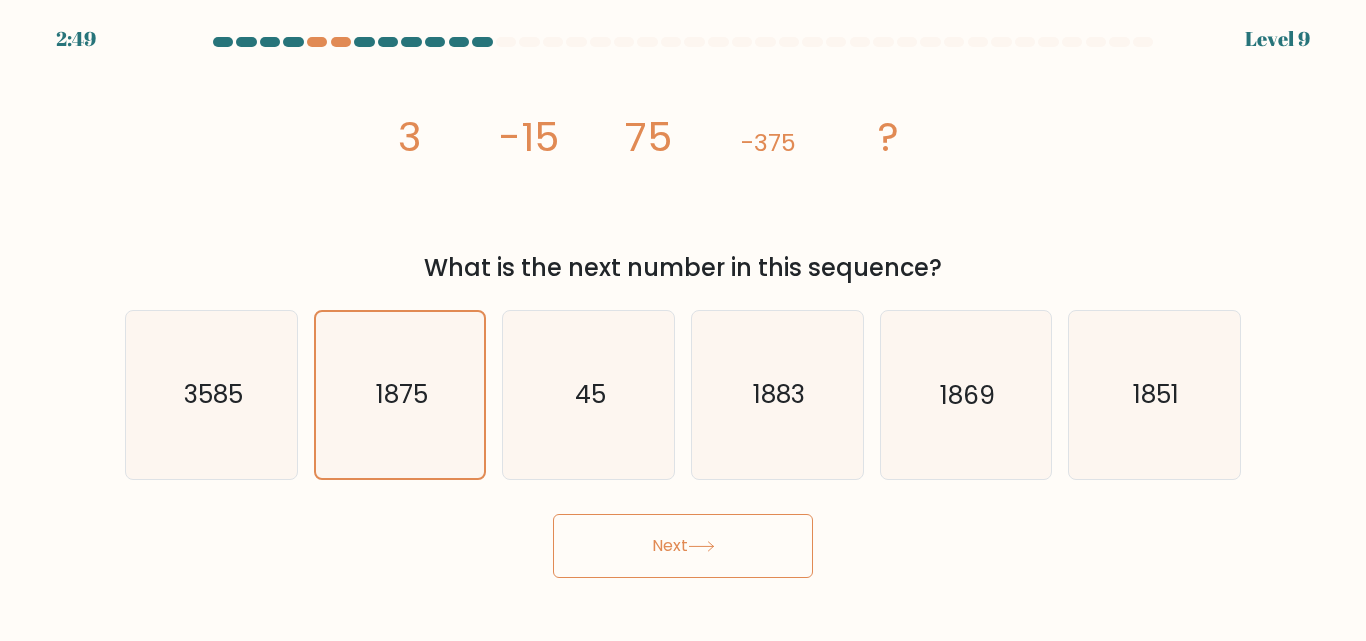 click on "Next" at bounding box center [683, 546] 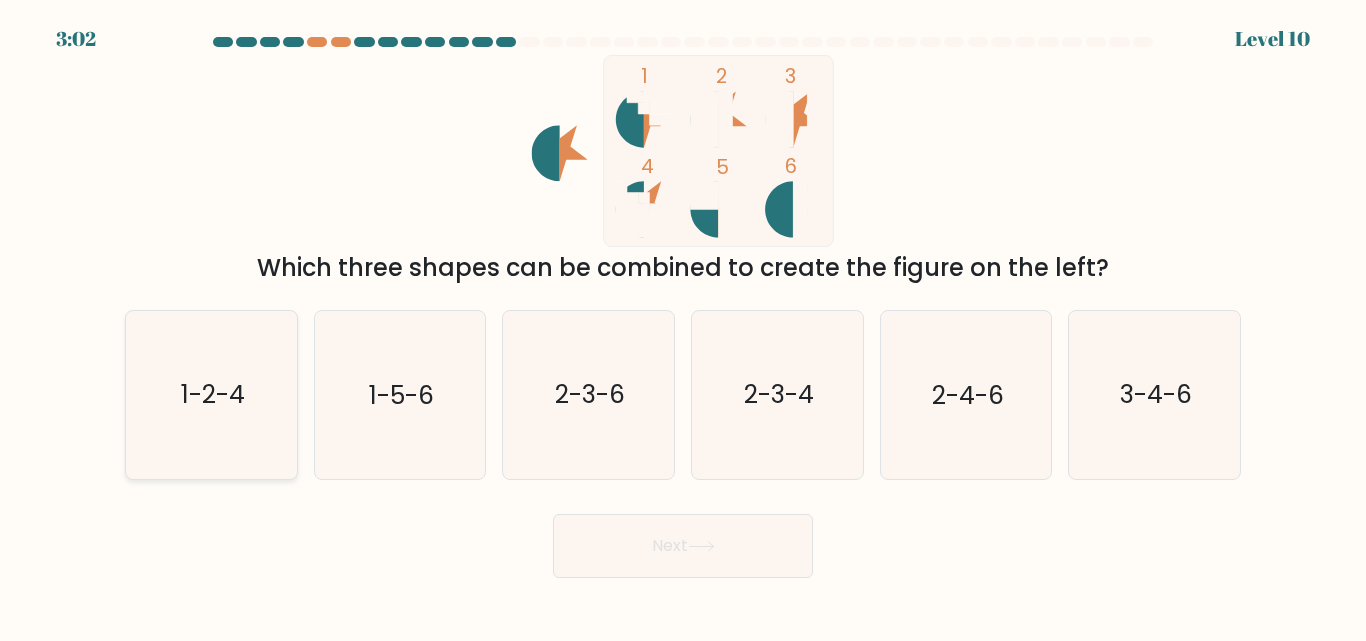 click on "1-2-4" 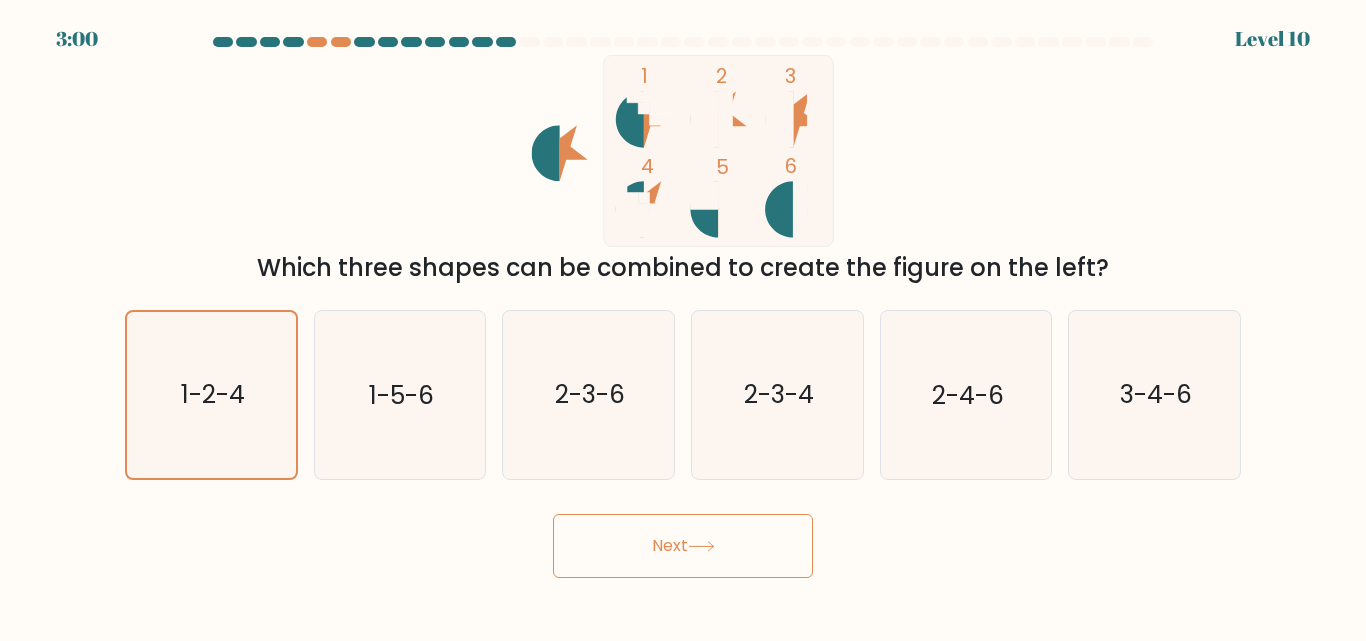 click on "Next" at bounding box center [683, 546] 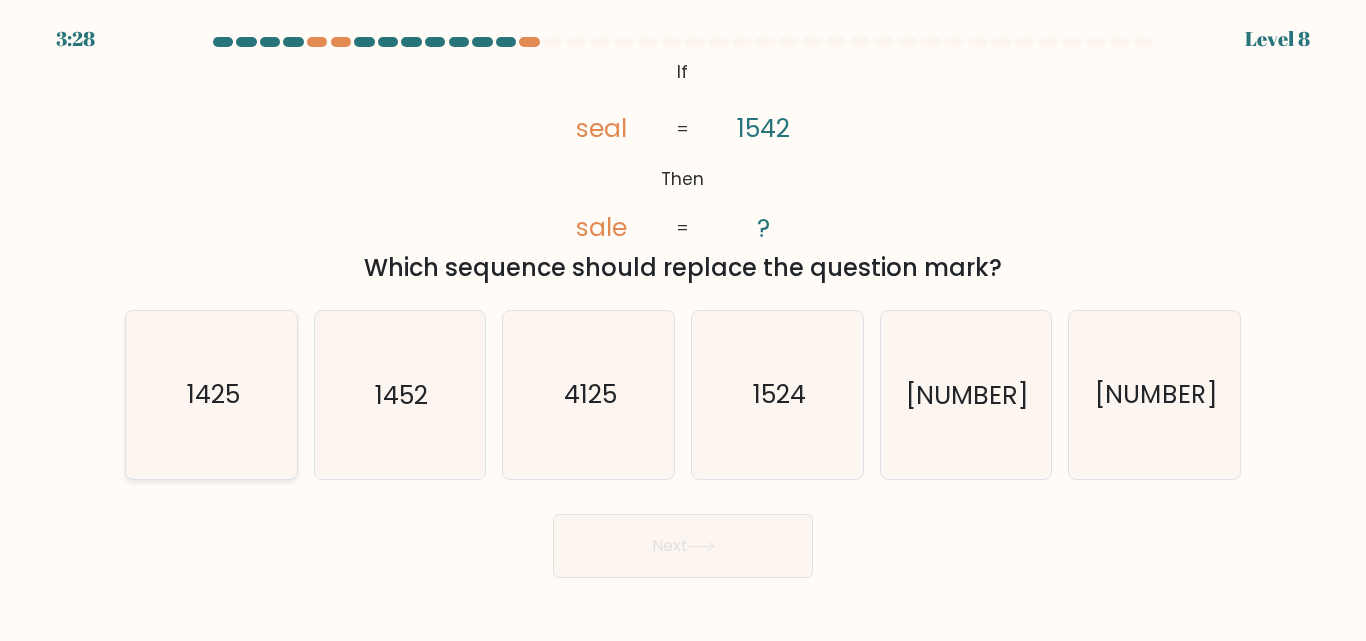 click on "1425" 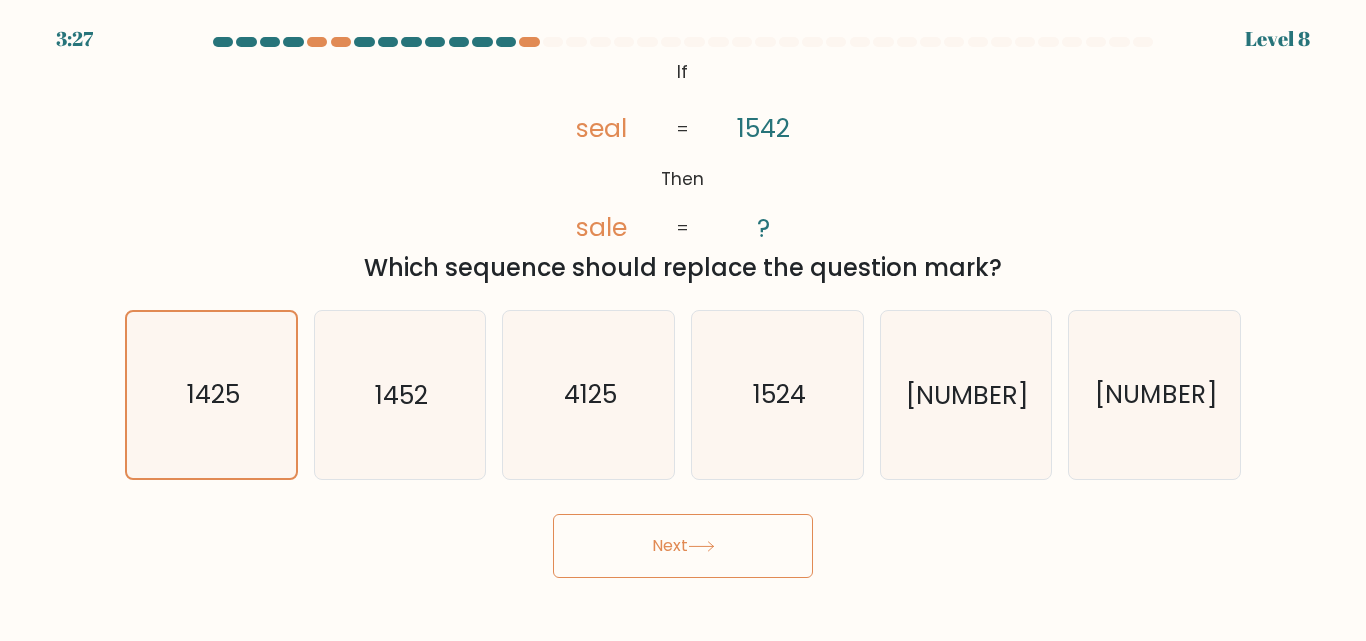 click on "Next" at bounding box center (683, 546) 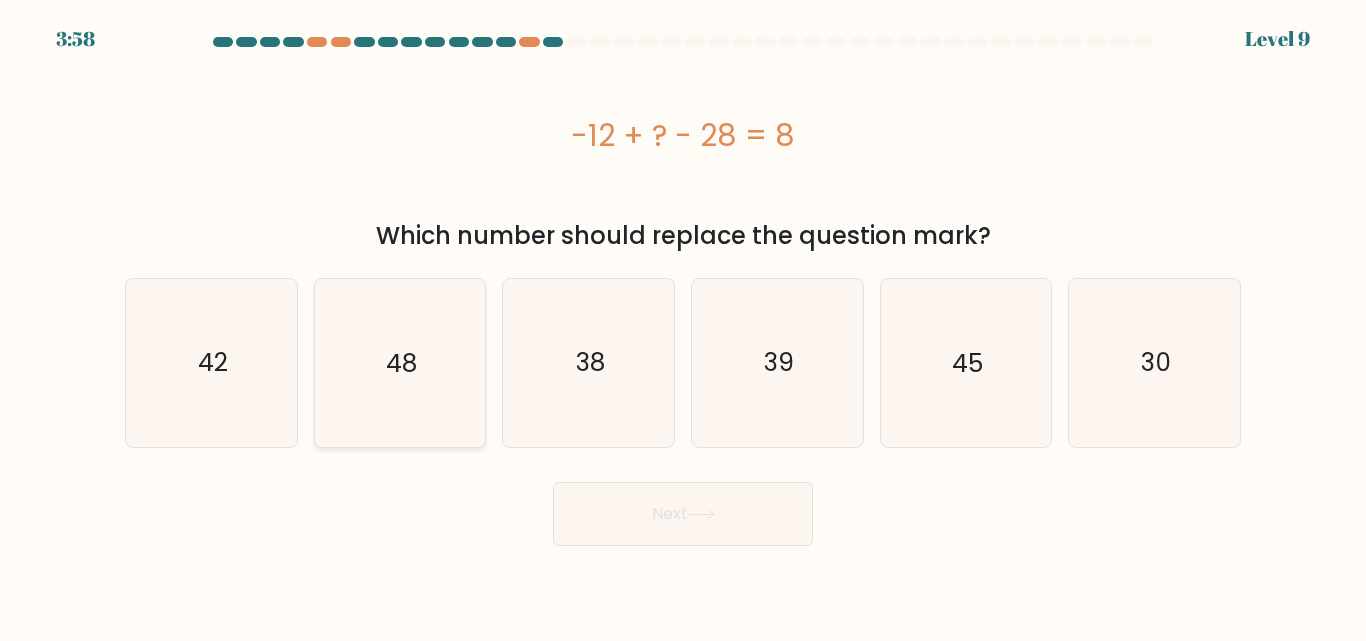 click on "48" 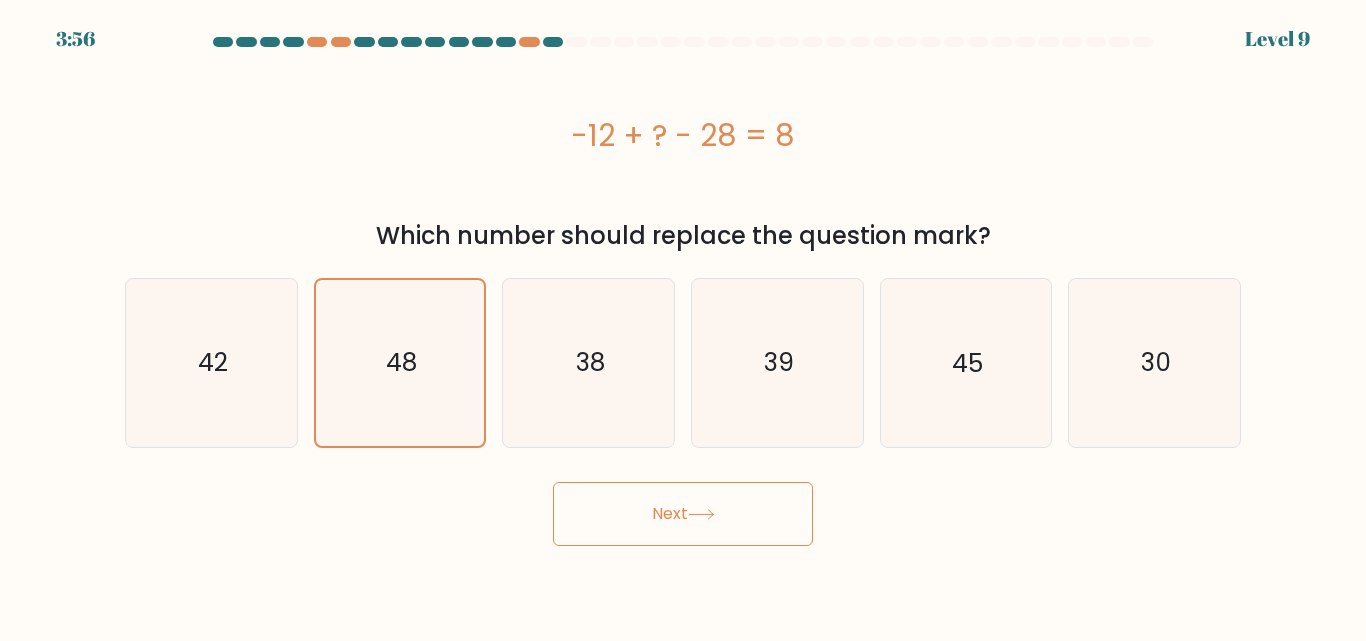 click on "Next" at bounding box center (683, 514) 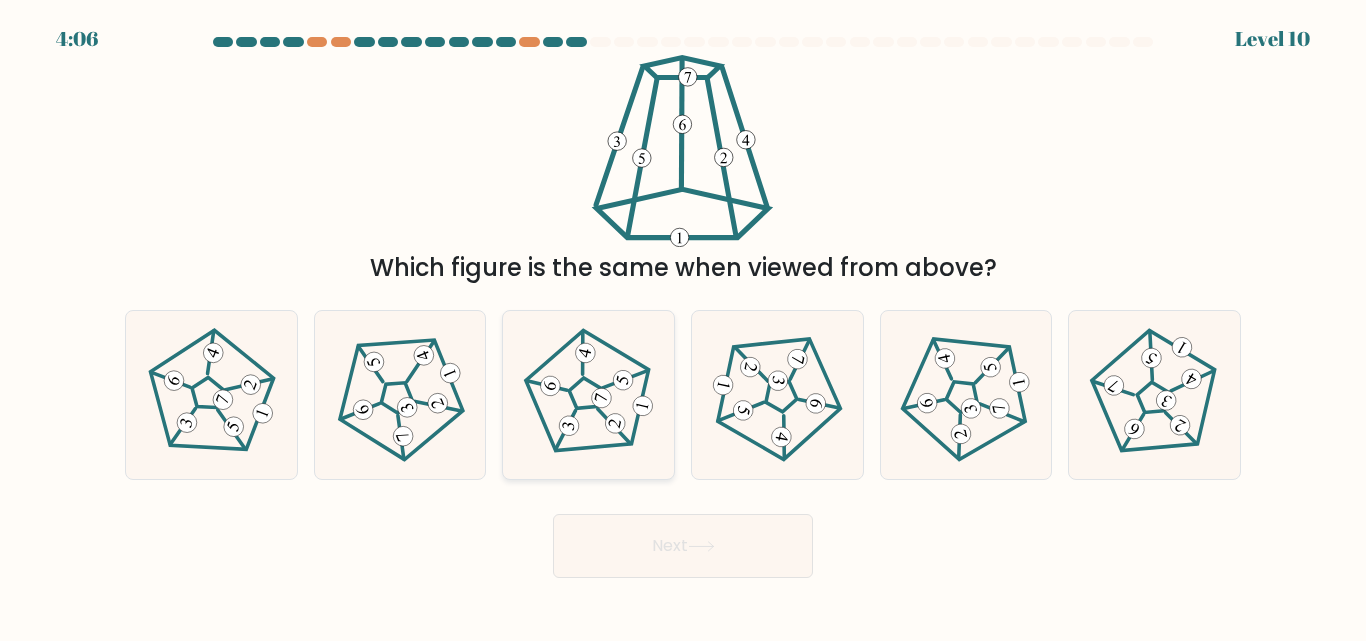 click 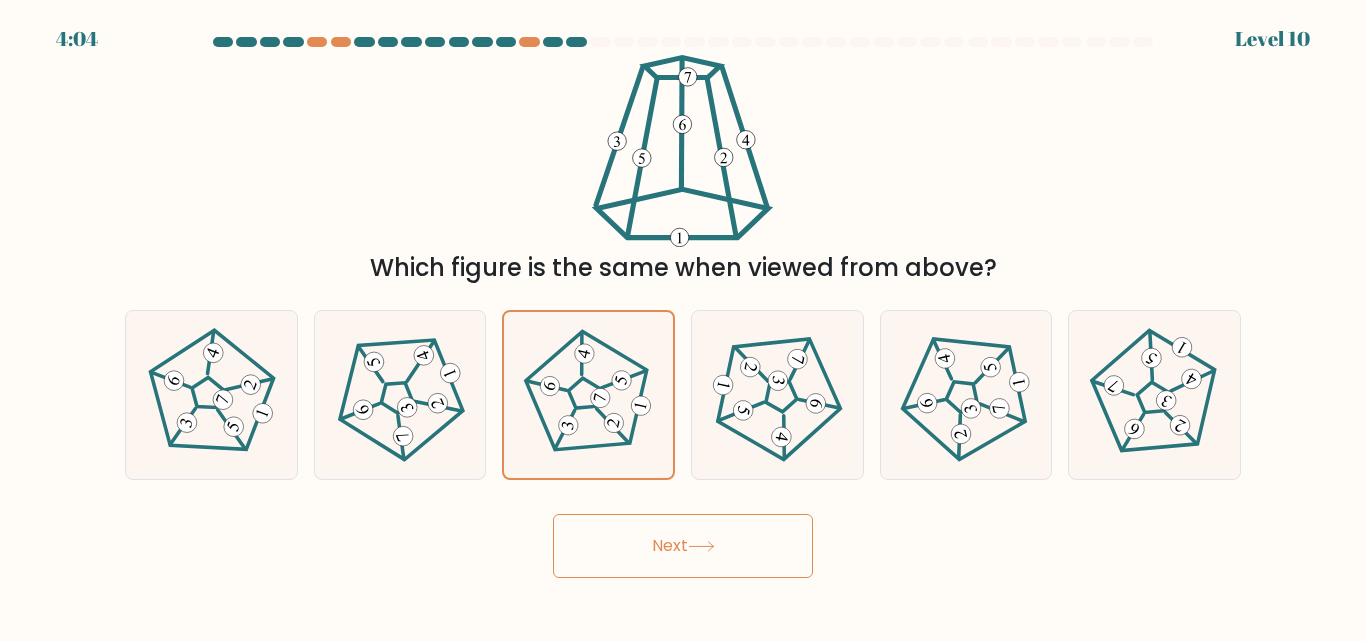 click 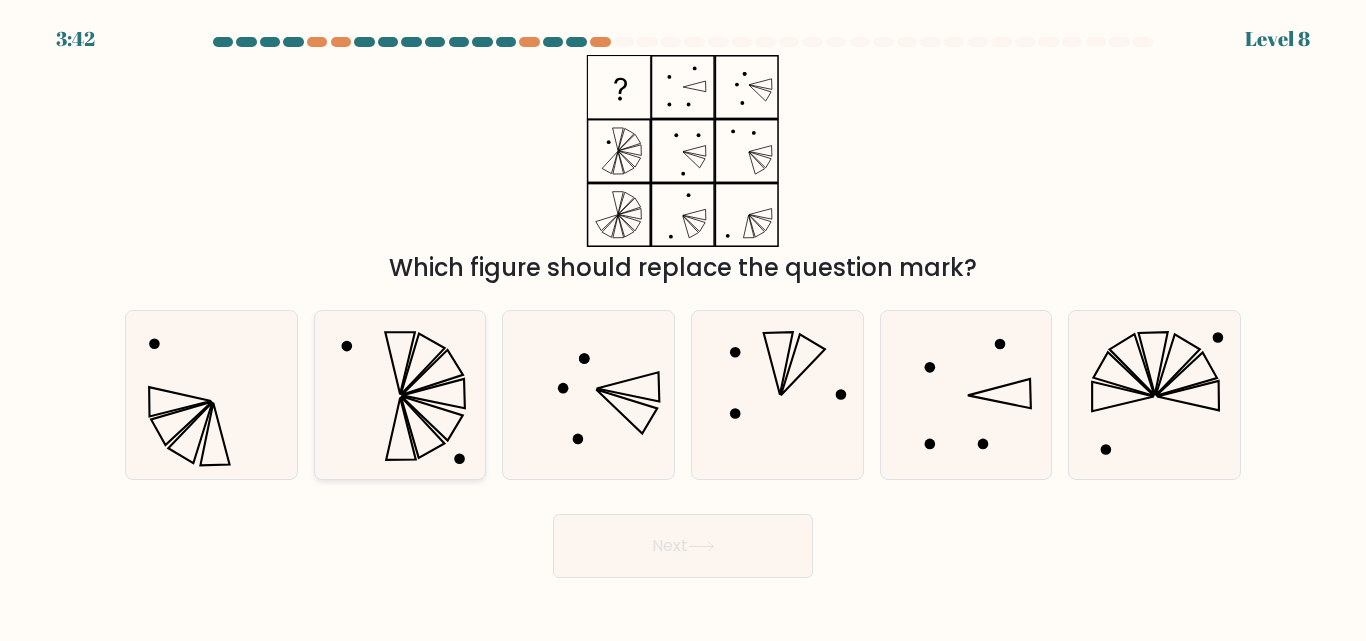 click 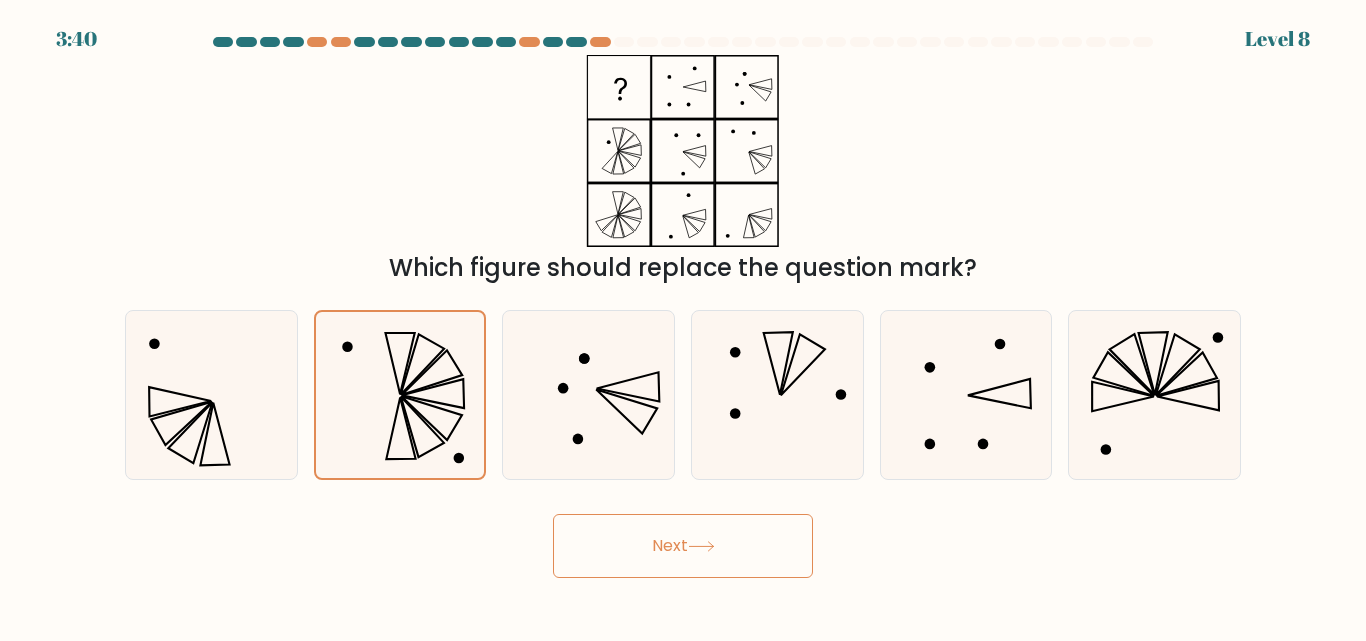 click on "Next" at bounding box center (683, 546) 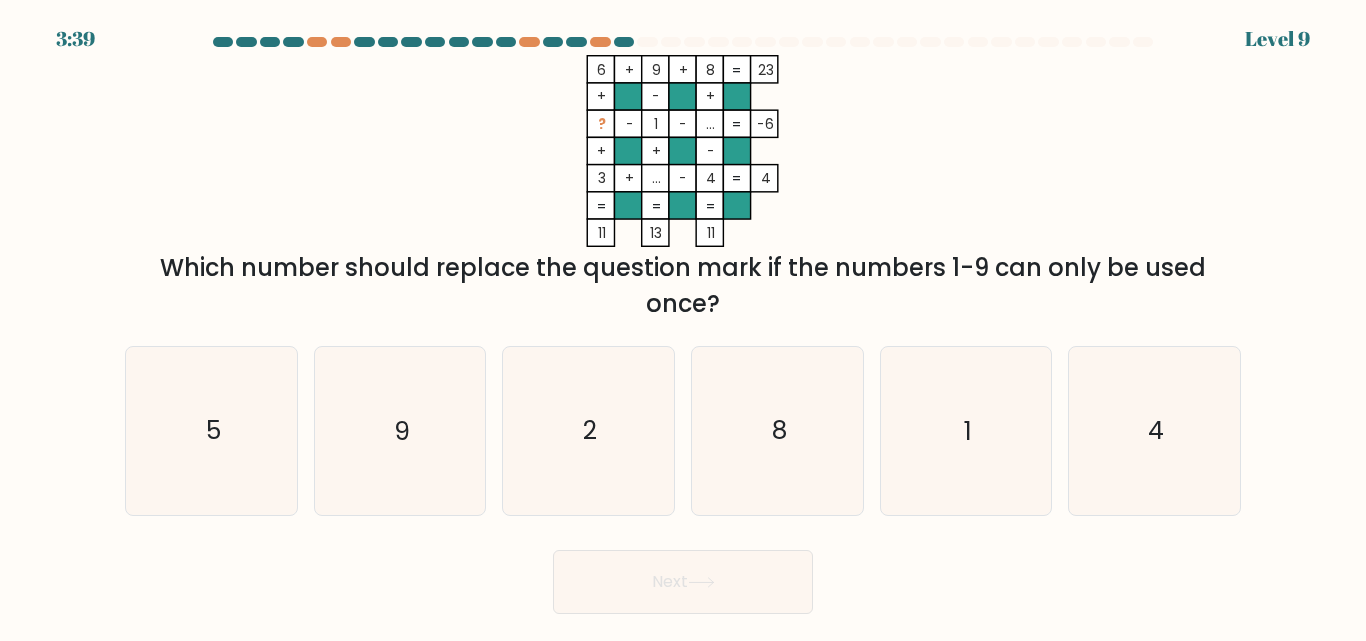 click on "Next" at bounding box center (683, 582) 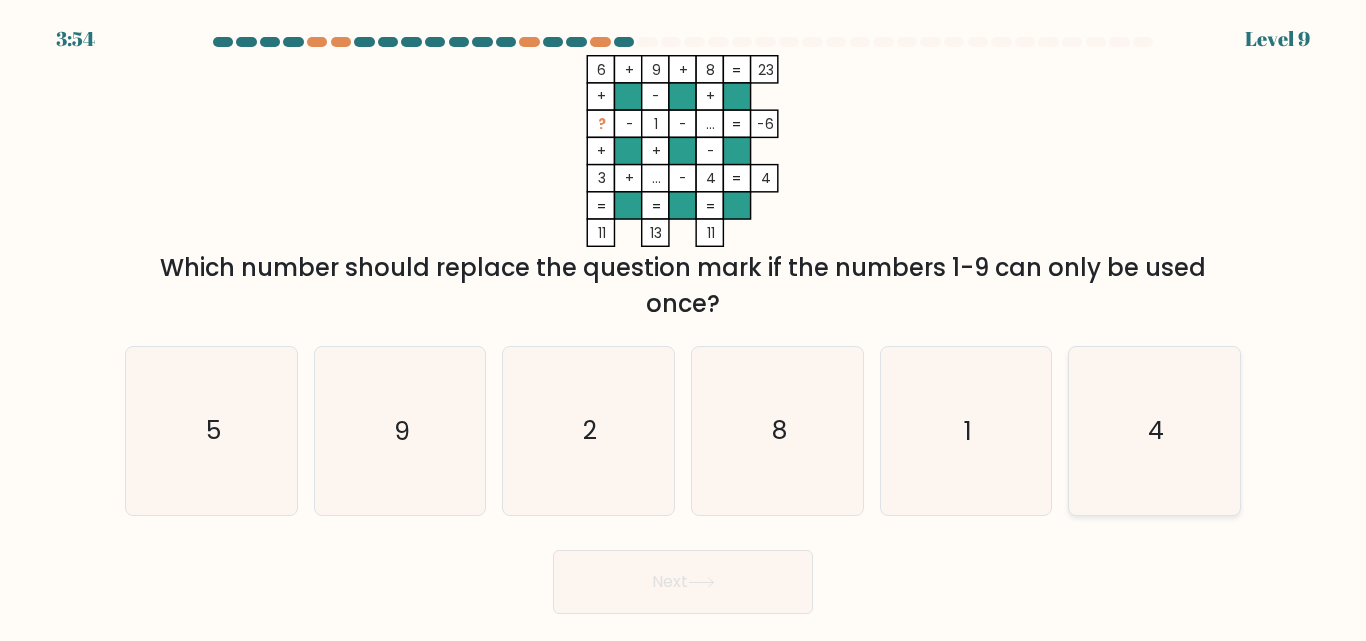 click on "4" 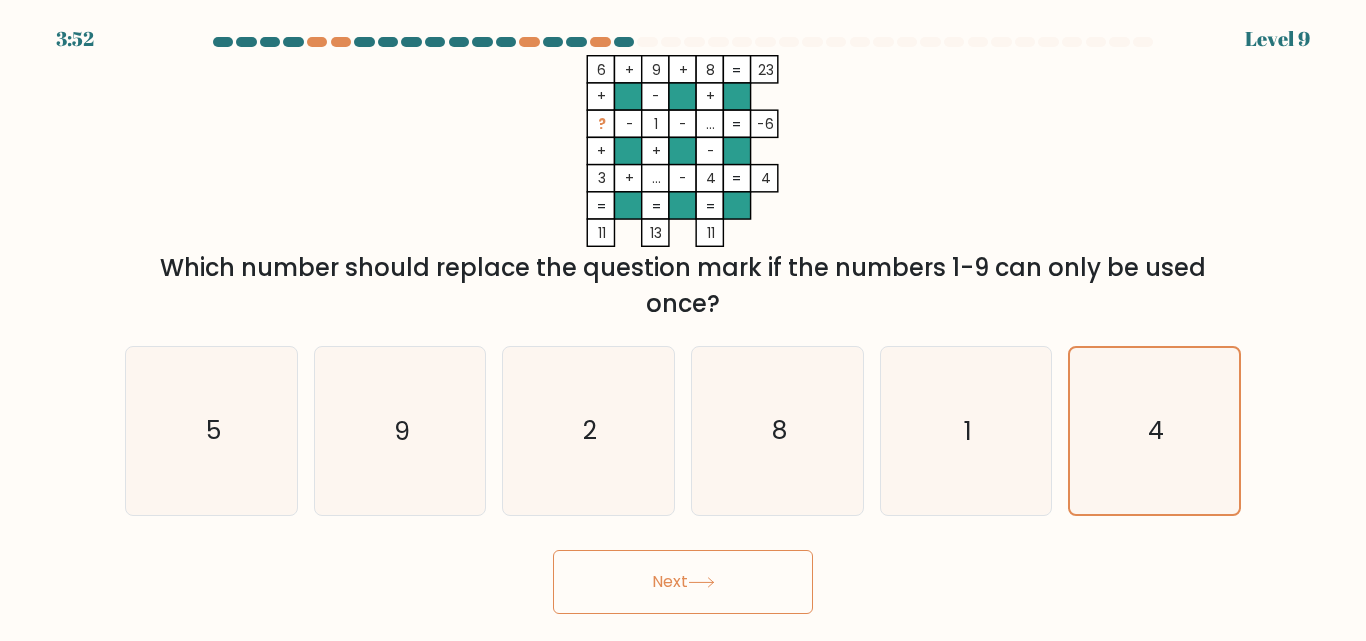 click on "Next" at bounding box center (683, 582) 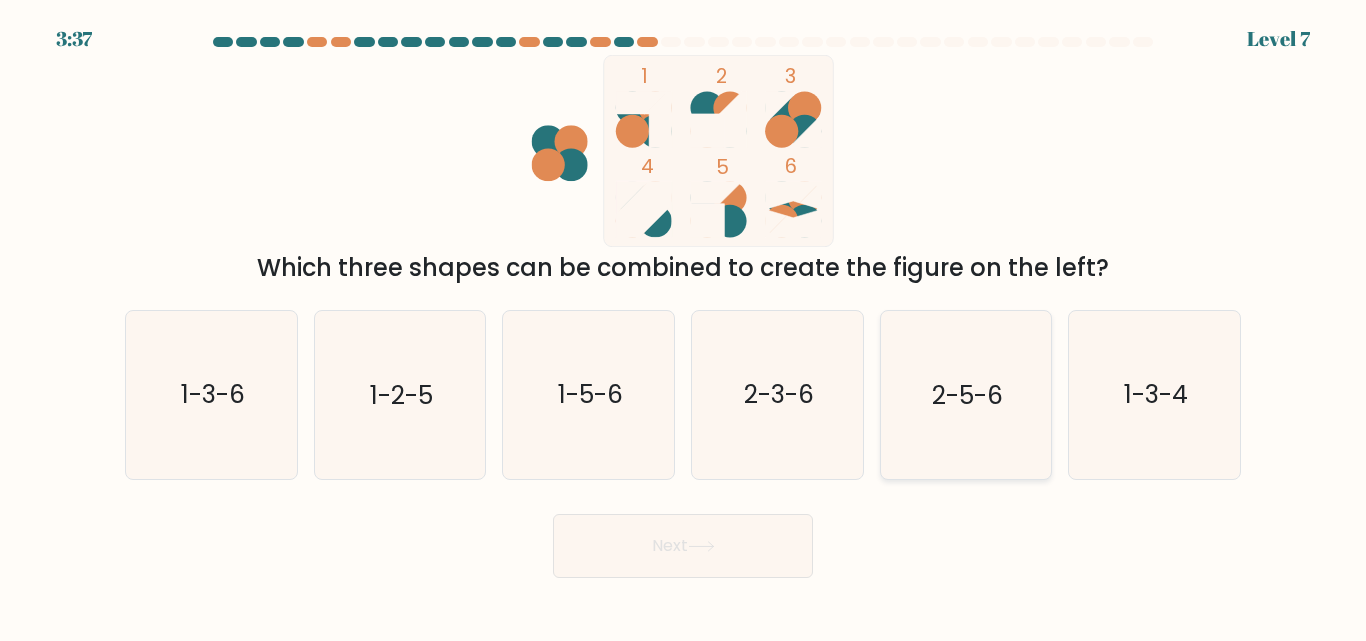 click on "2-5-6" 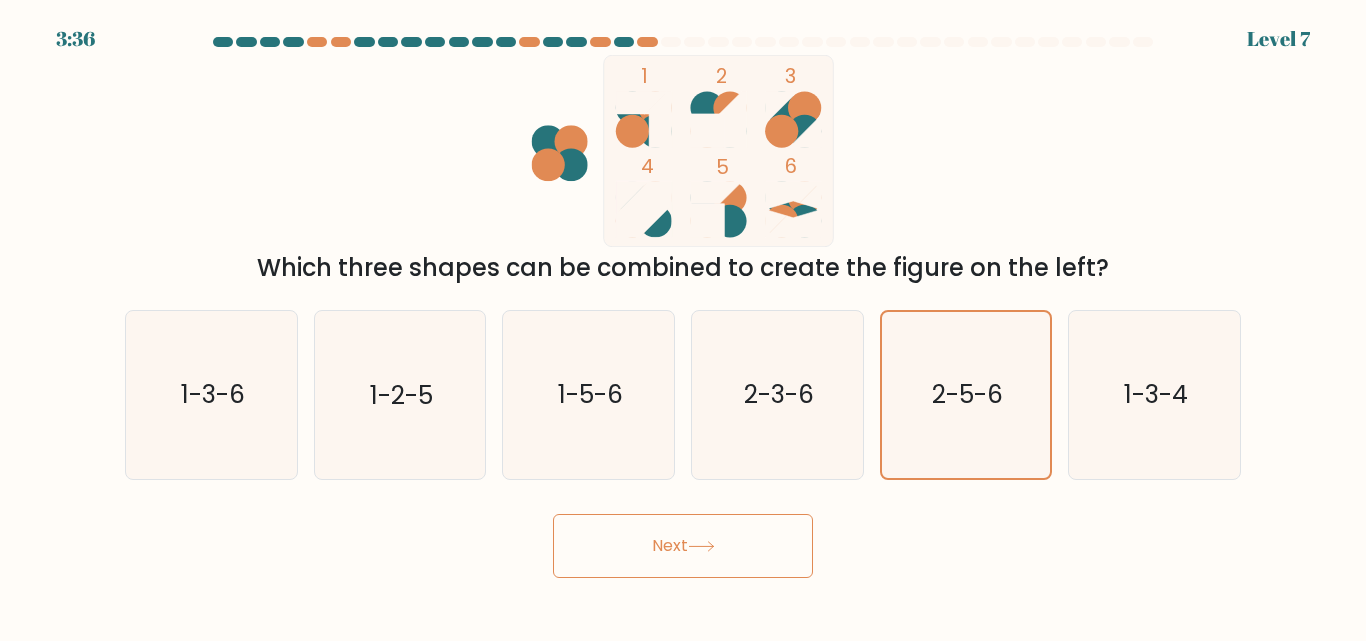 click on "Next" at bounding box center [683, 546] 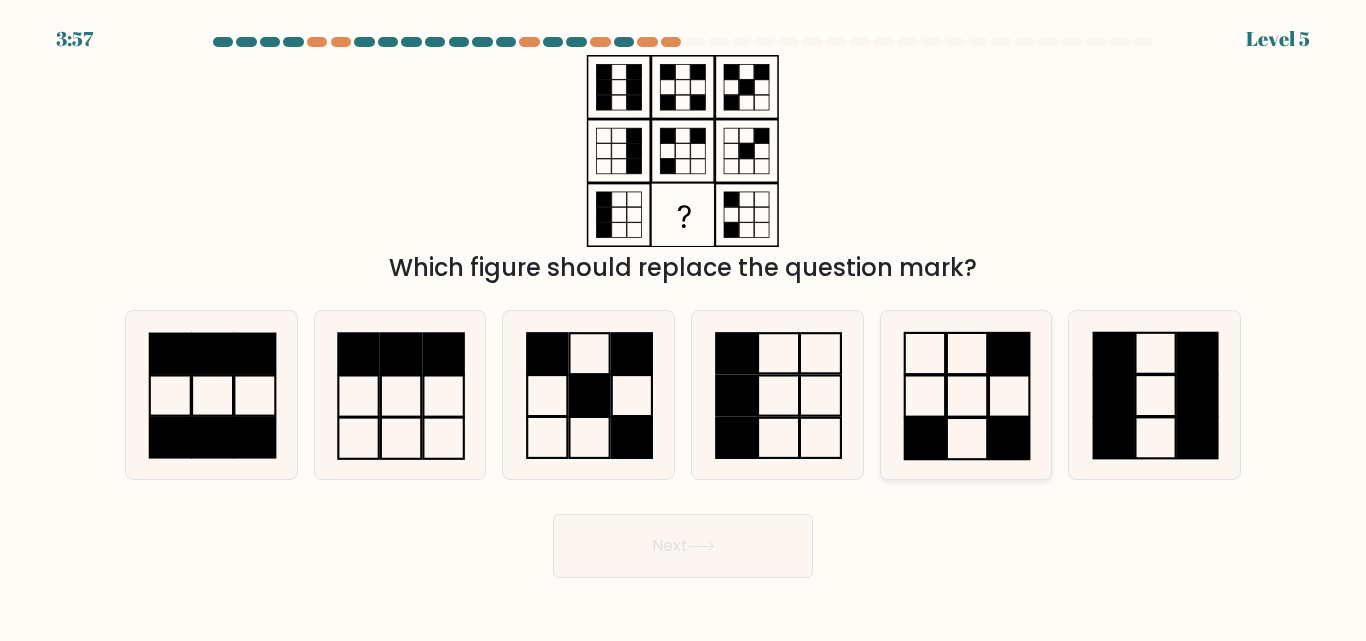 click 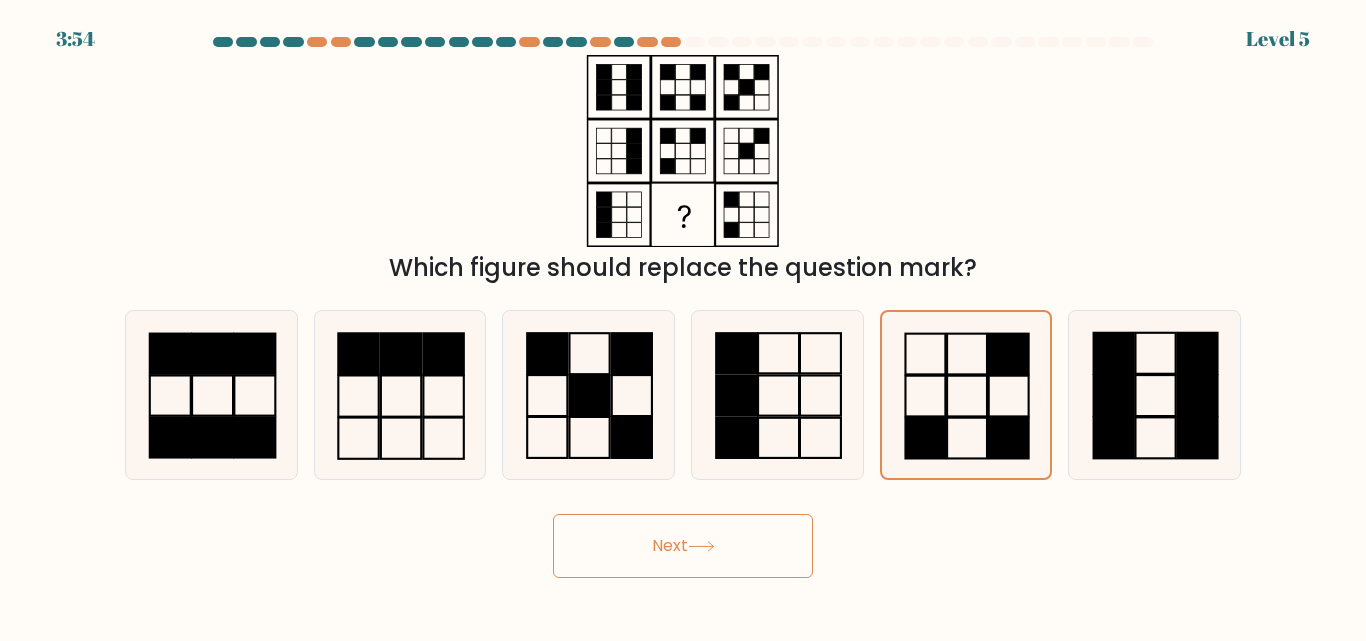 click 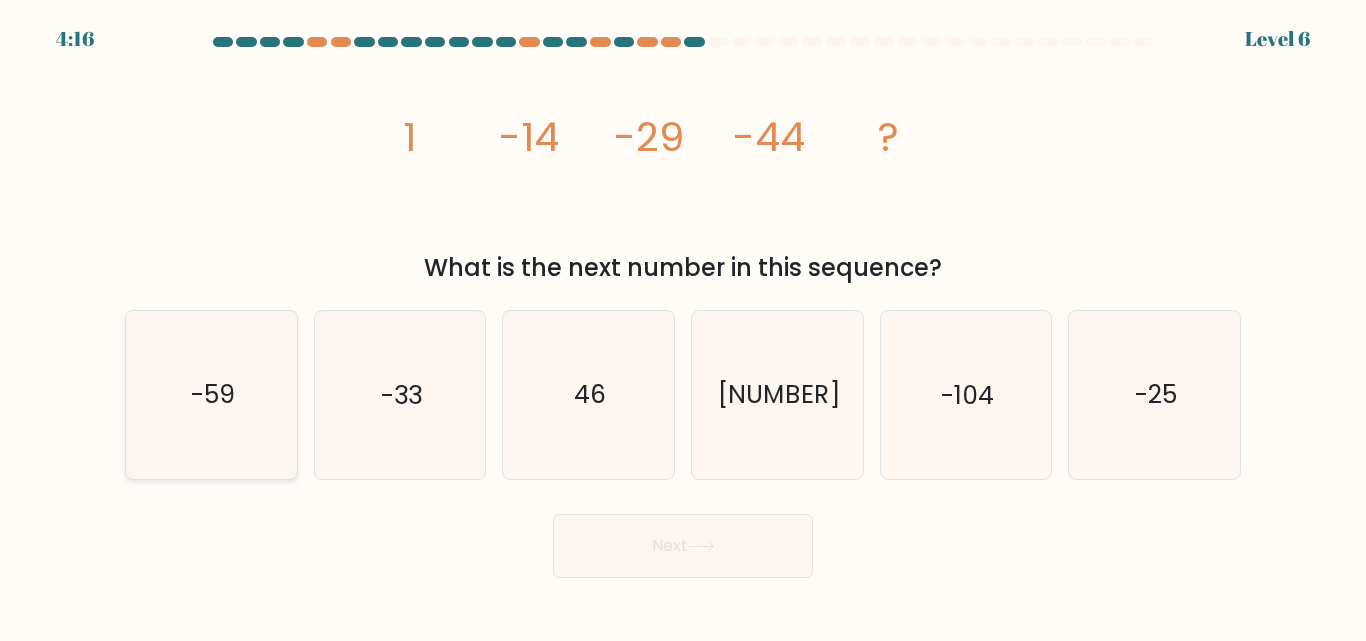 click on "-59" 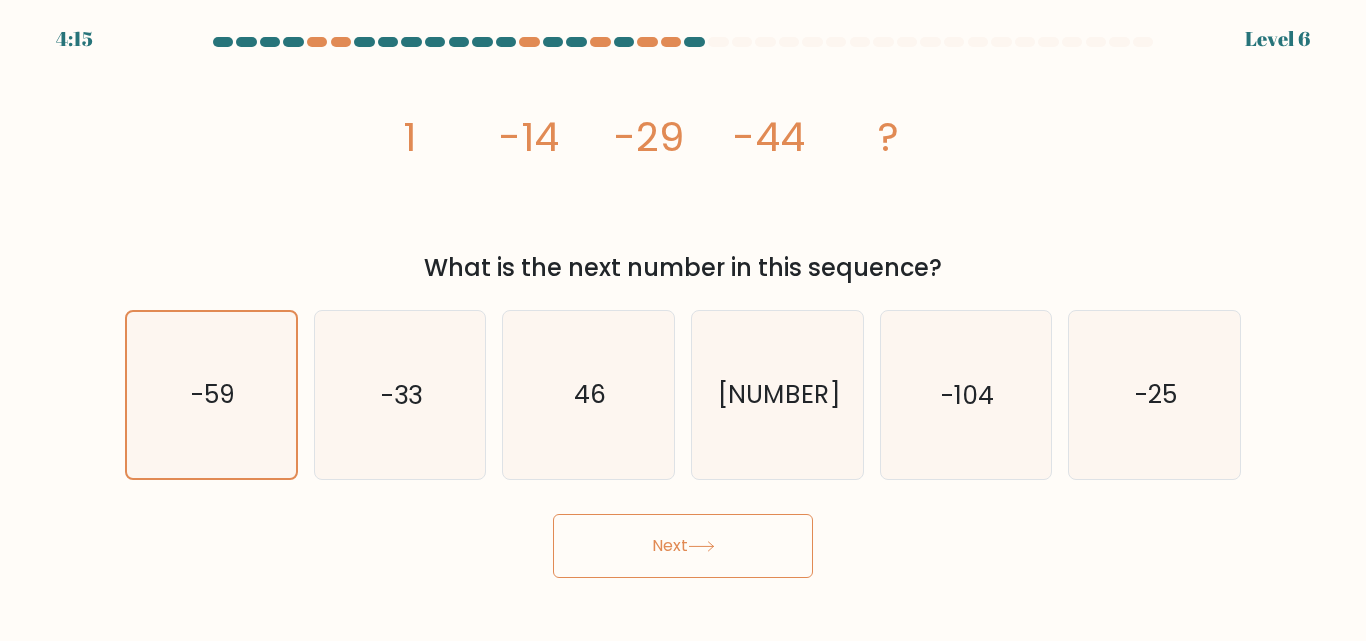 click on "Next" at bounding box center [683, 546] 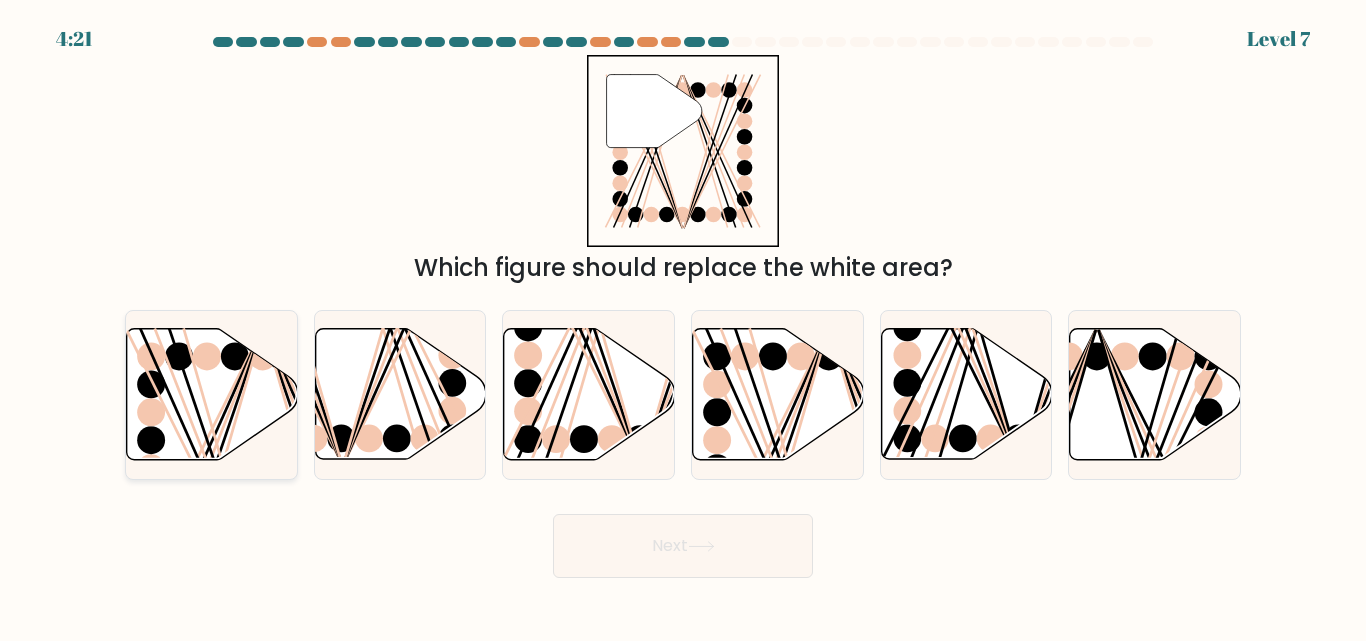 click 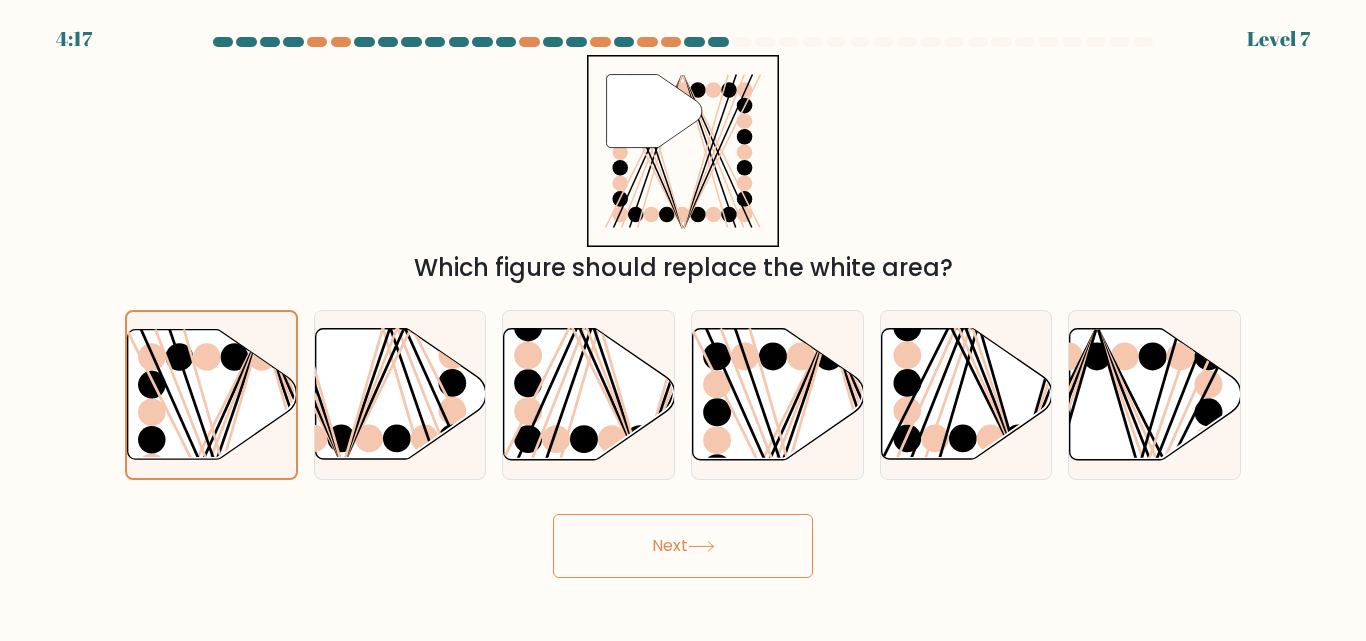 drag, startPoint x: 637, startPoint y: 507, endPoint x: 638, endPoint y: 527, distance: 20.024984 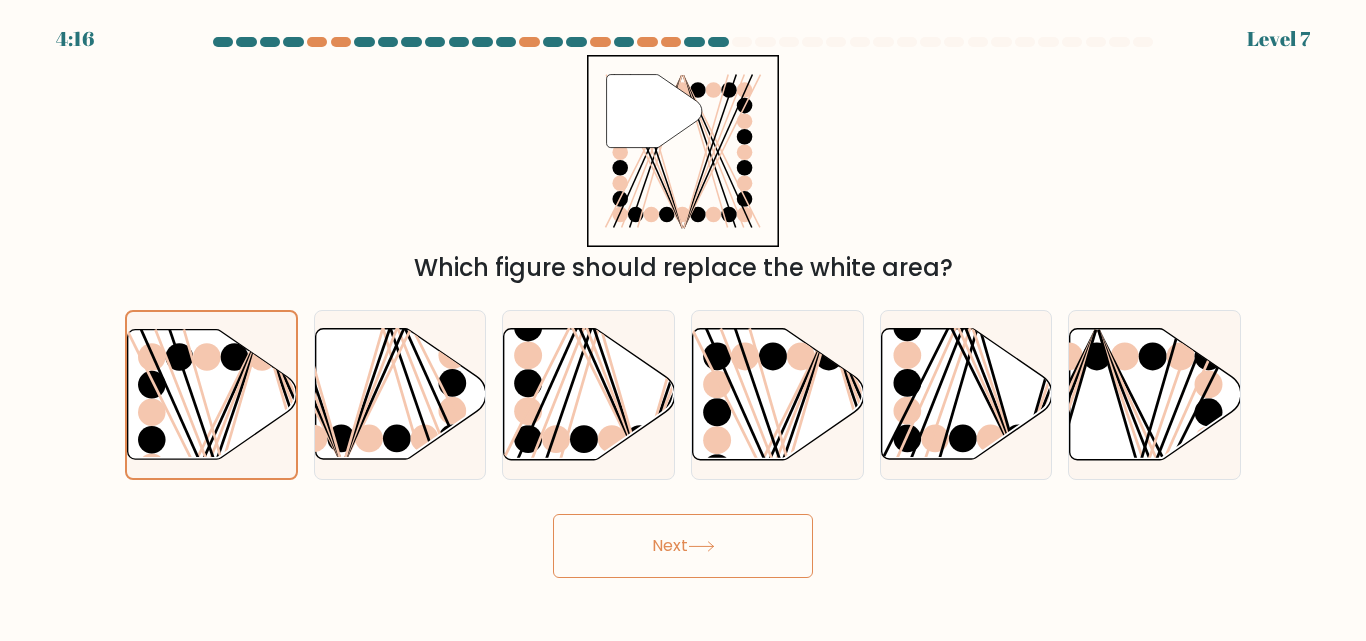 click on "Next" at bounding box center [683, 546] 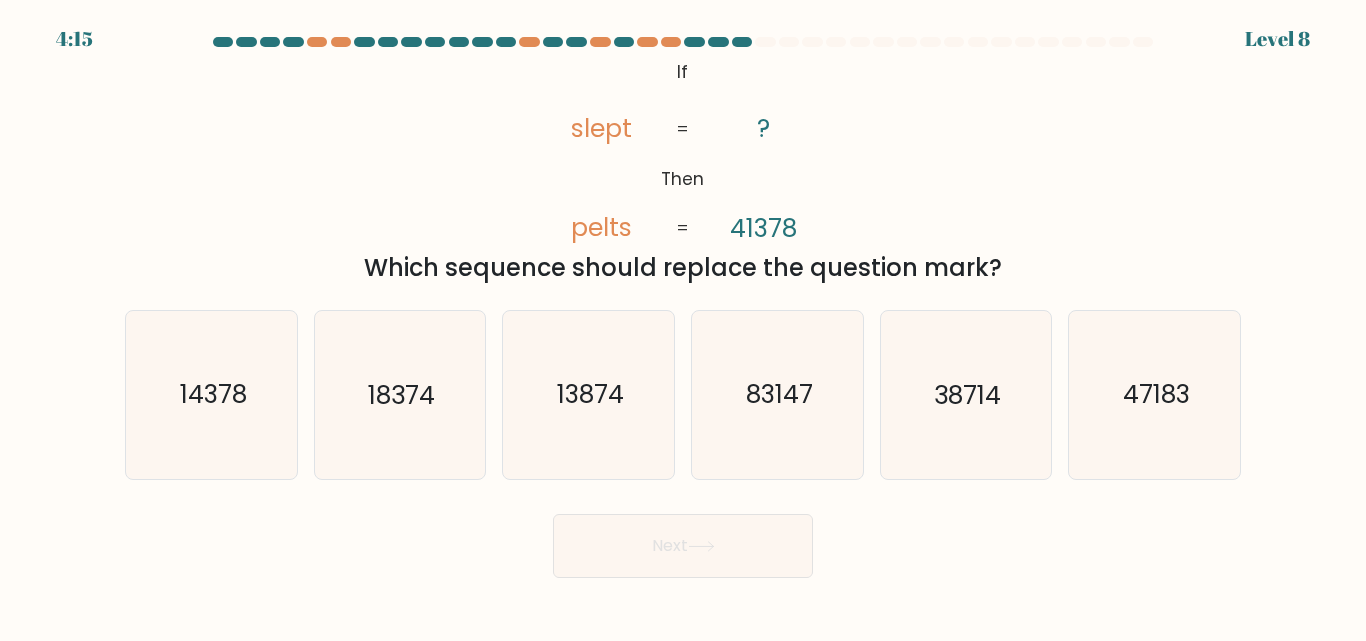 click on "Next" at bounding box center (683, 546) 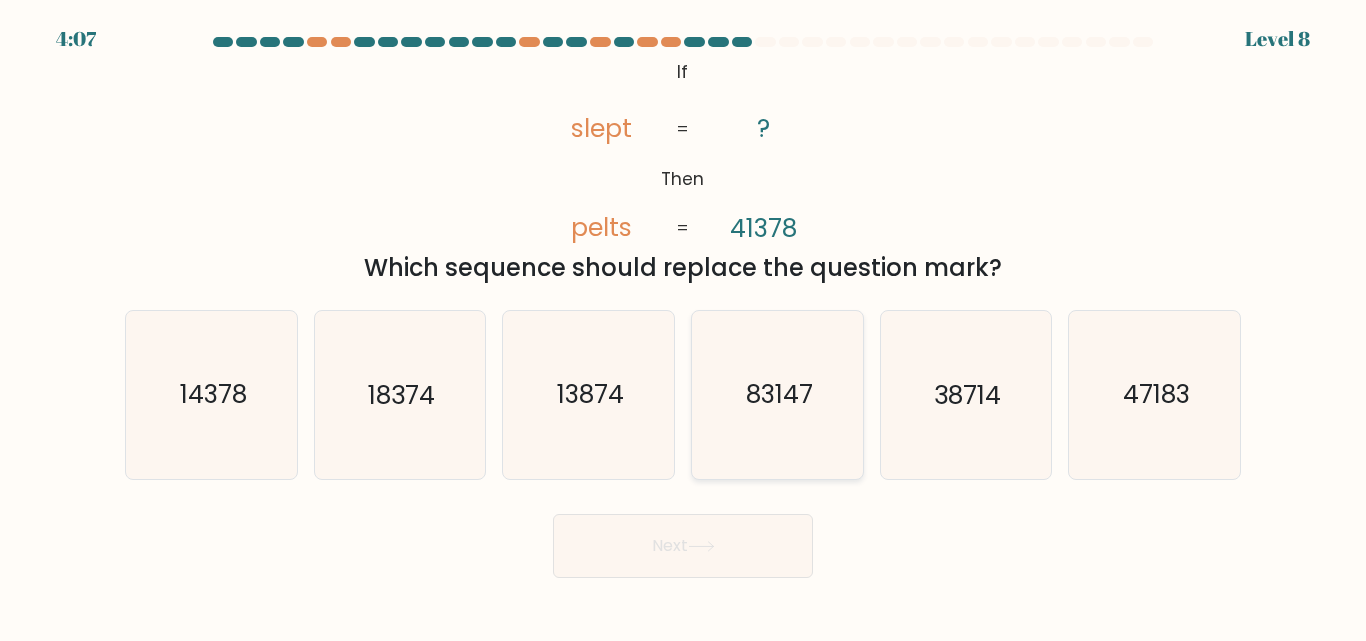 click on "83147" 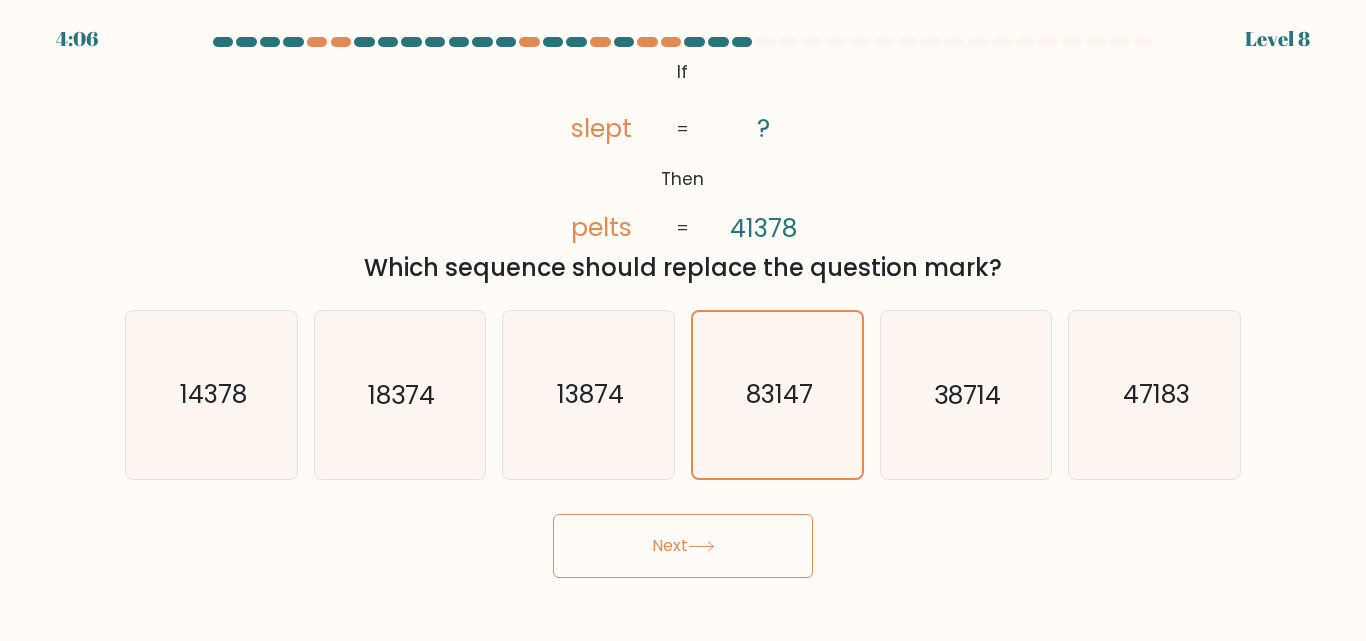 click on "Next" at bounding box center (683, 546) 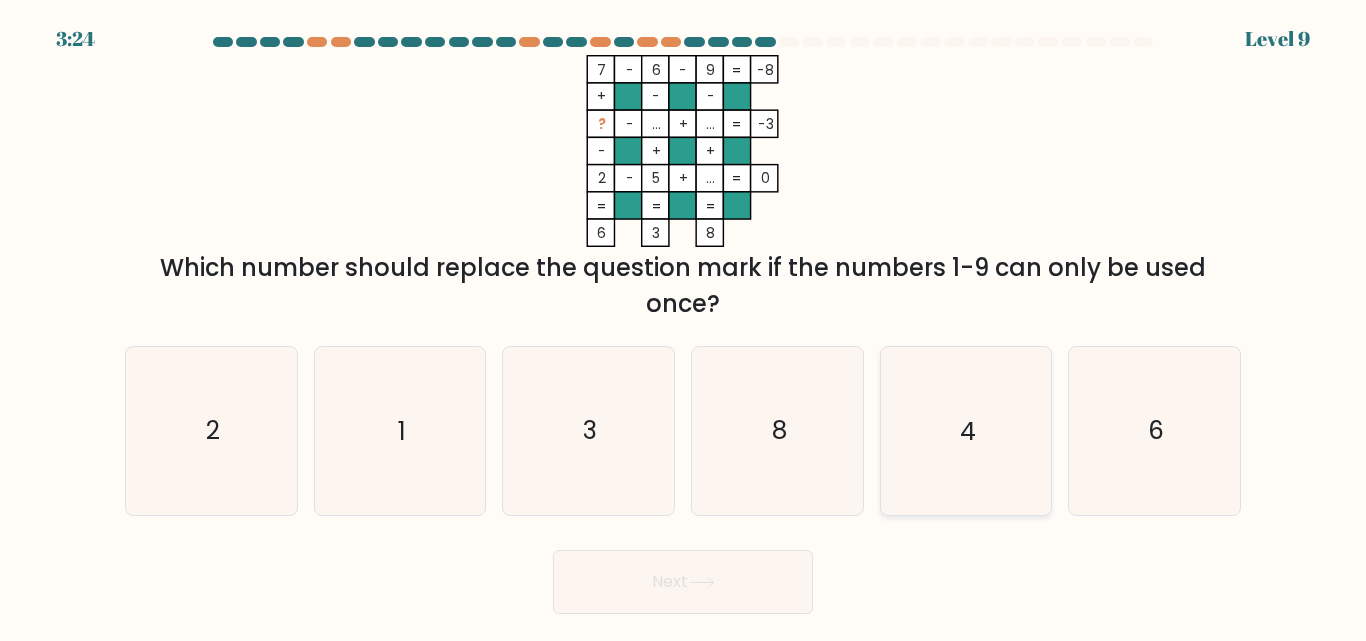 click on "4" 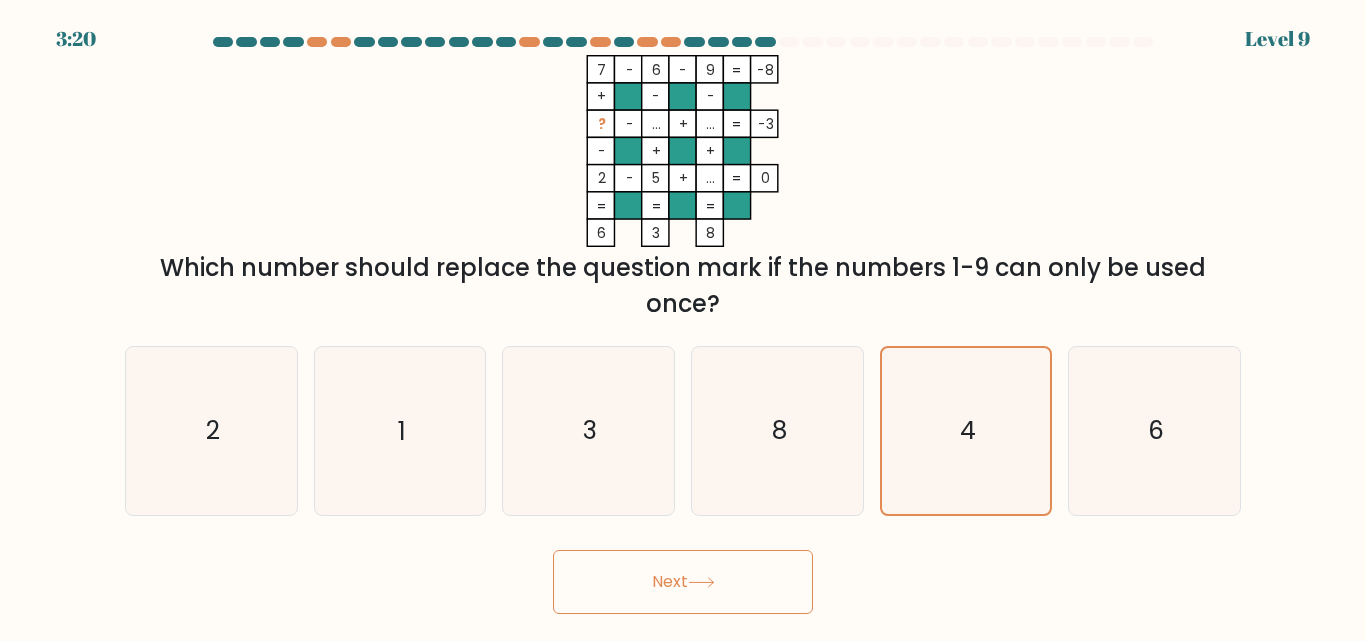 click on "Next" at bounding box center [683, 582] 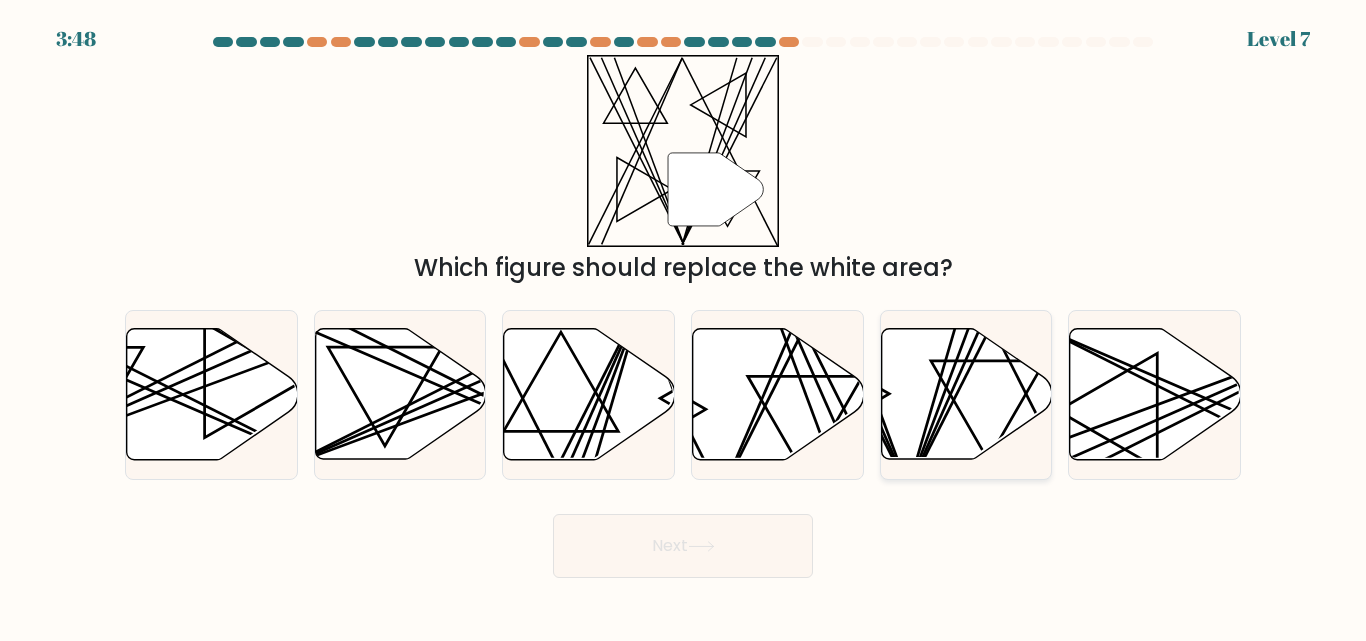 click 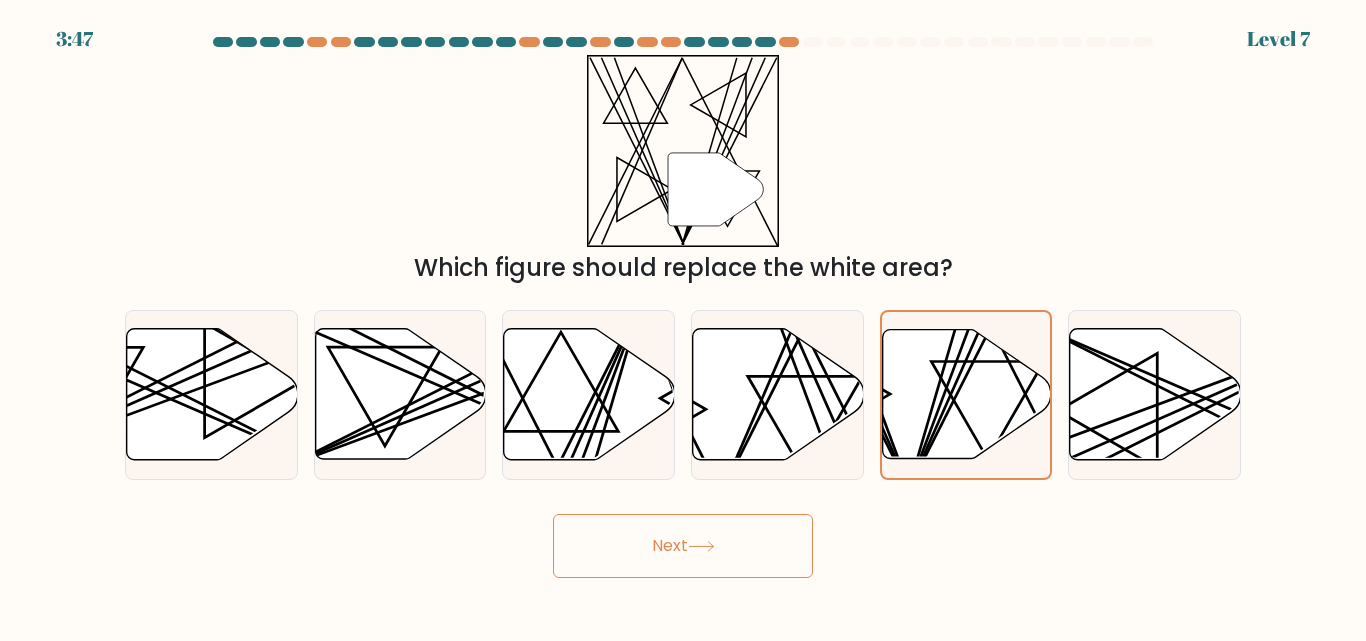 click on "Next" at bounding box center (683, 546) 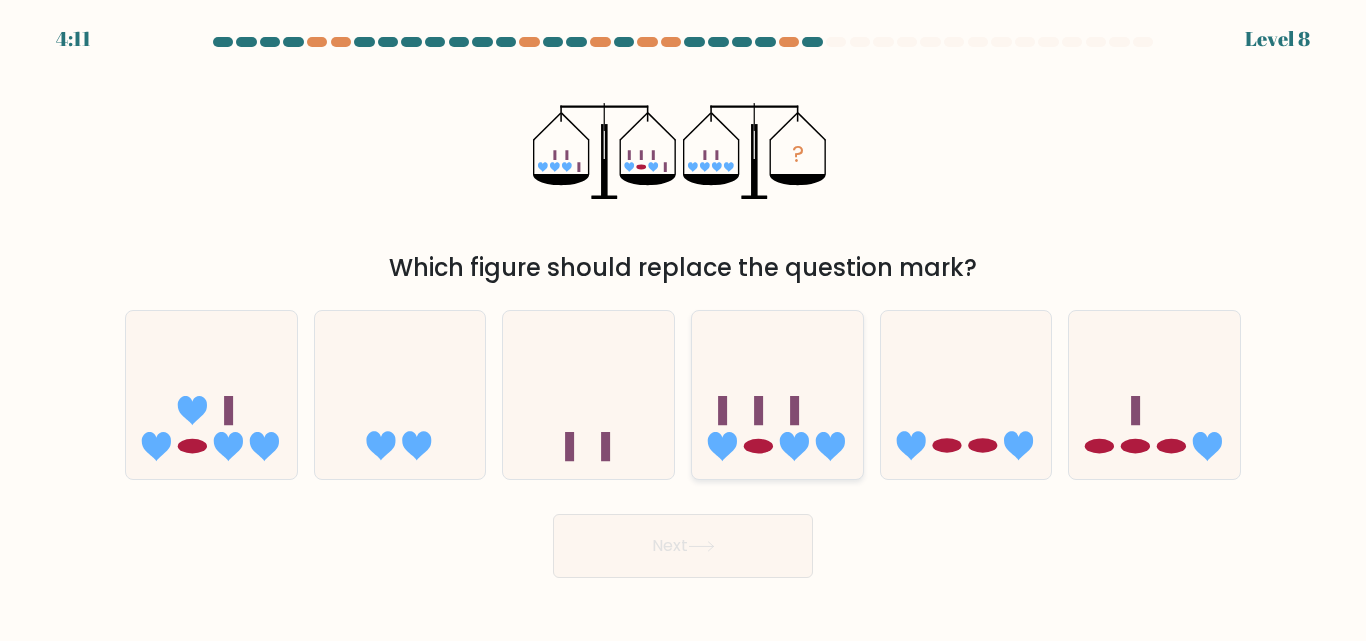 click 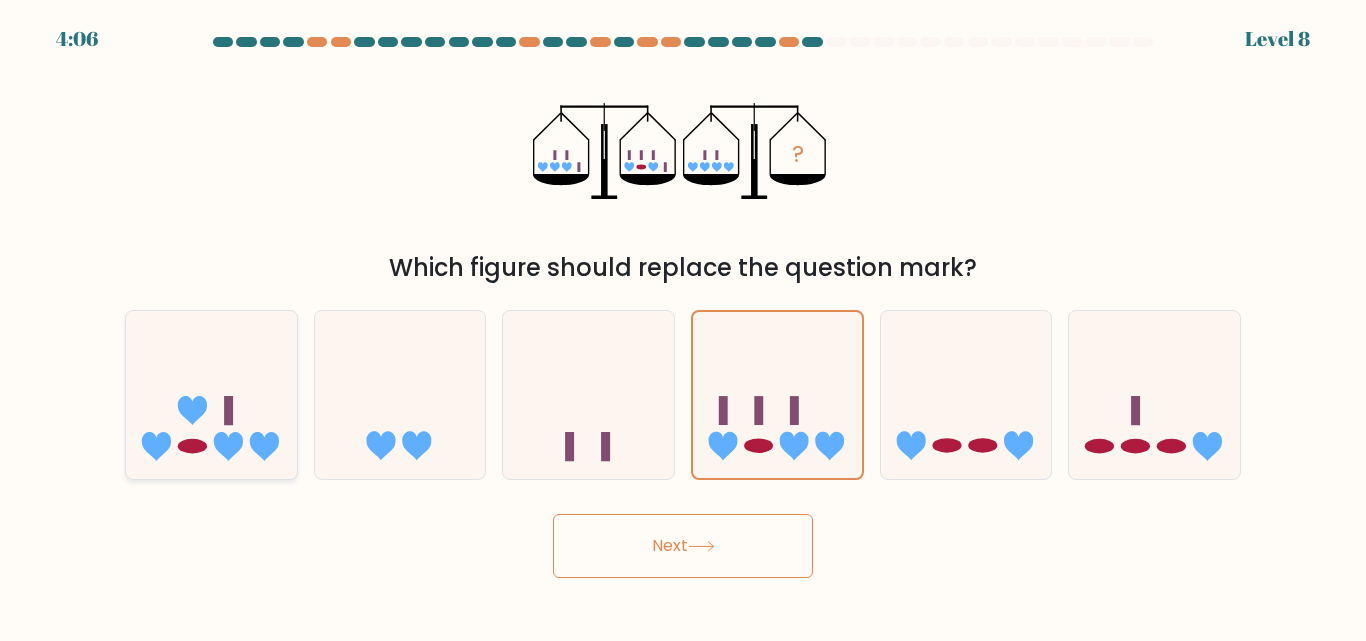 click 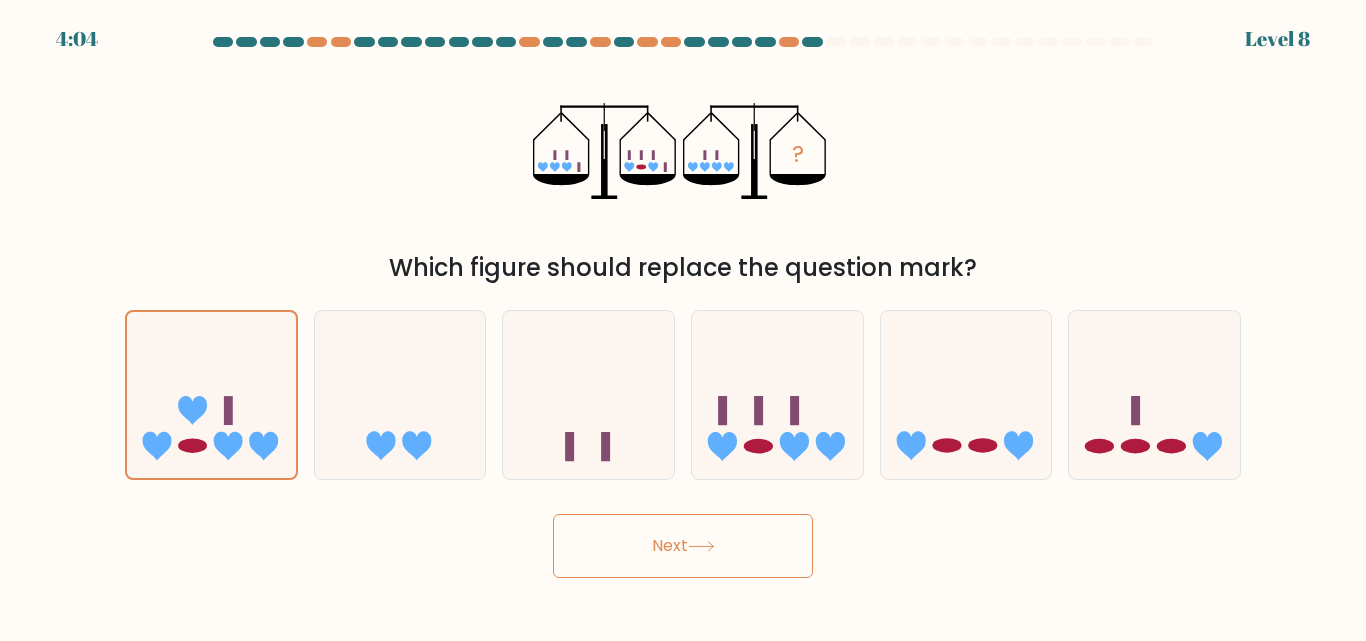 click on "Next" at bounding box center [683, 546] 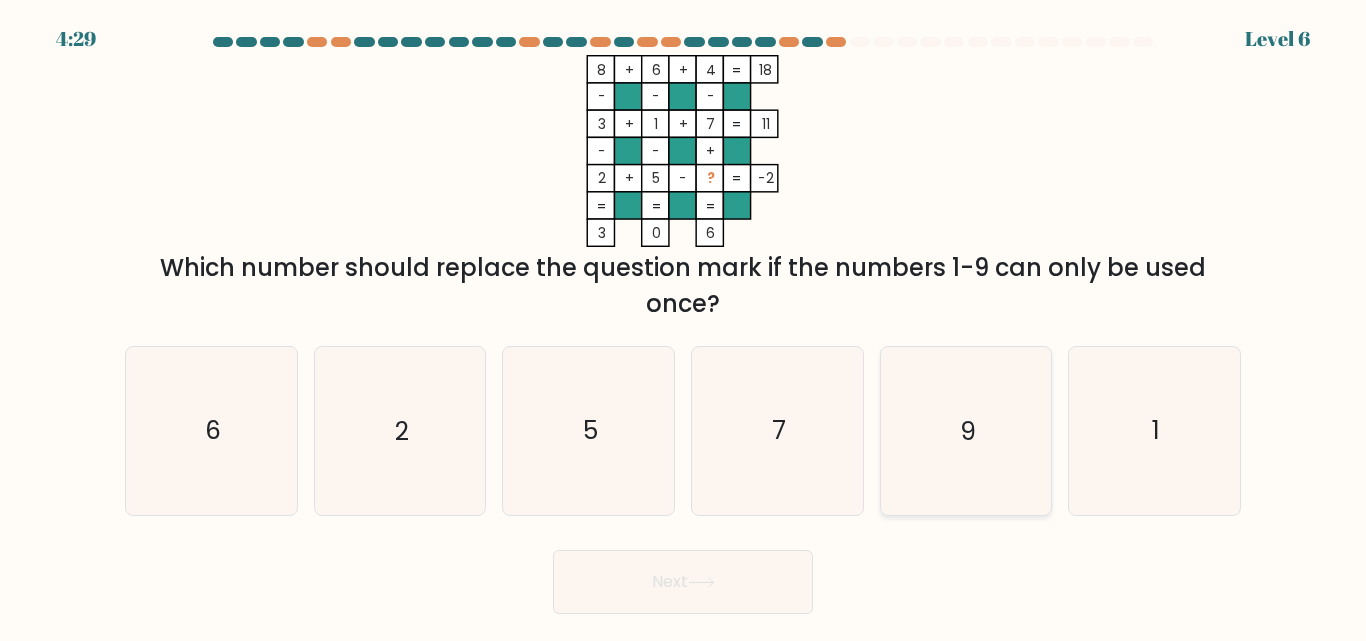 click on "9" 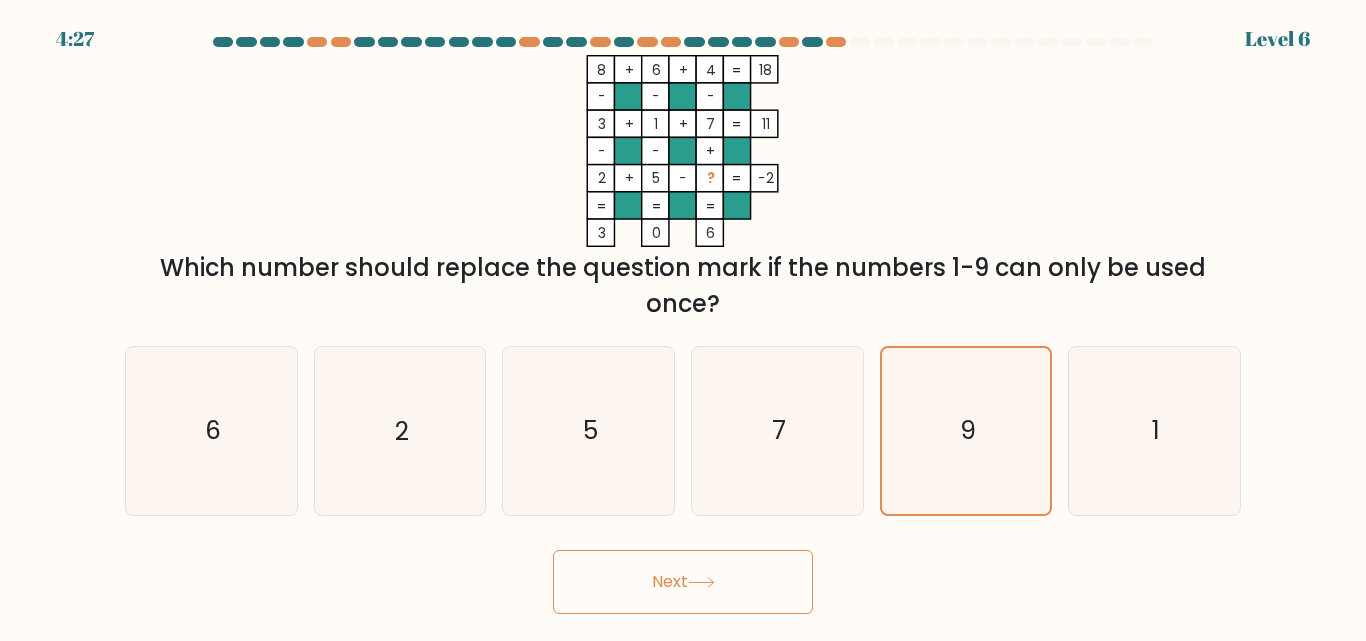 click on "Next" at bounding box center (683, 582) 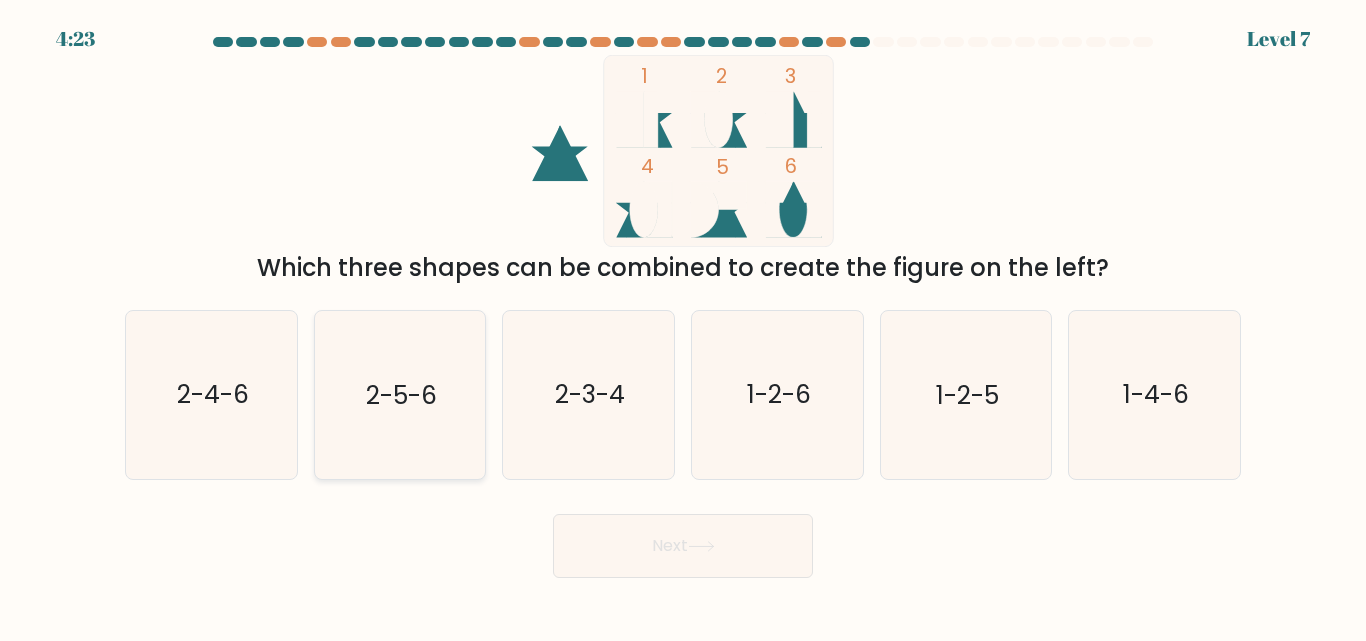 click on "2-5-6" 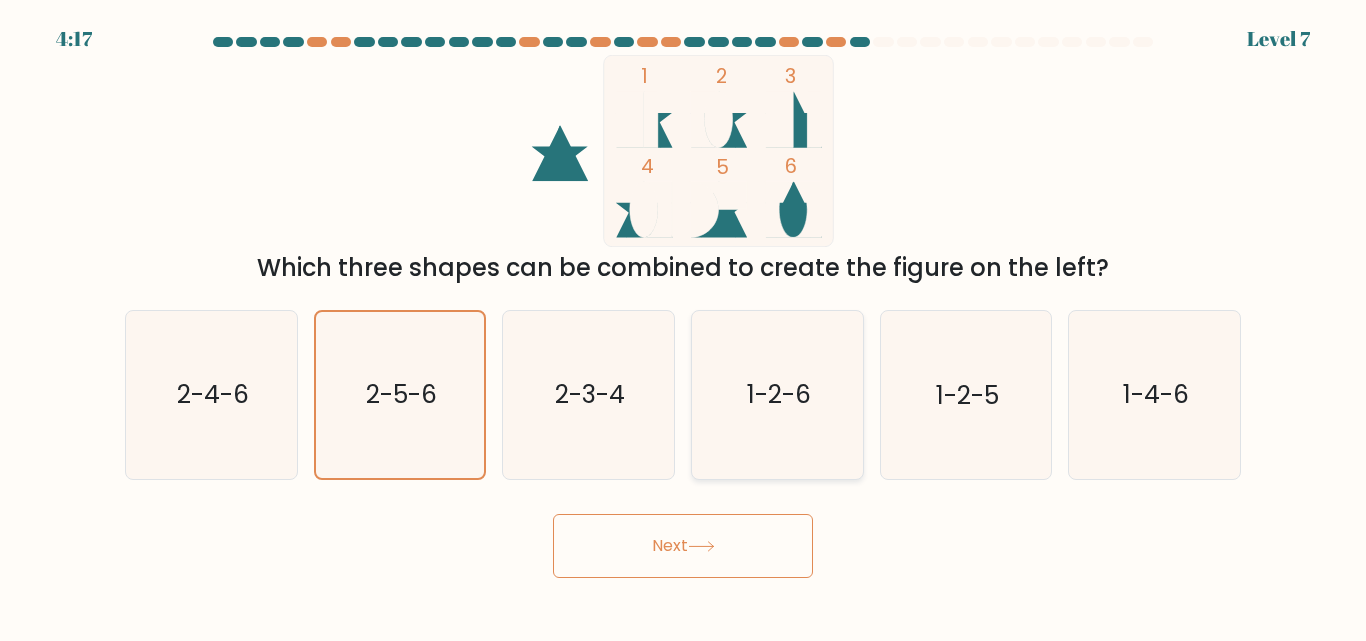 click on "1-2-6" 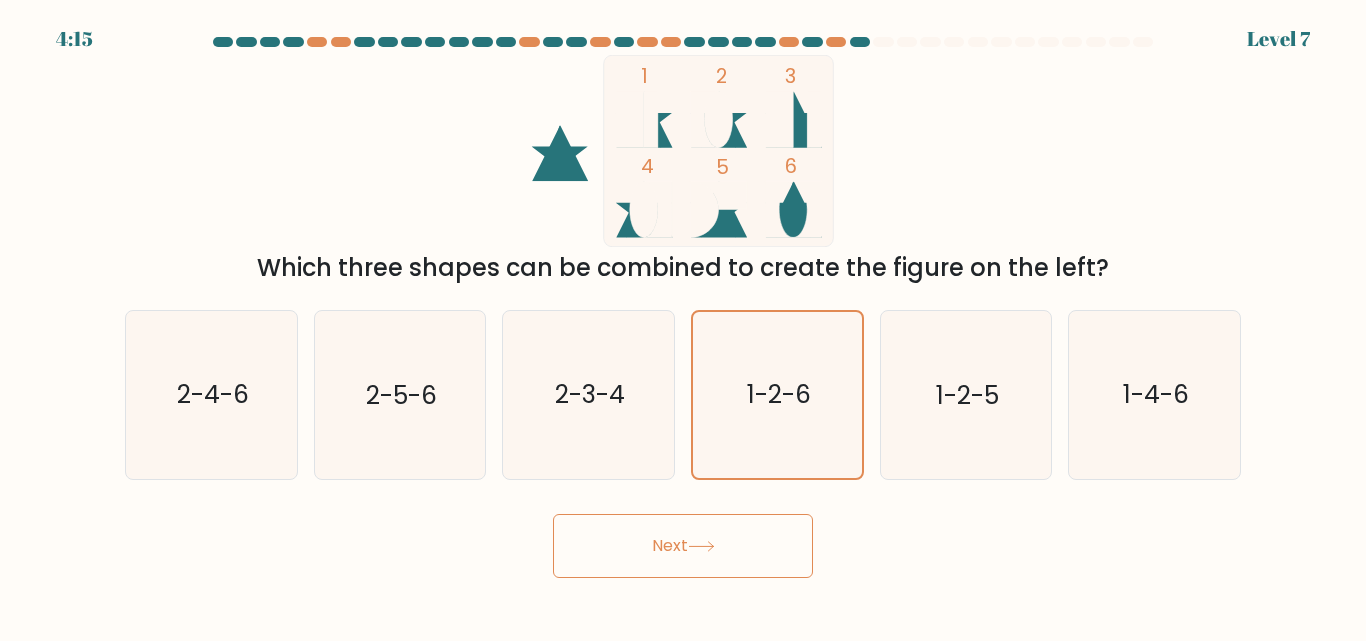 click on "Next" at bounding box center [683, 546] 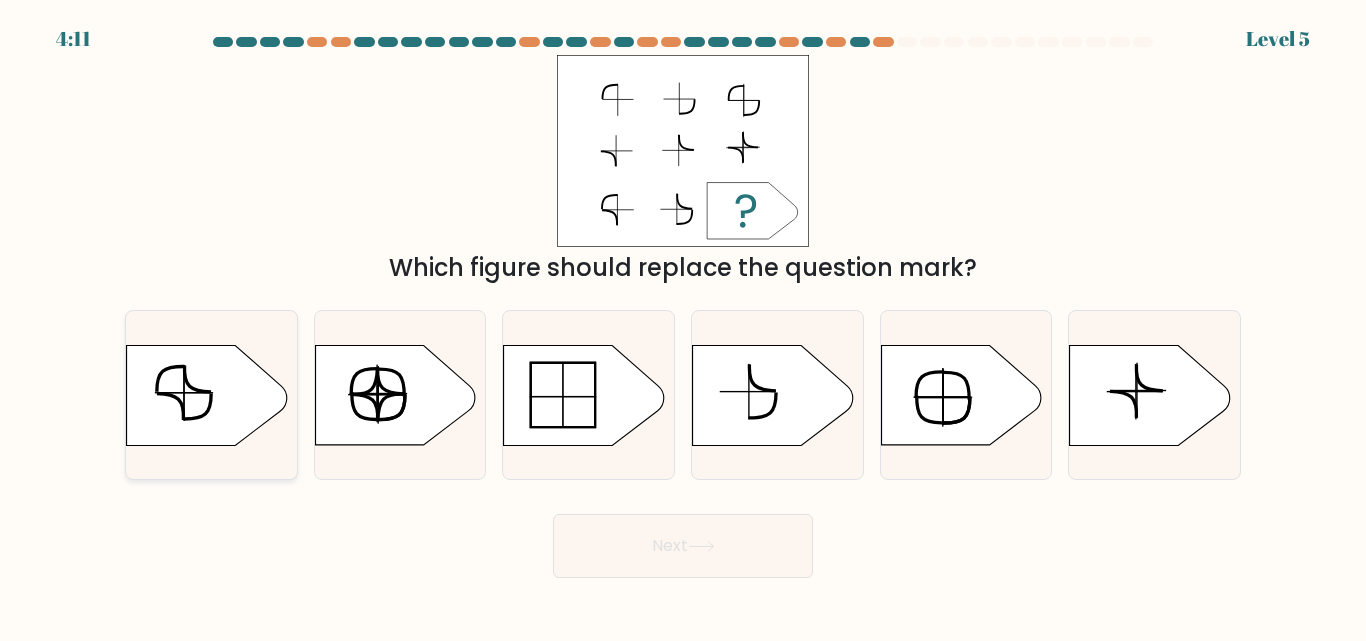 click 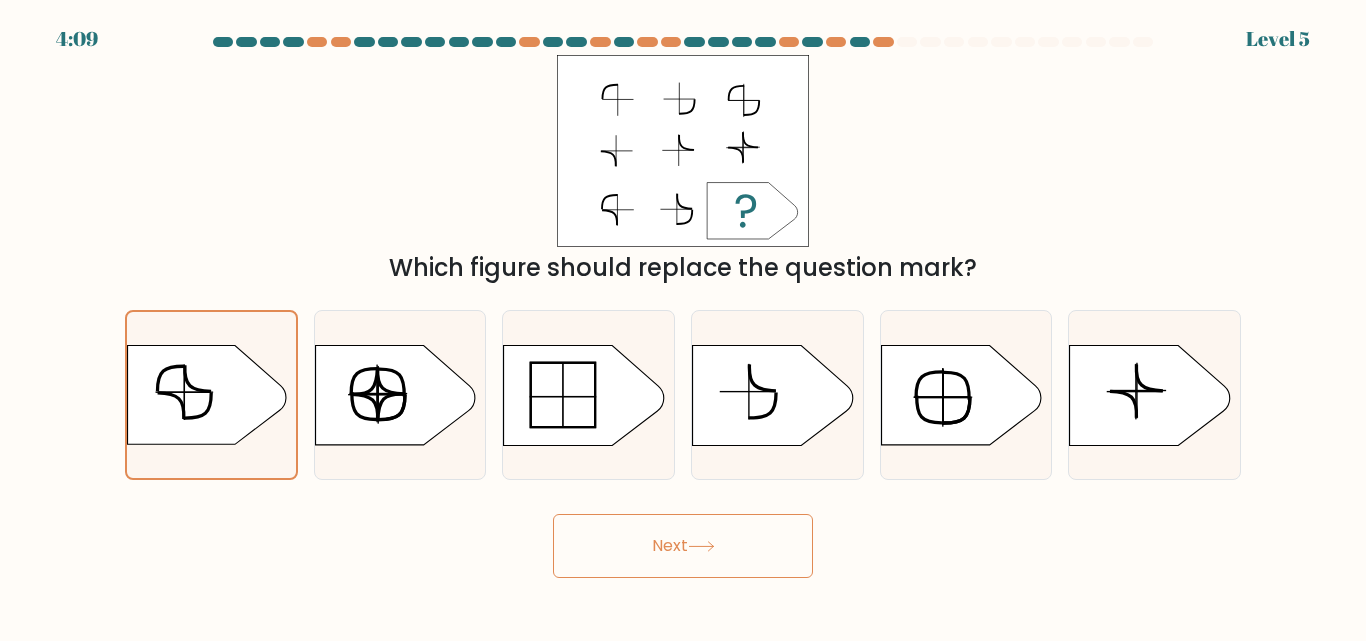 click on "Next" at bounding box center (683, 546) 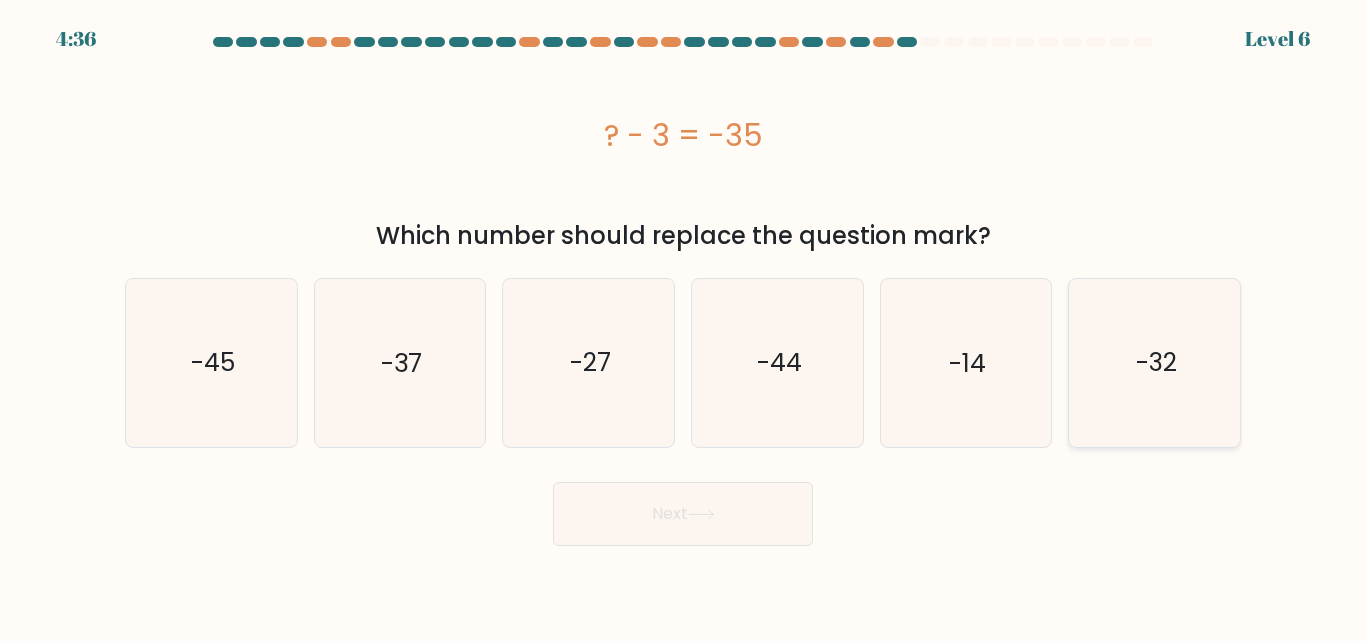 click on "-32" 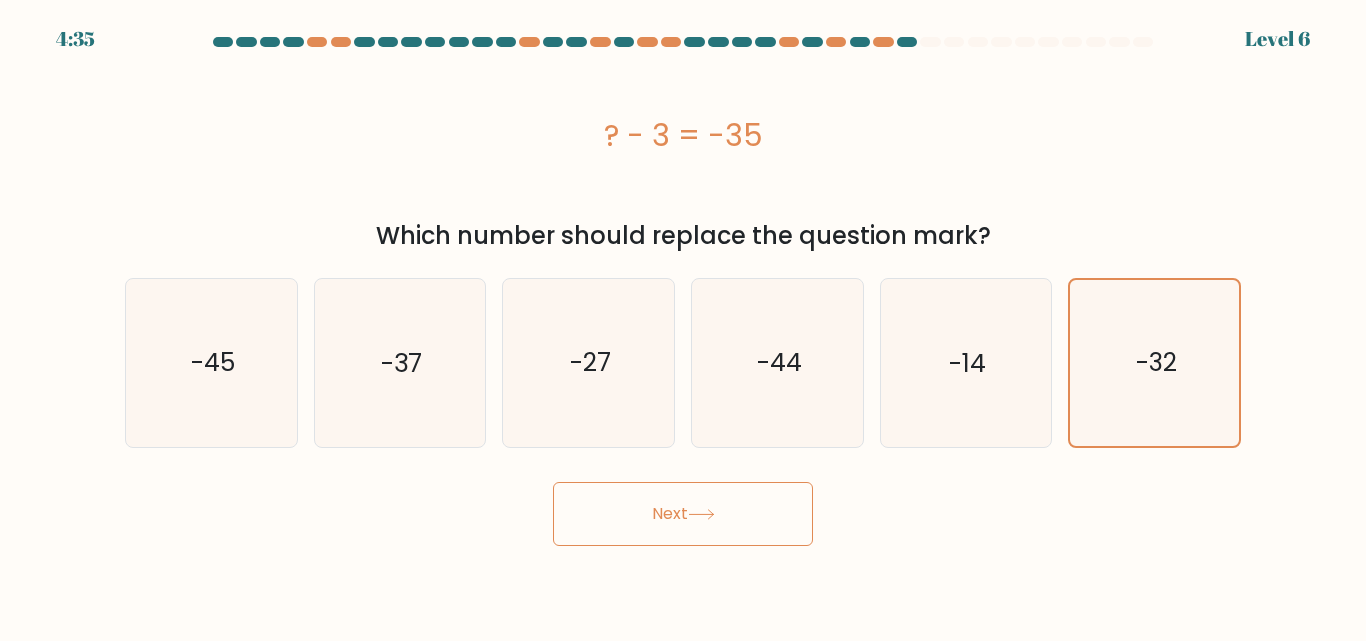 click on "Next" at bounding box center [683, 514] 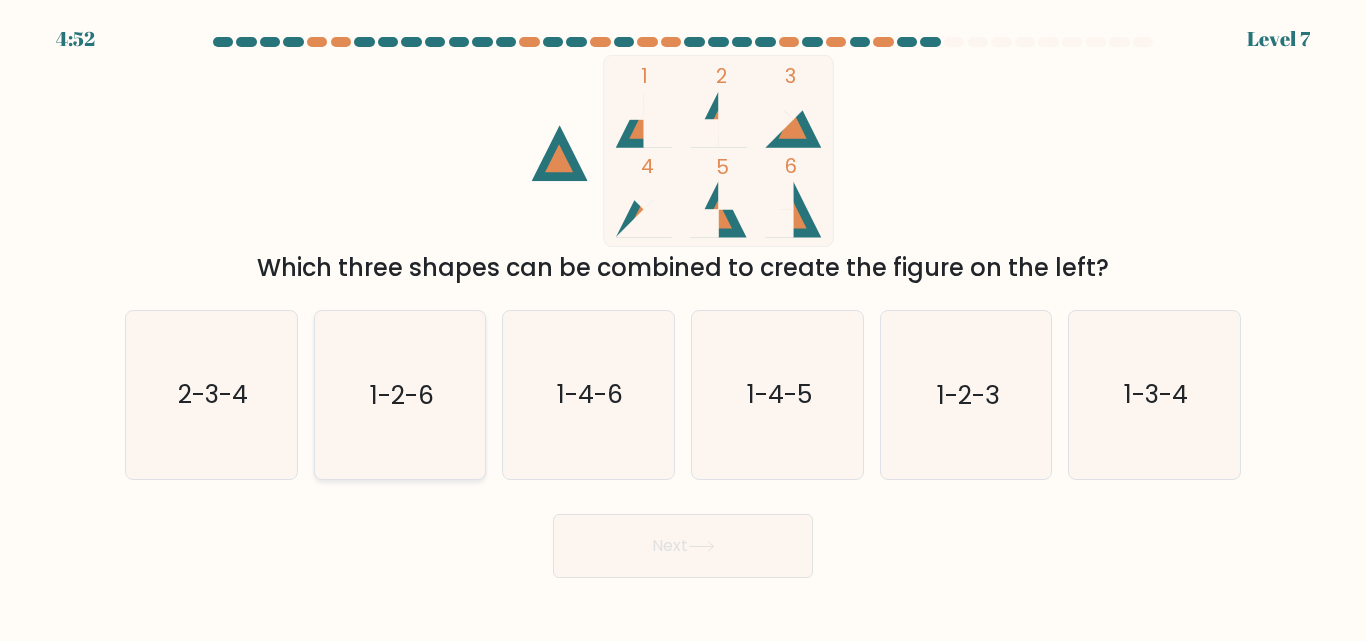 click on "1-2-6" 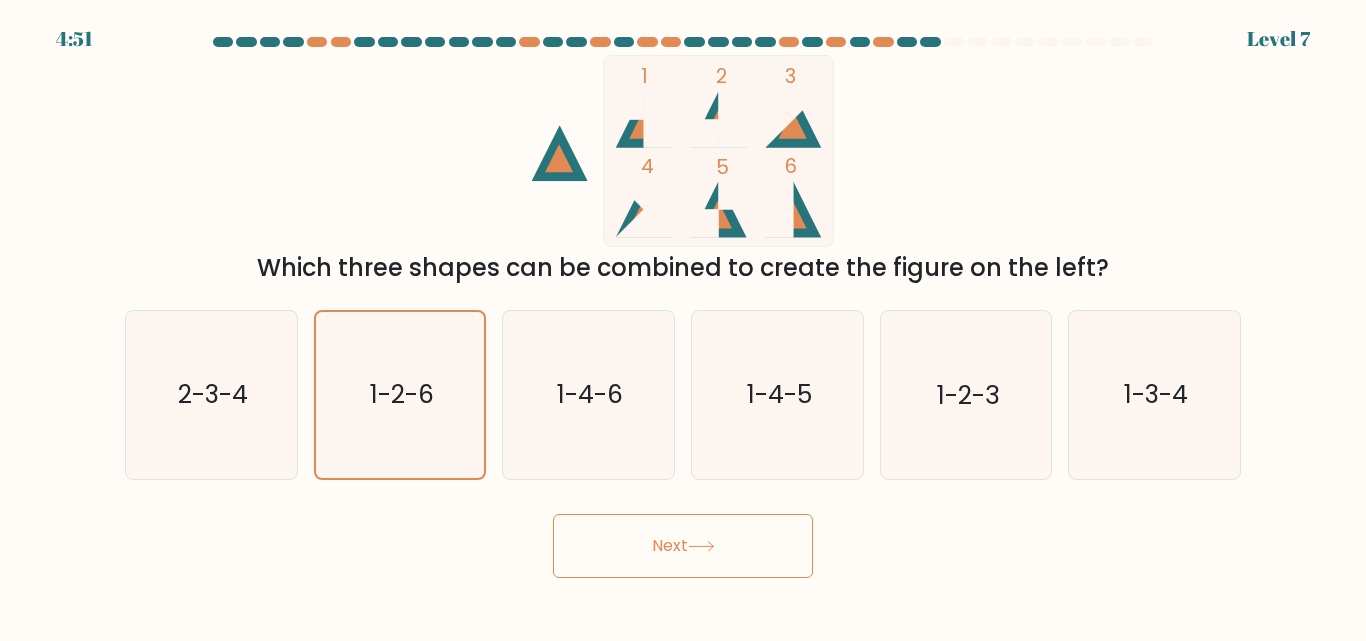 click 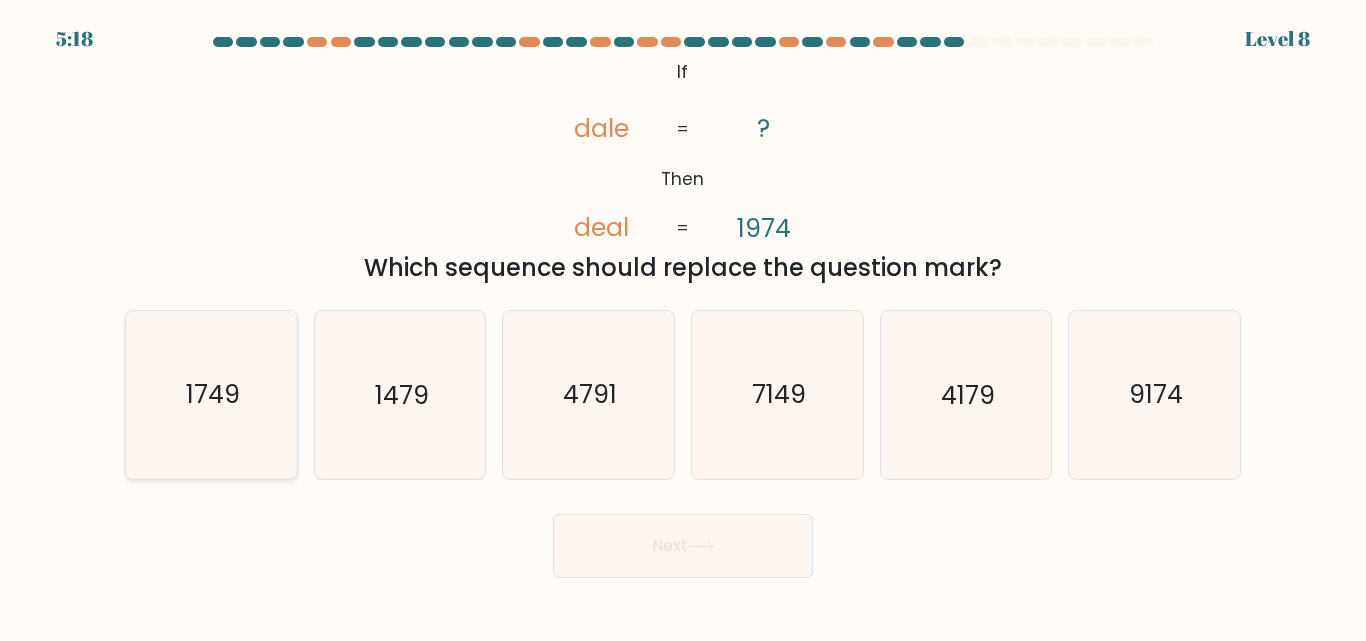 click on "1749" 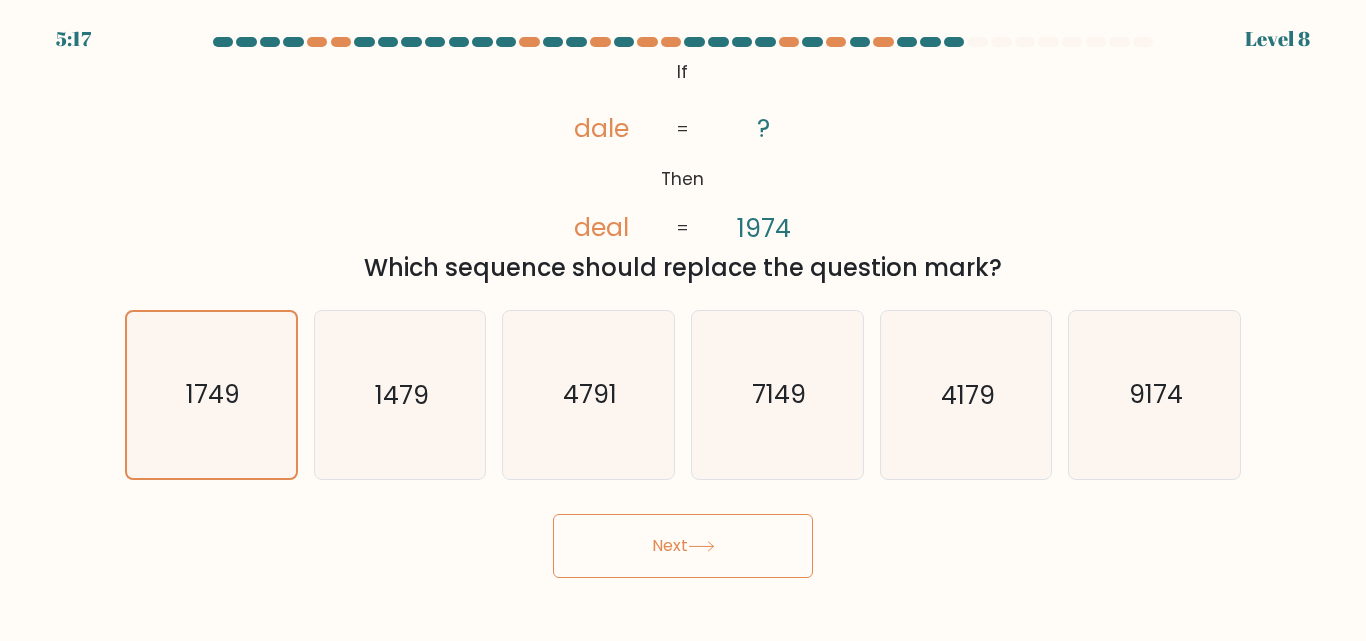 click on "Next" at bounding box center [683, 546] 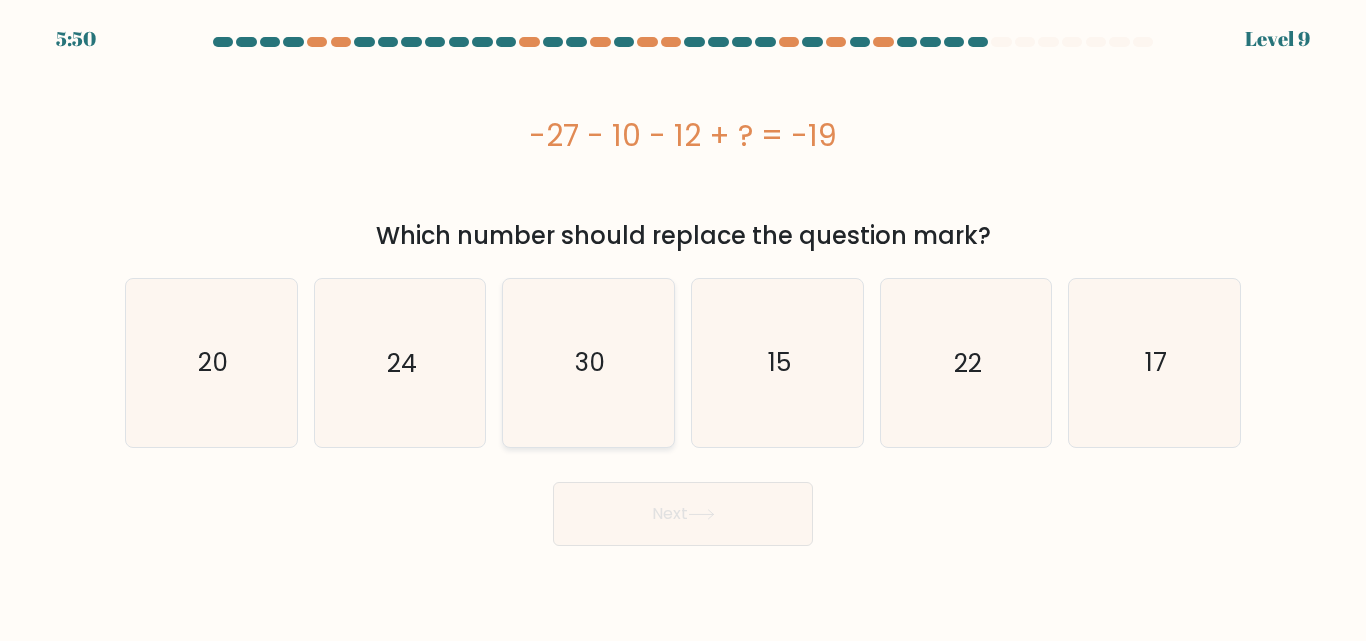 click on "30" 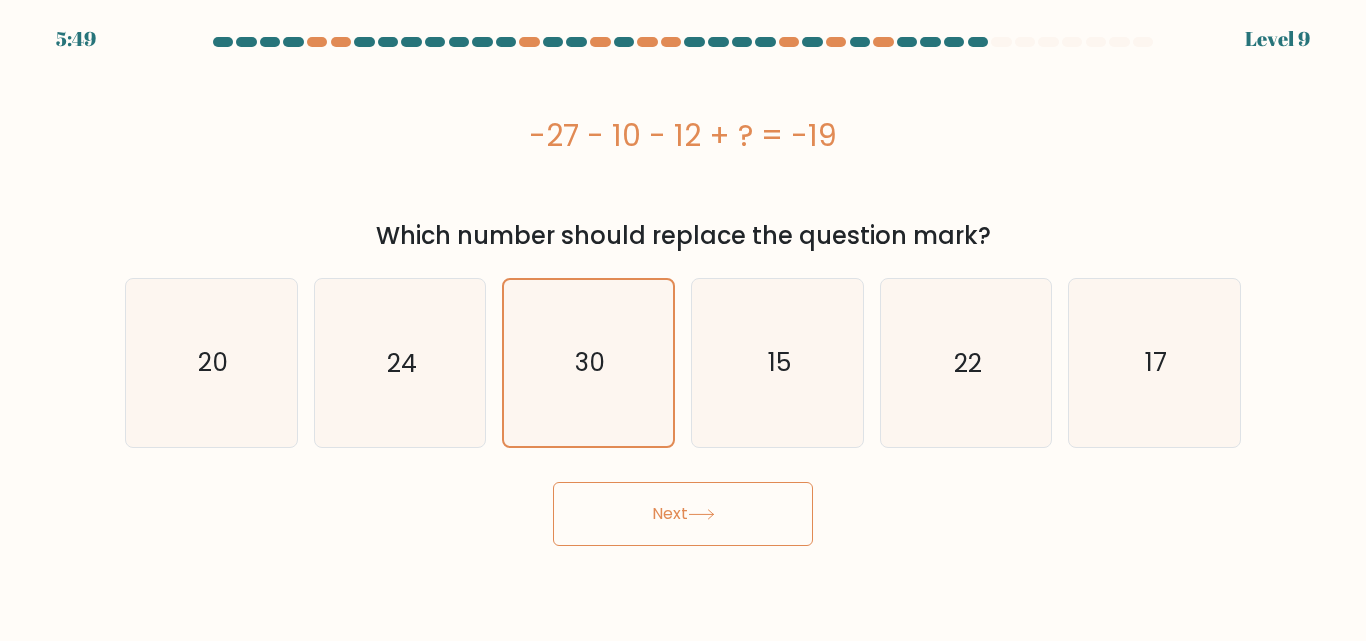click 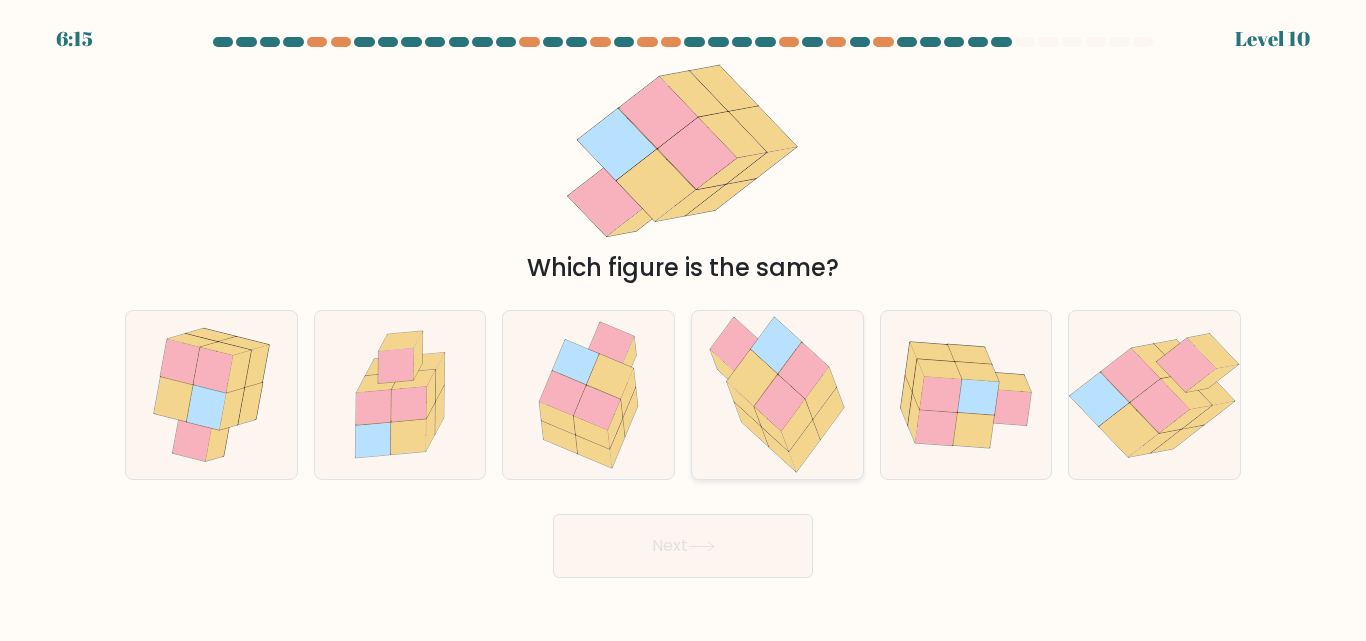 click 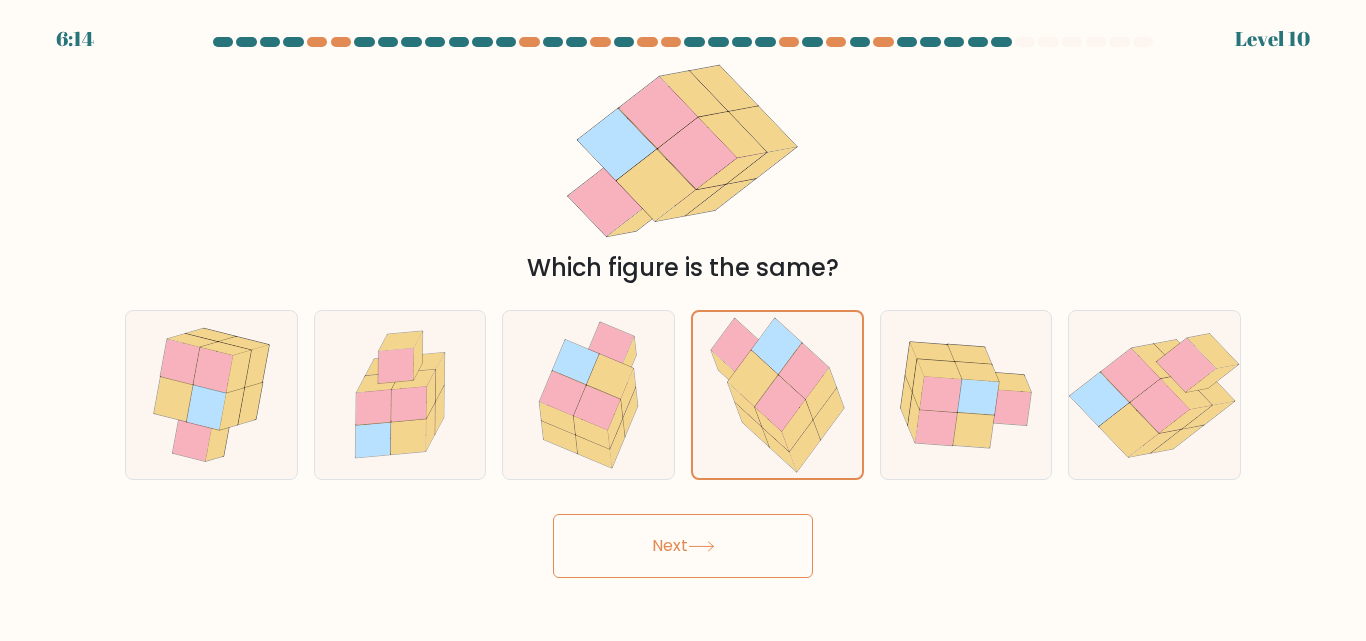 click on "6:14
Level 10" at bounding box center [683, 320] 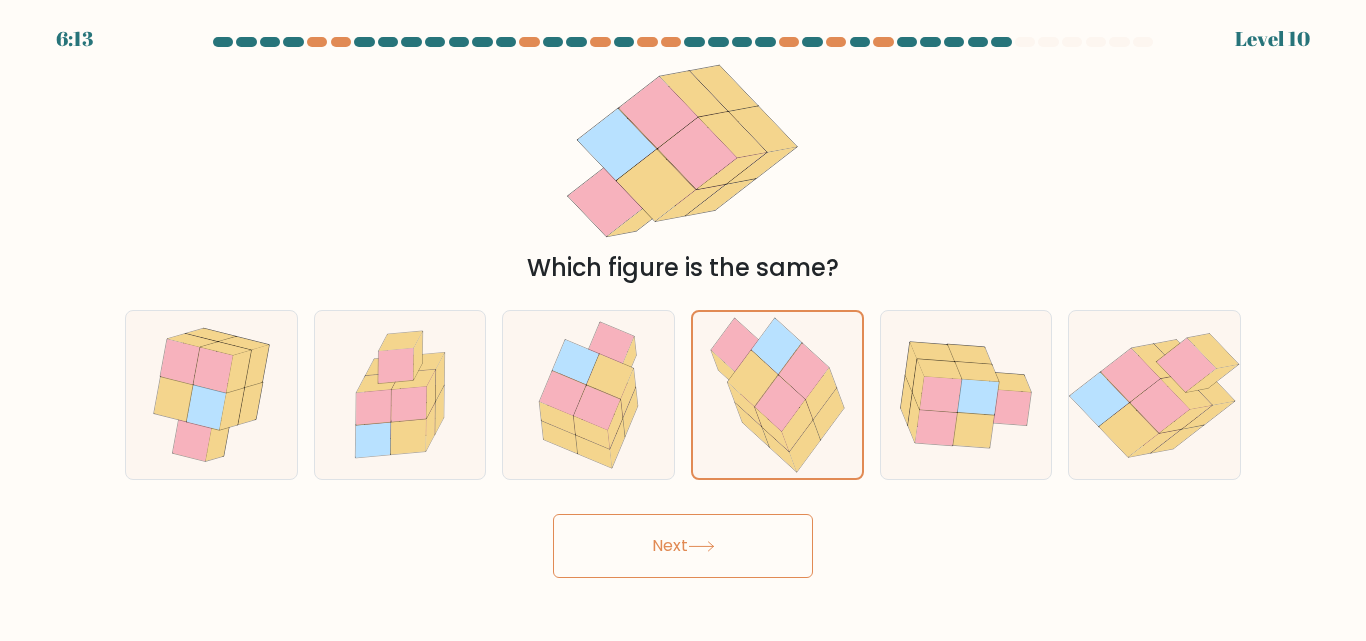 click 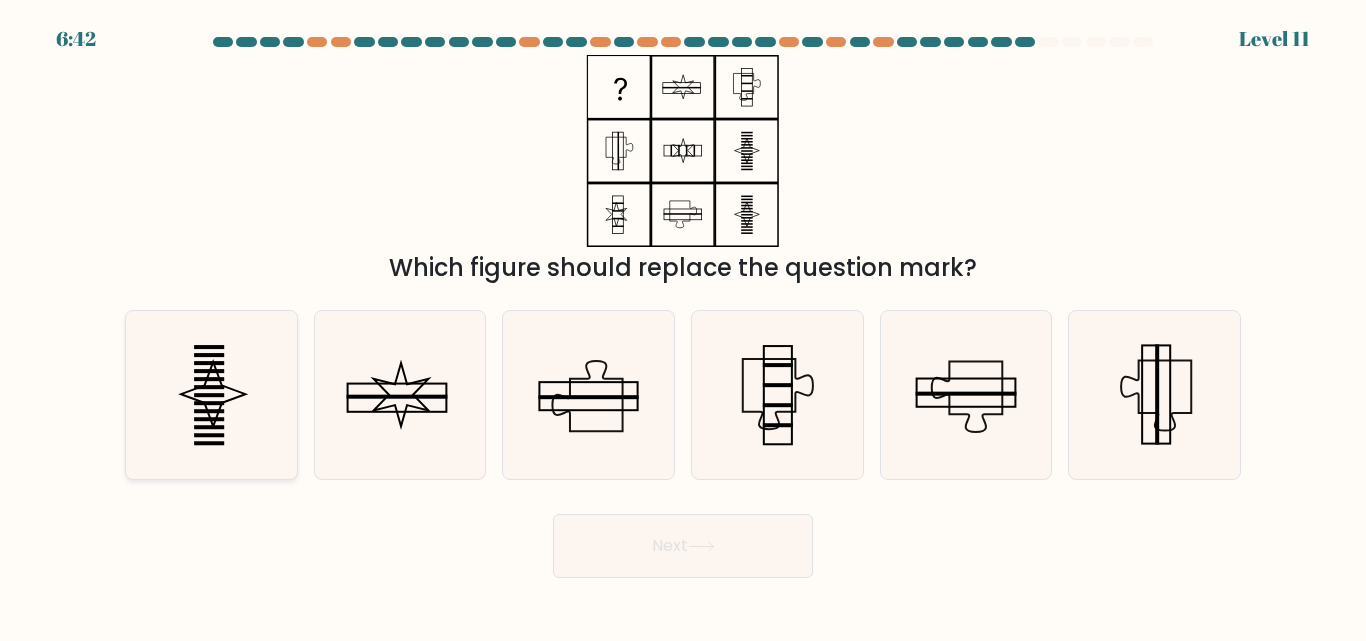 click 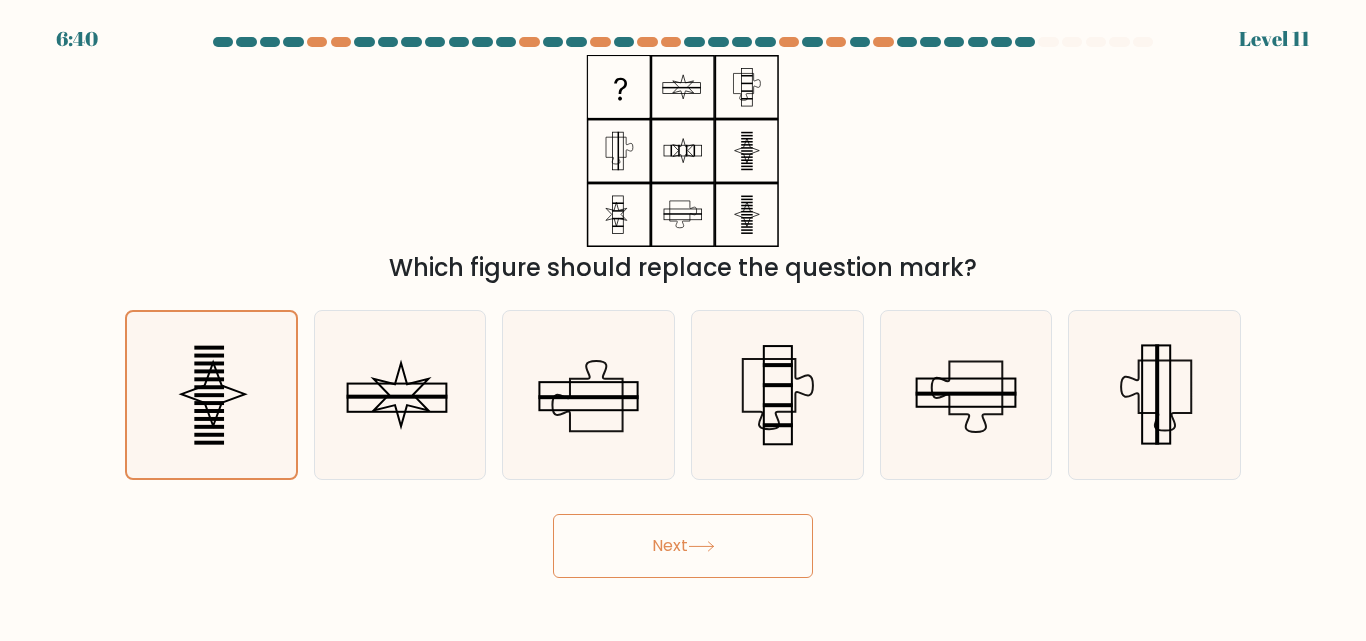 click on "Next" at bounding box center (683, 546) 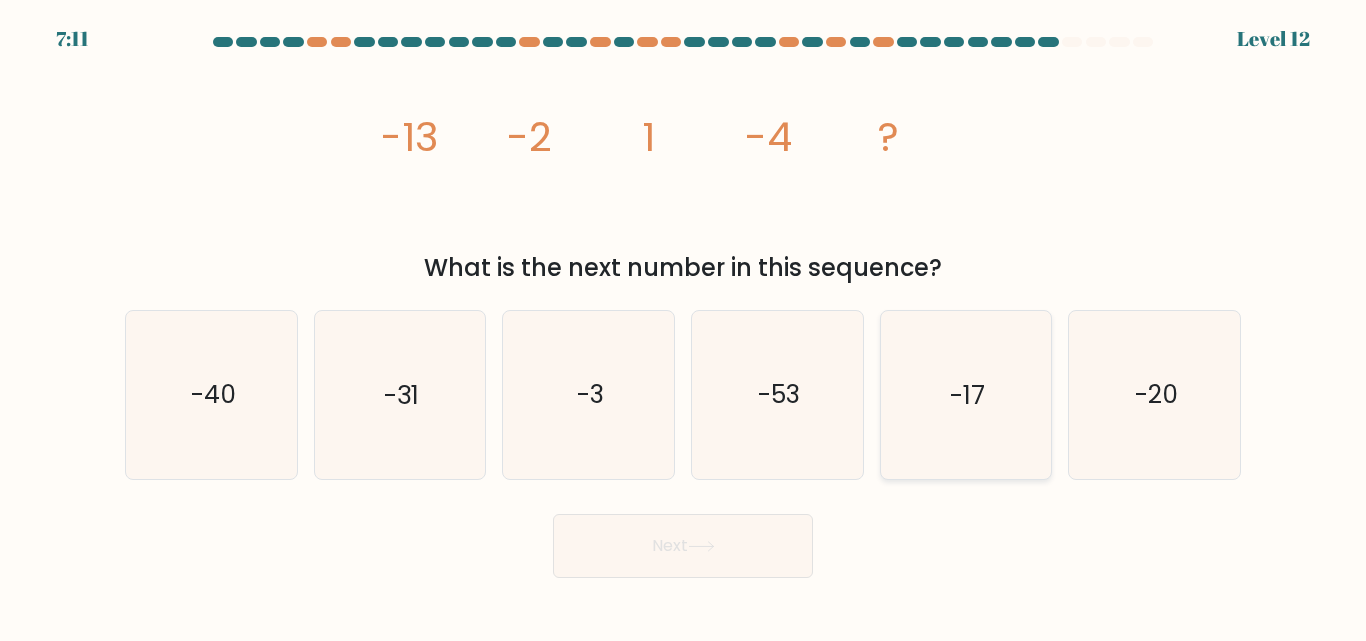 click on "-17" 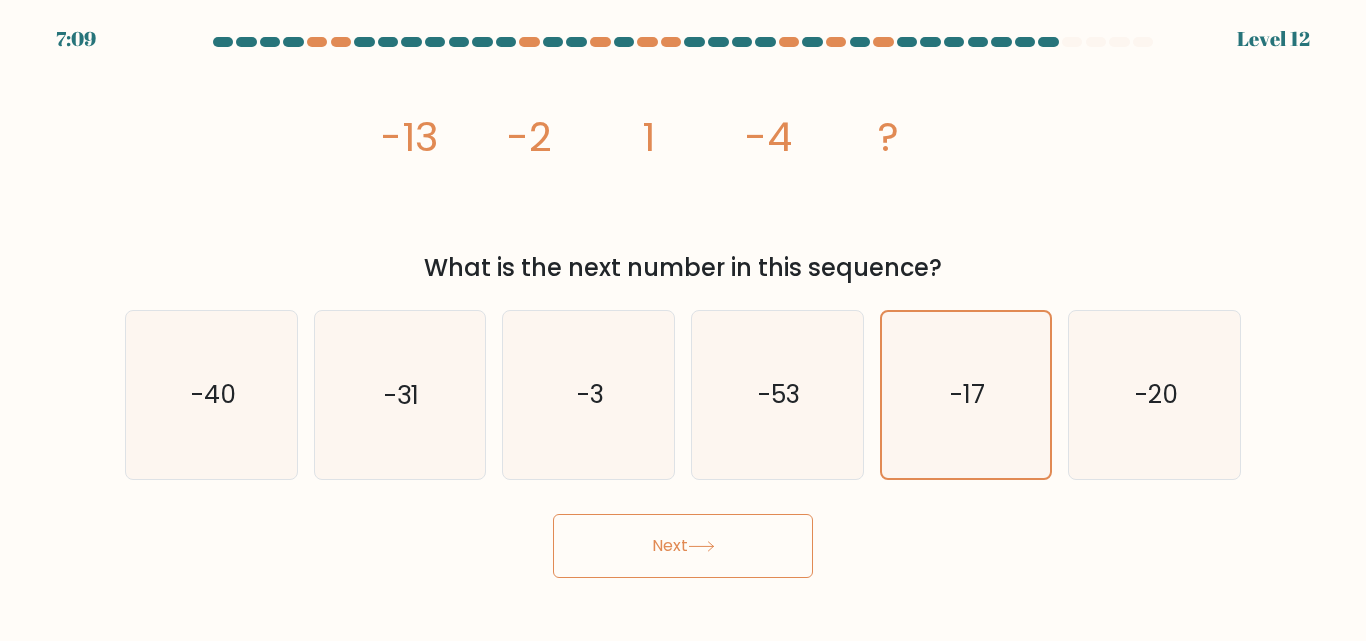 click on "Next" at bounding box center (683, 546) 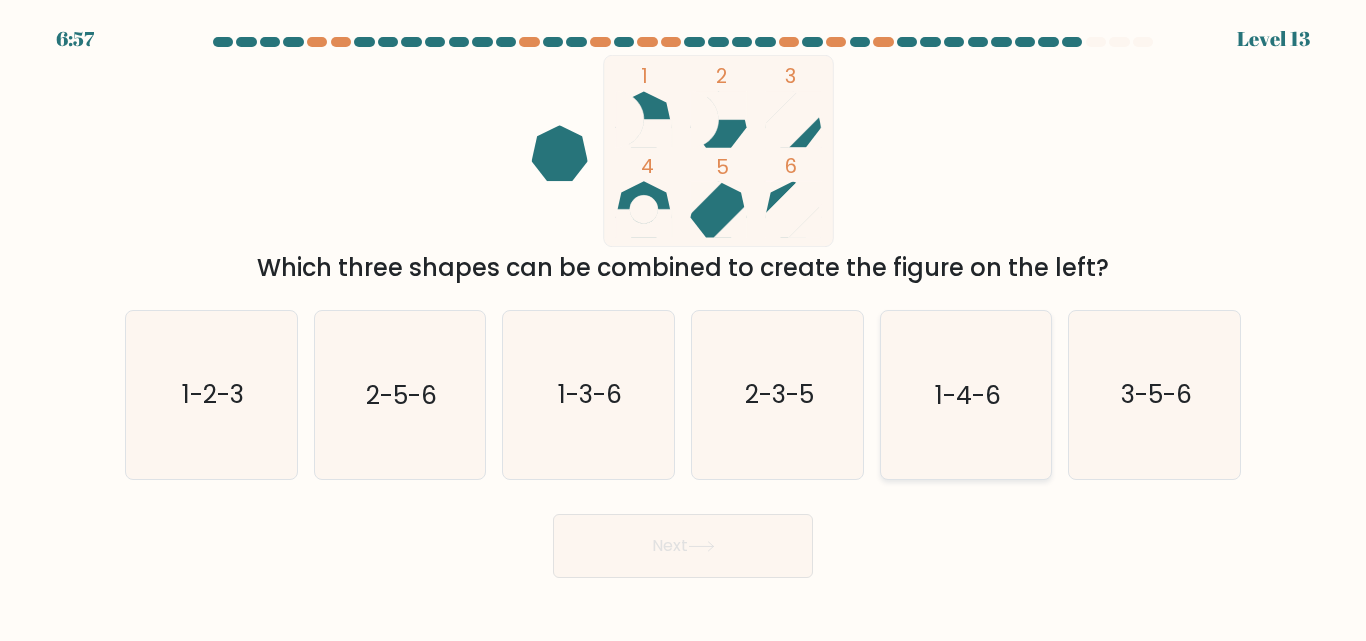 click on "1-4-6" 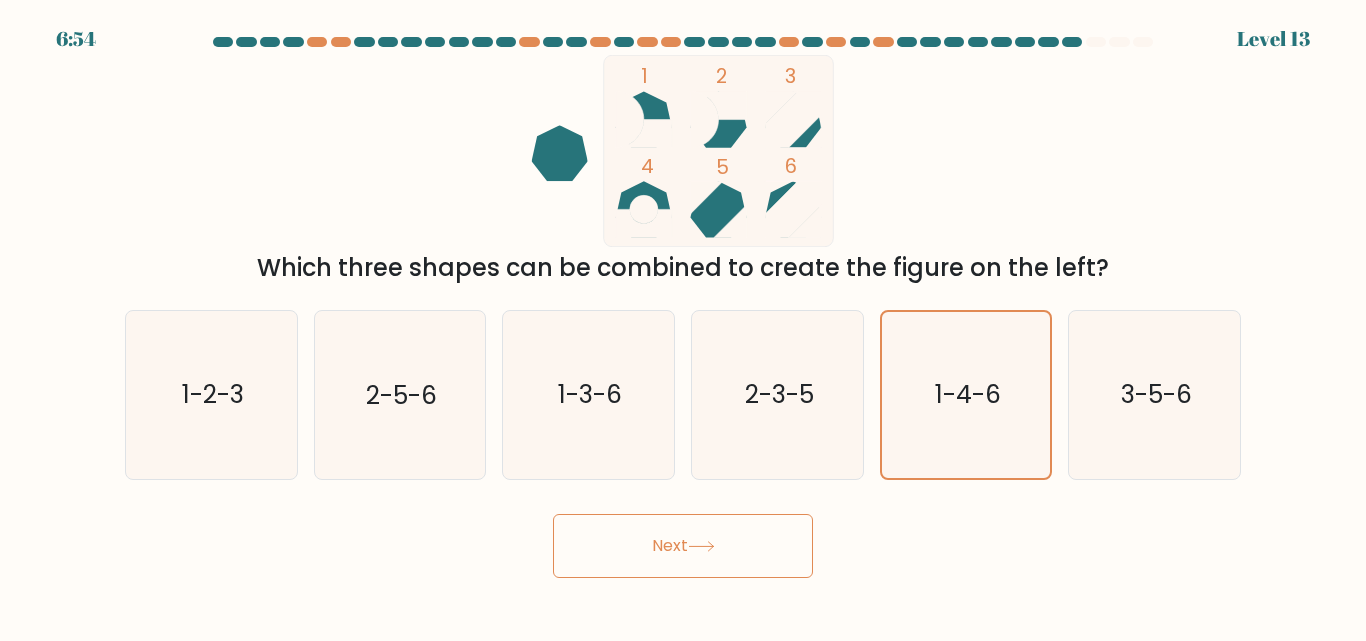click on "Next" at bounding box center (683, 546) 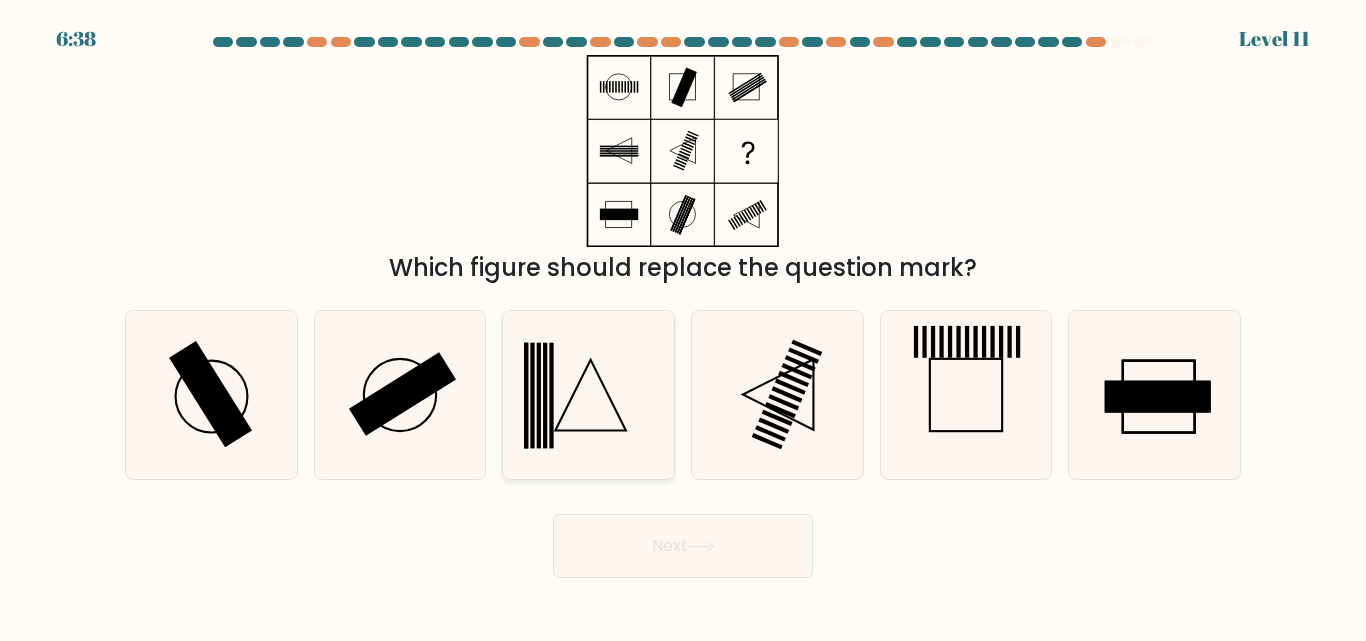 click 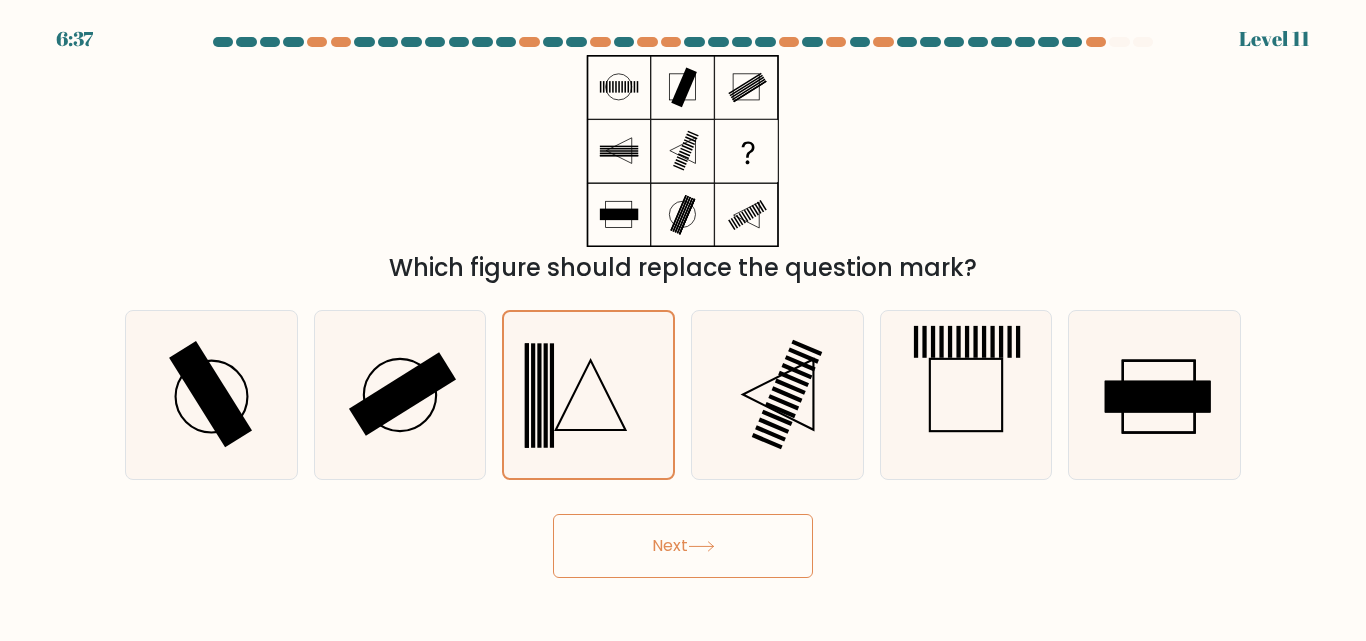 click on "Next" at bounding box center [683, 546] 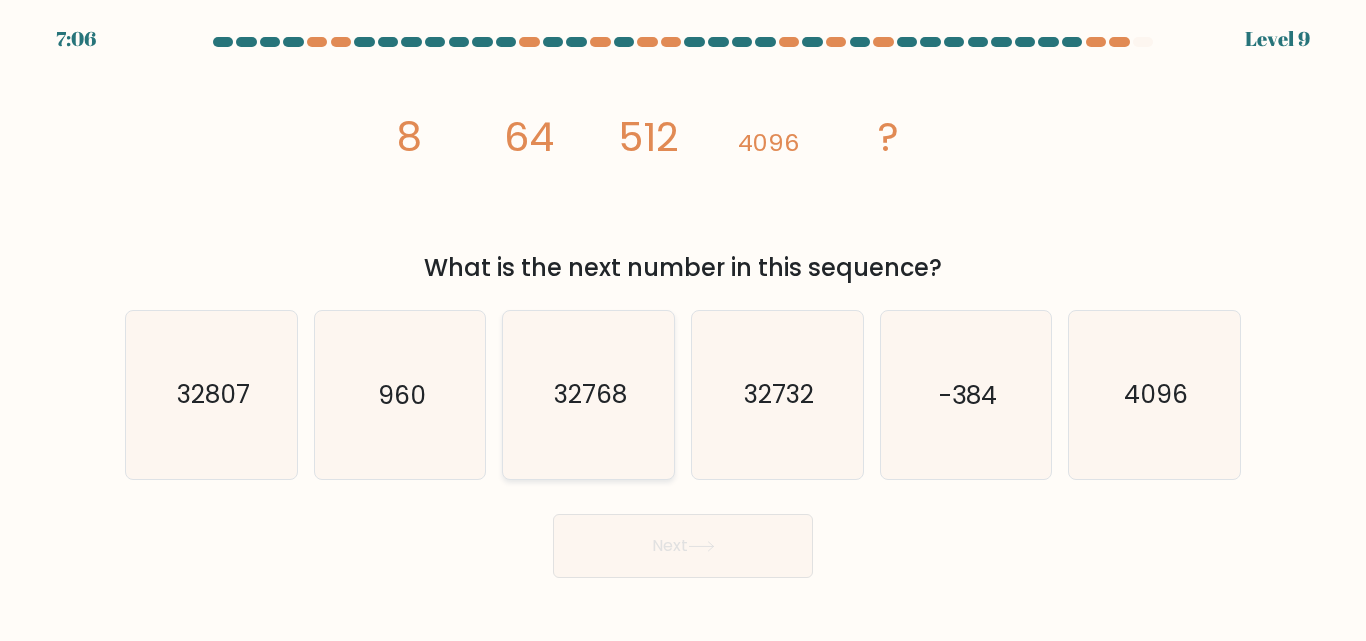 click on "32768" 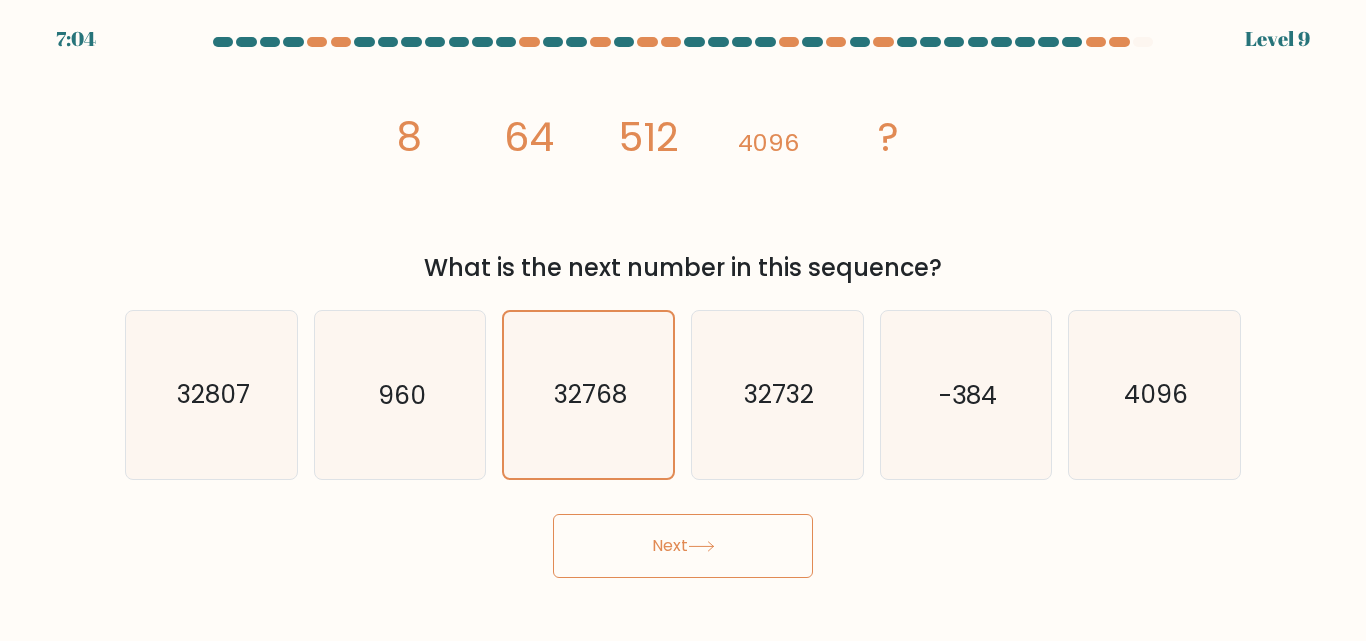 click 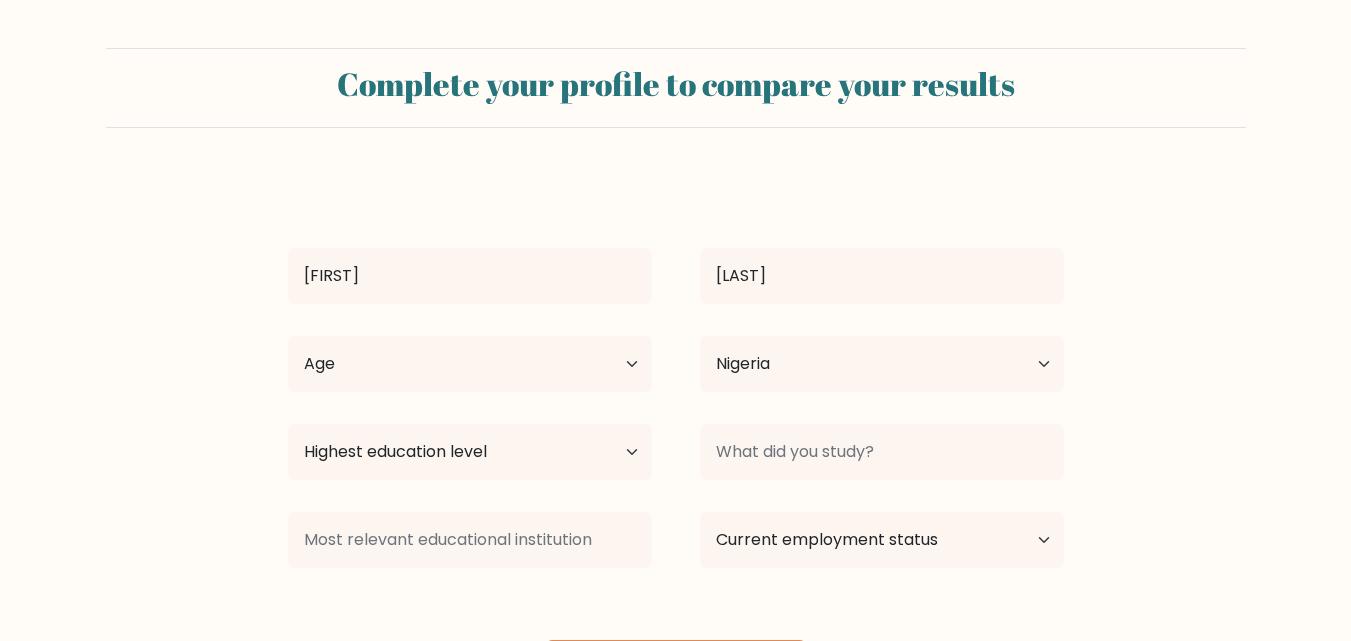 select on "NG" 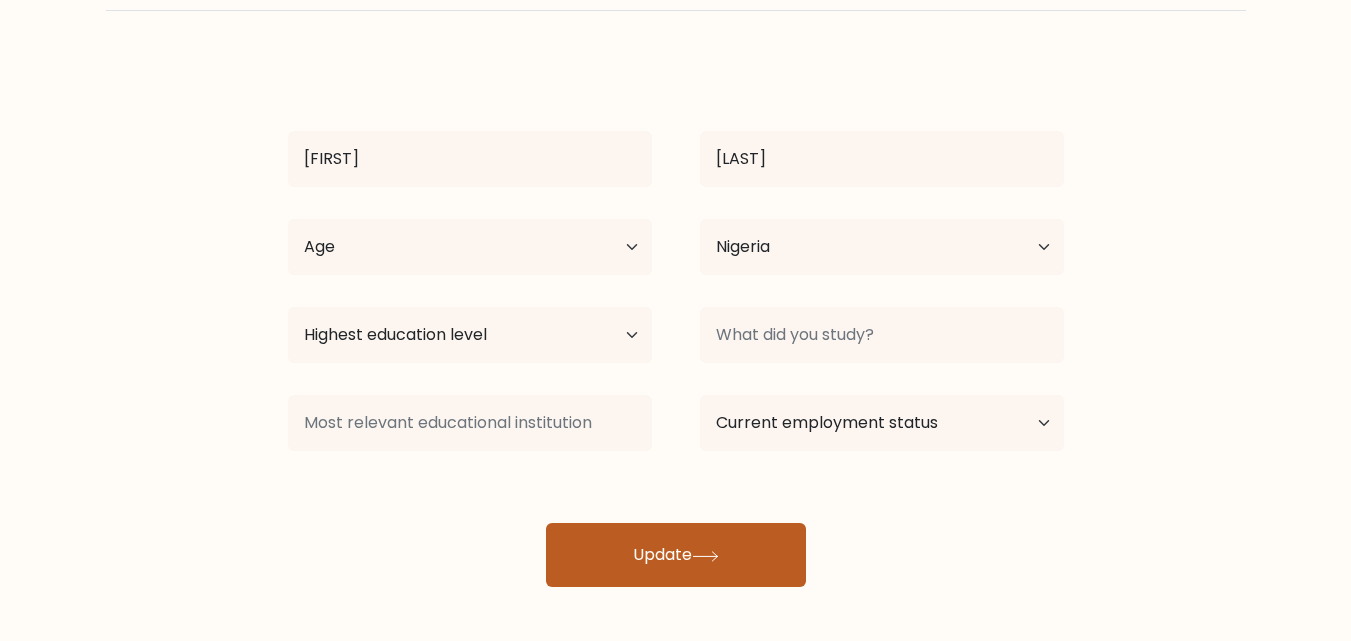 click on "Update" at bounding box center [676, 555] 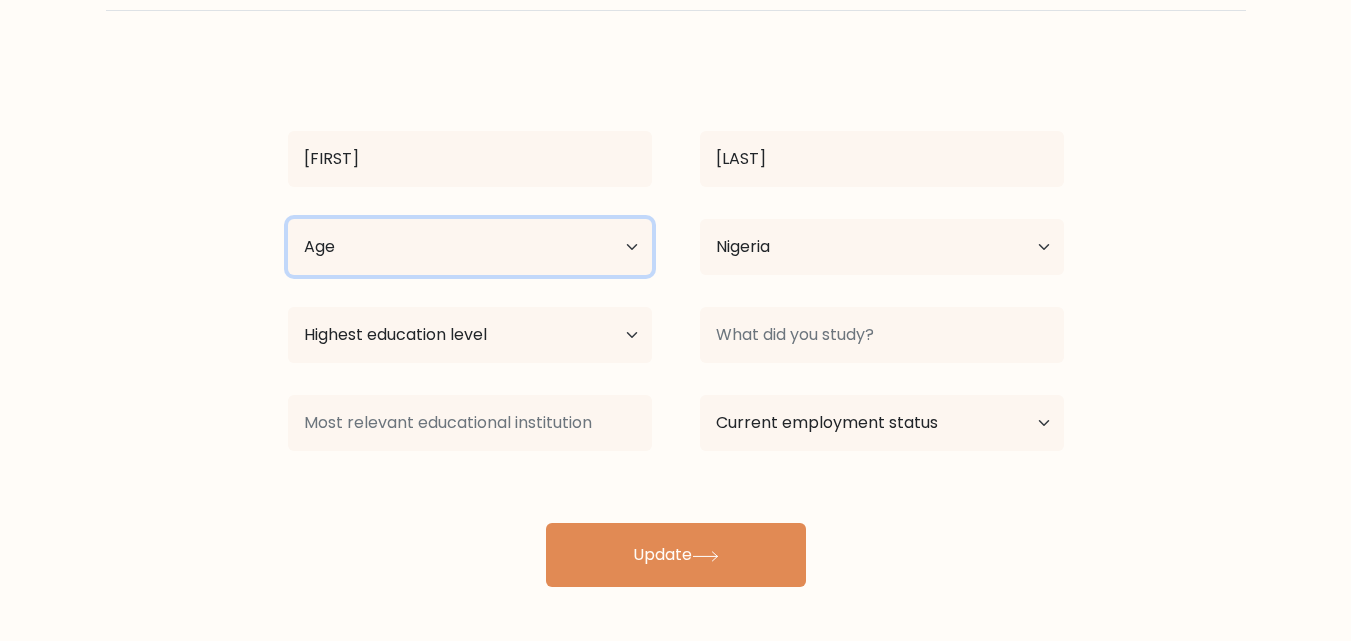 click on "Age
Under 18 years old
18-24 years old
25-34 years old
35-44 years old
45-54 years old
55-64 years old
65 years old and above" at bounding box center [470, 247] 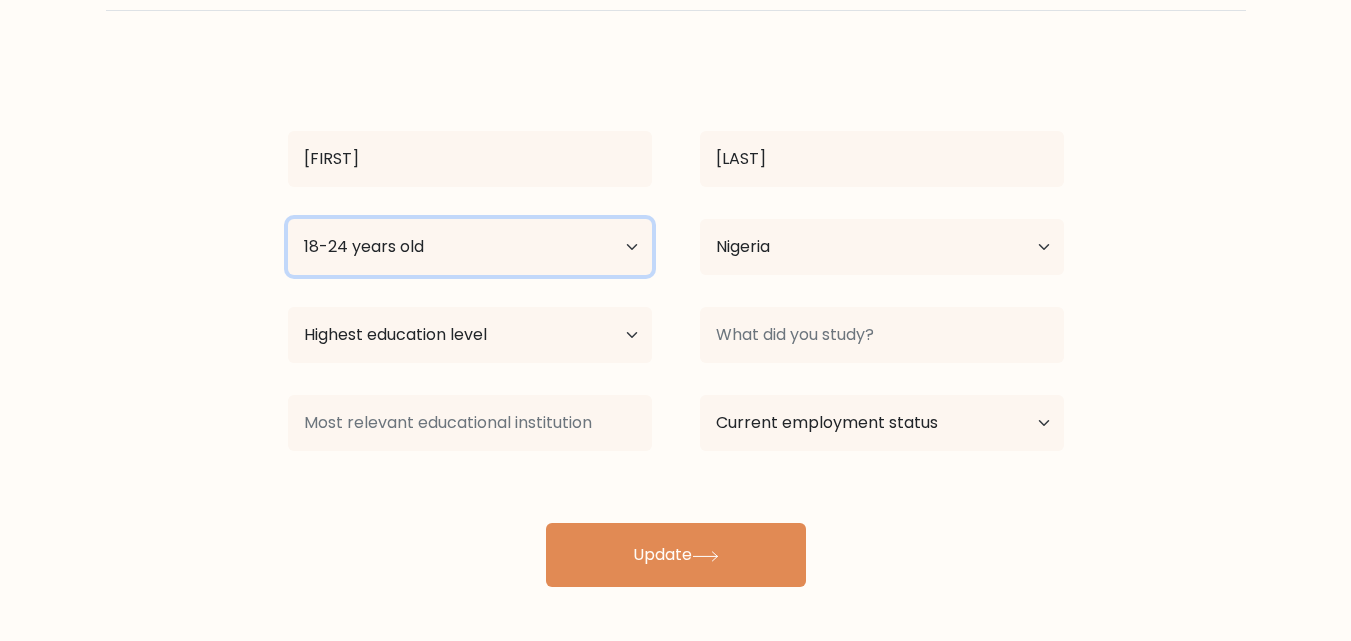 click on "Age
Under 18 years old
18-24 years old
25-34 years old
35-44 years old
45-54 years old
55-64 years old
65 years old and above" at bounding box center [470, 247] 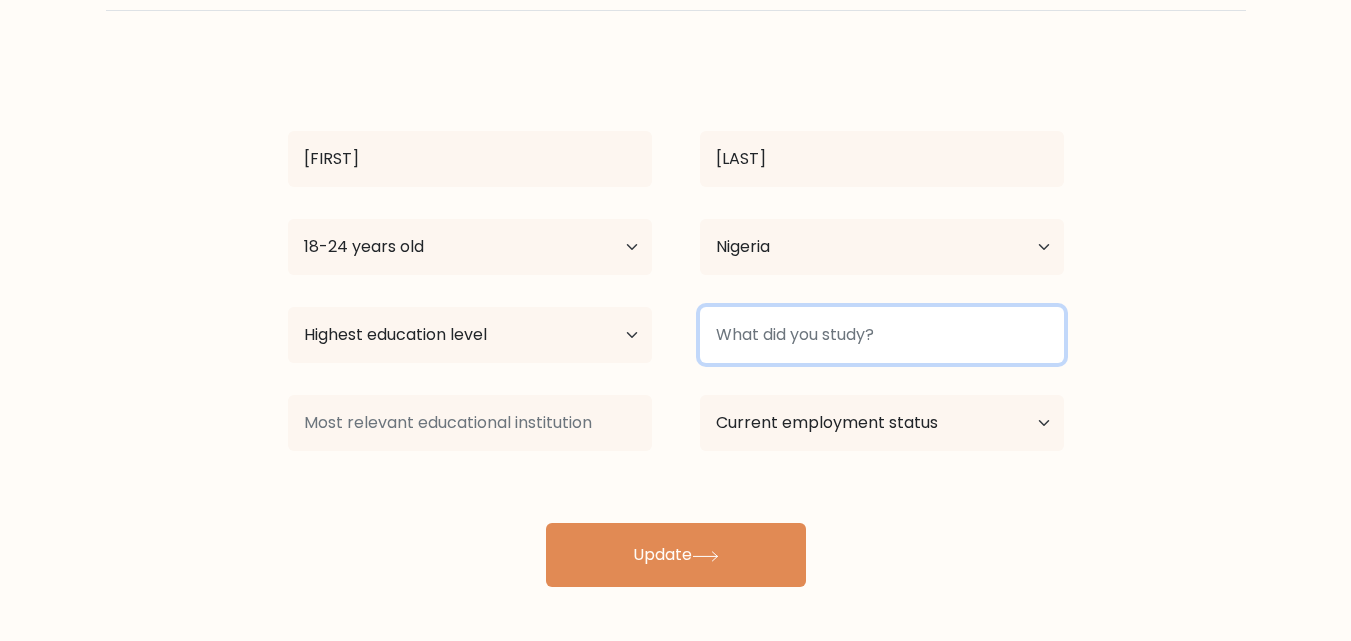 click at bounding box center [882, 335] 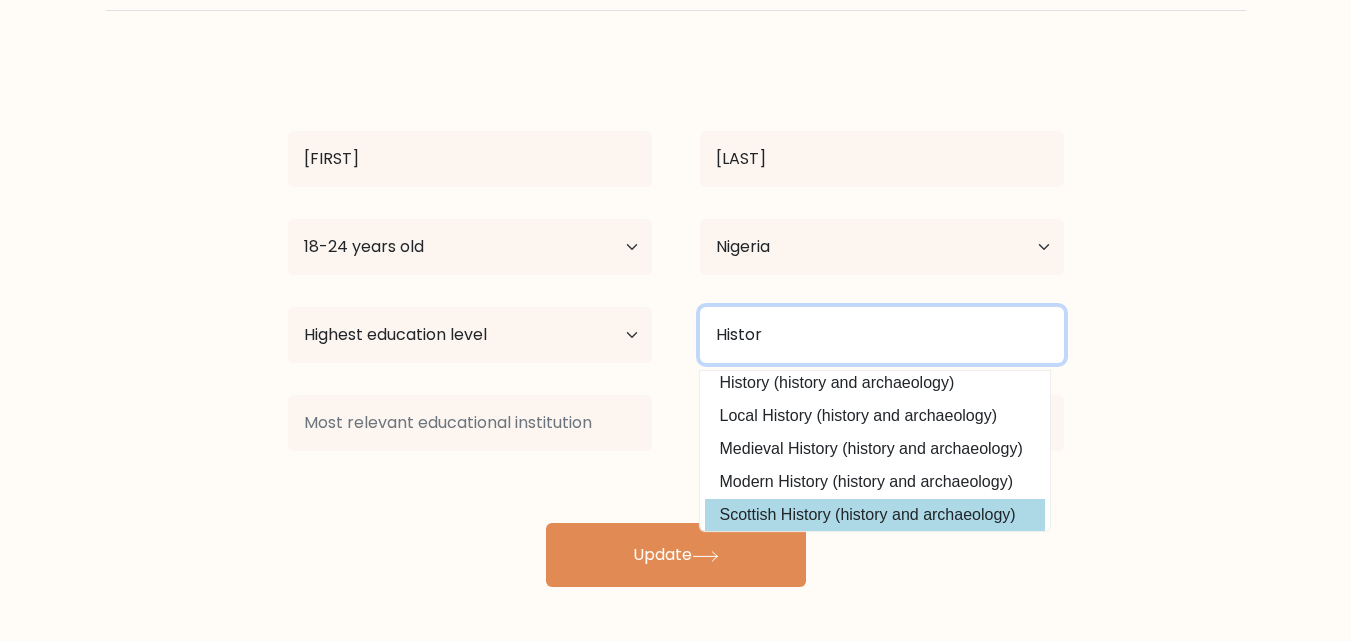 scroll, scrollTop: 6, scrollLeft: 0, axis: vertical 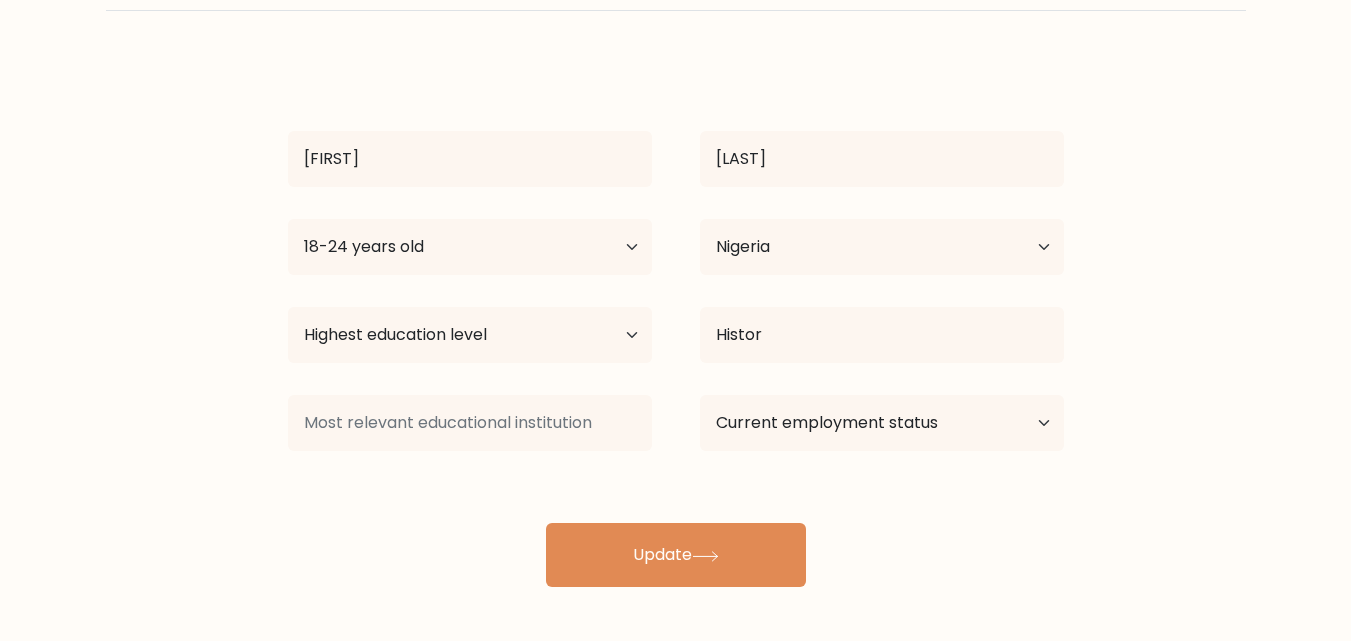 click on "Matilda
Balogun
Age
Under 18 years old
18-24 years old
25-34 years old
35-44 years old
45-54 years old
55-64 years old
65 years old and above
Country
Afghanistan
Albania
Algeria
American Samoa
Andorra
Angola
Anguilla
Antarctica
Antigua and Barbuda
Argentina
Armenia
Aruba
Australia
Austria
Azerbaijan
Bahamas
Bahrain
Bangladesh
Barbados
Belarus
Belgium
Belize
Benin
Bermuda
Bhutan" at bounding box center [676, 323] 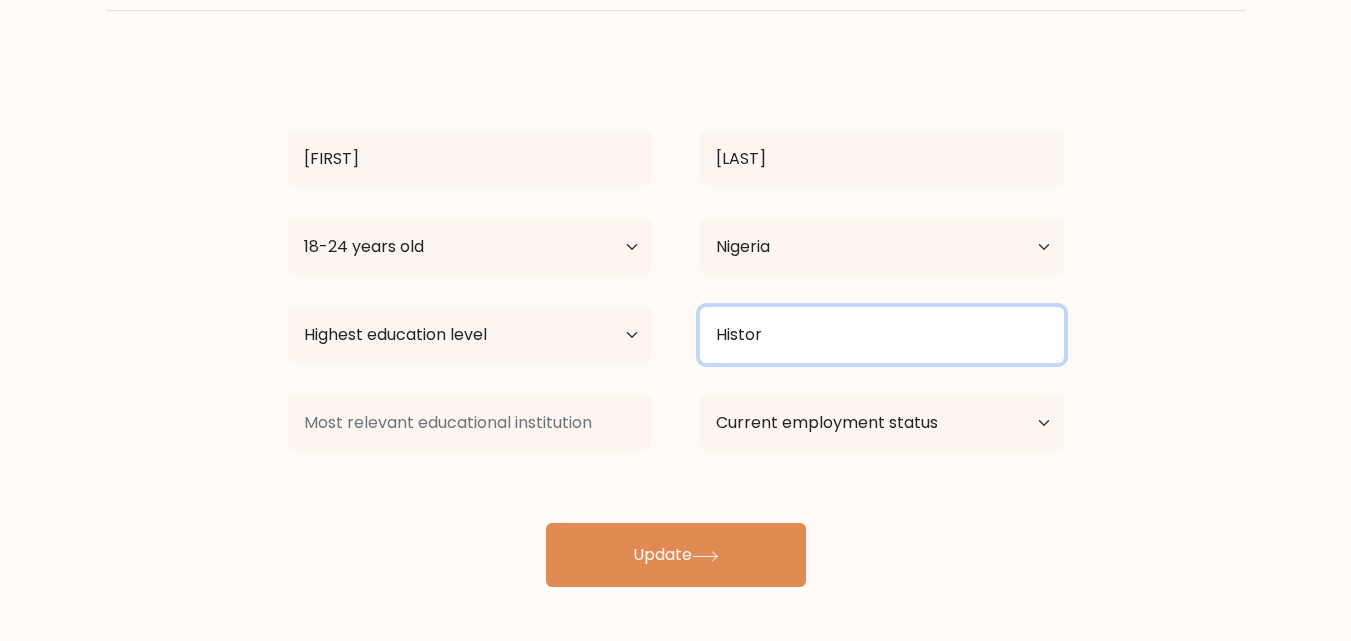 click on "Histor" at bounding box center [882, 335] 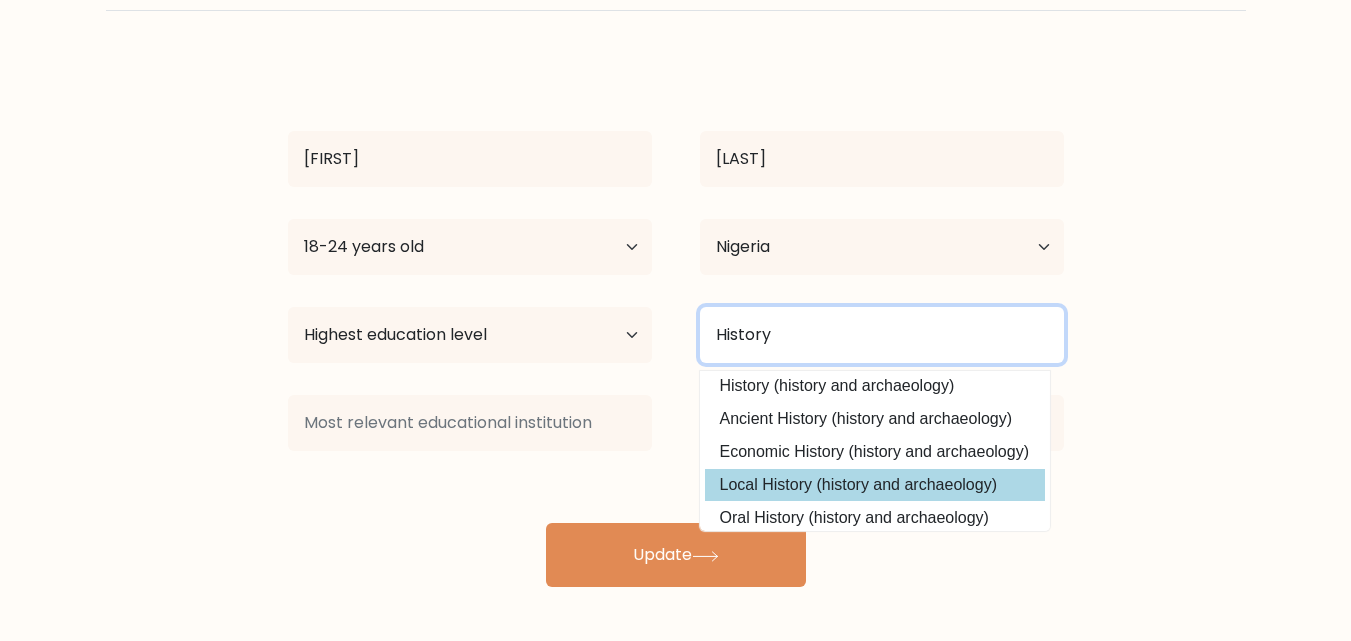 type on "History" 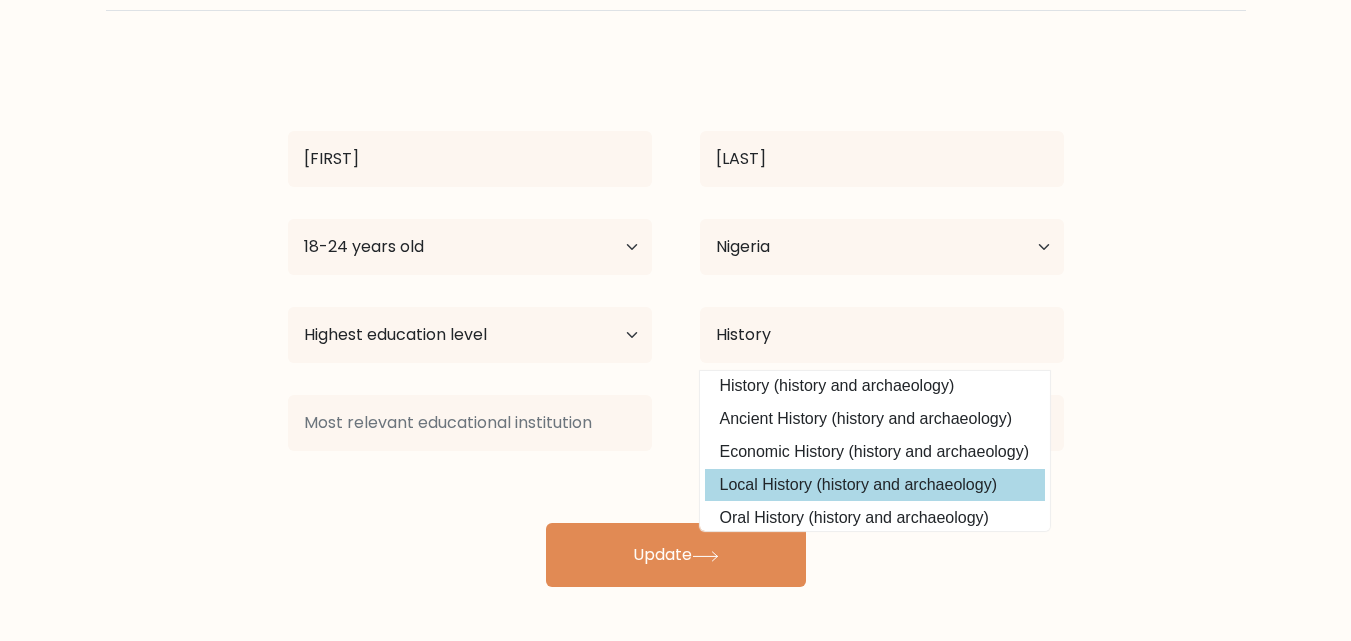 click on "Matilda
Balogun
Age
Under 18 years old
18-24 years old
25-34 years old
35-44 years old
45-54 years old
55-64 years old
65 years old and above
Country
Afghanistan
Albania
Algeria
American Samoa
Andorra
Angola
Anguilla
Antarctica
Antigua and Barbuda
Argentina
Armenia
Aruba
Australia
Austria
Azerbaijan
Bahamas
Bahrain
Bangladesh
Barbados
Belarus
Belgium
Belize
Benin
Bermuda
Bhutan" at bounding box center [676, 323] 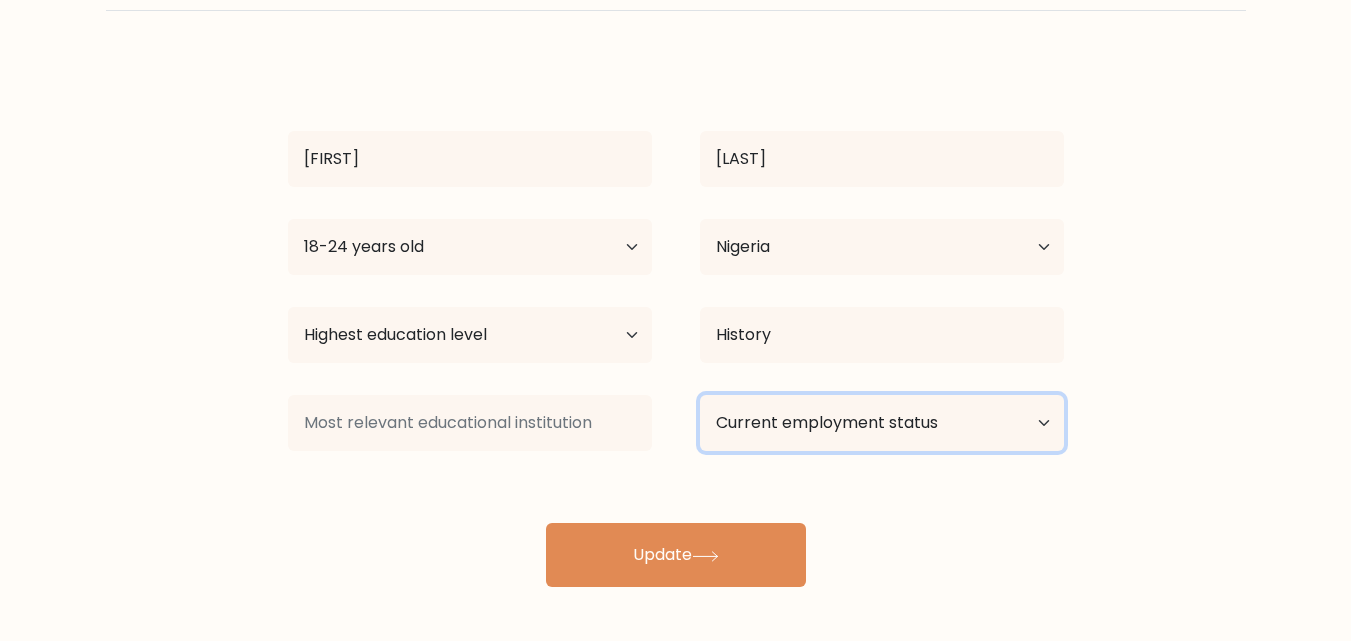 click on "Current employment status
Employed
Student
Retired
Other / prefer not to answer" at bounding box center (882, 423) 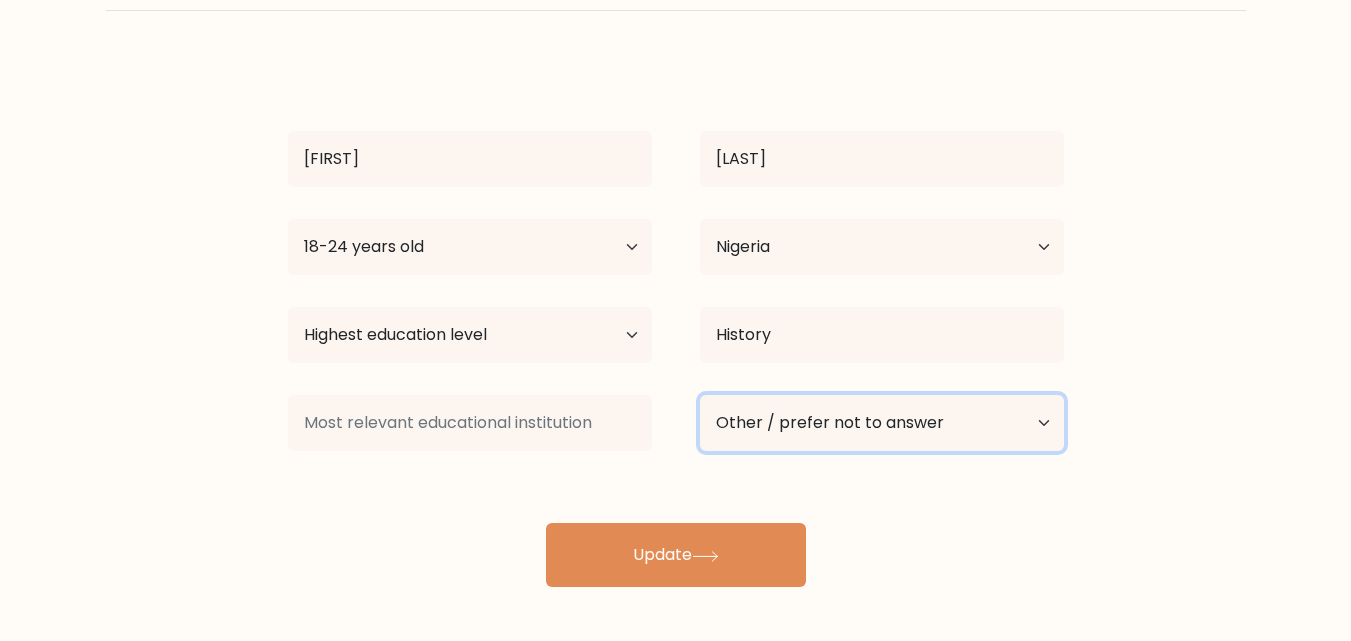 click on "Current employment status
Employed
Student
Retired
Other / prefer not to answer" at bounding box center [882, 423] 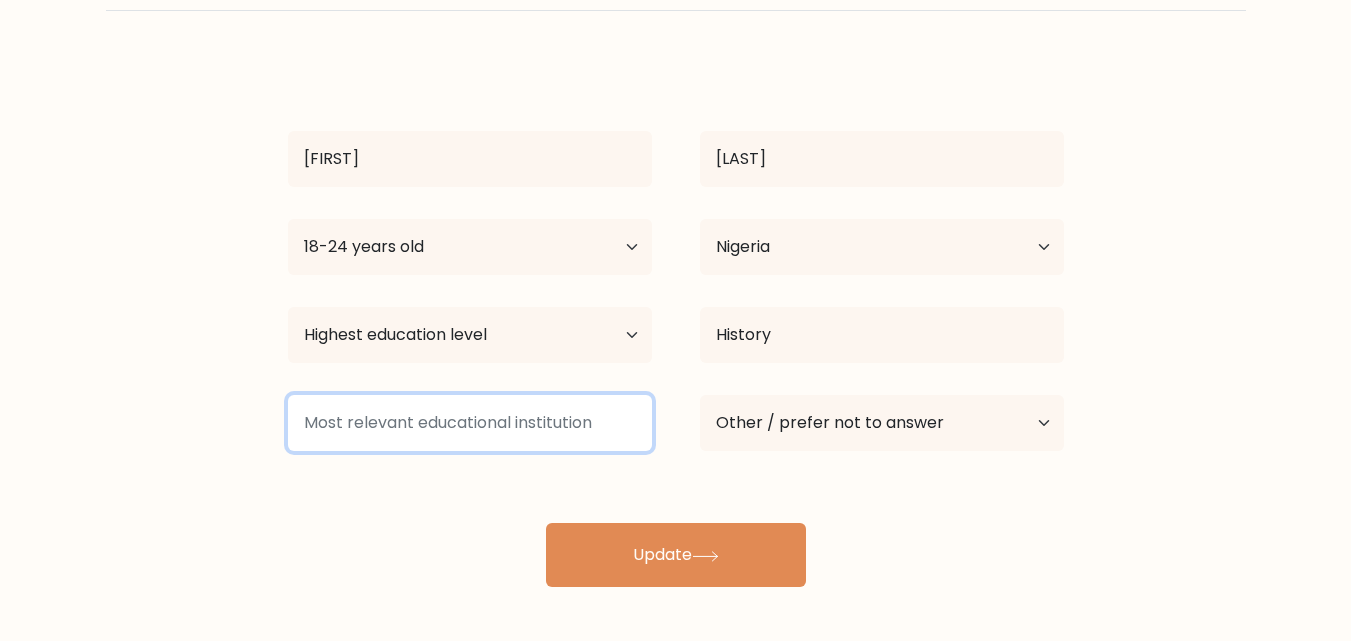 click at bounding box center [470, 423] 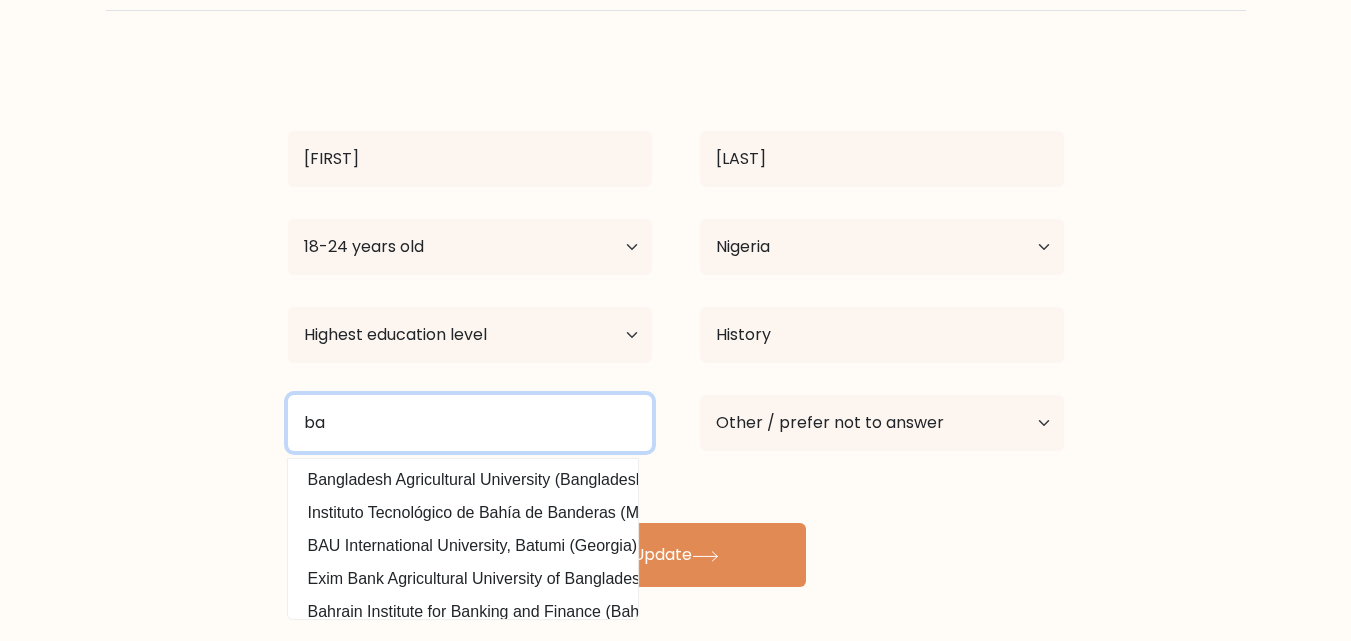 type on "b" 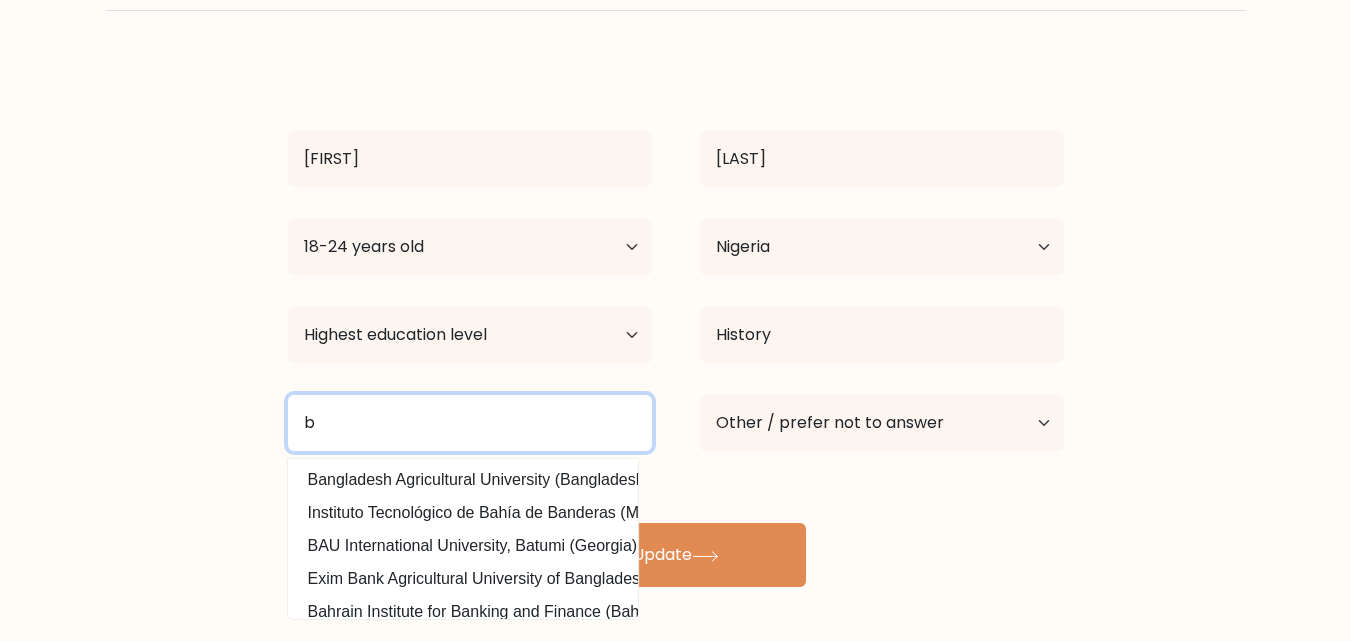 type 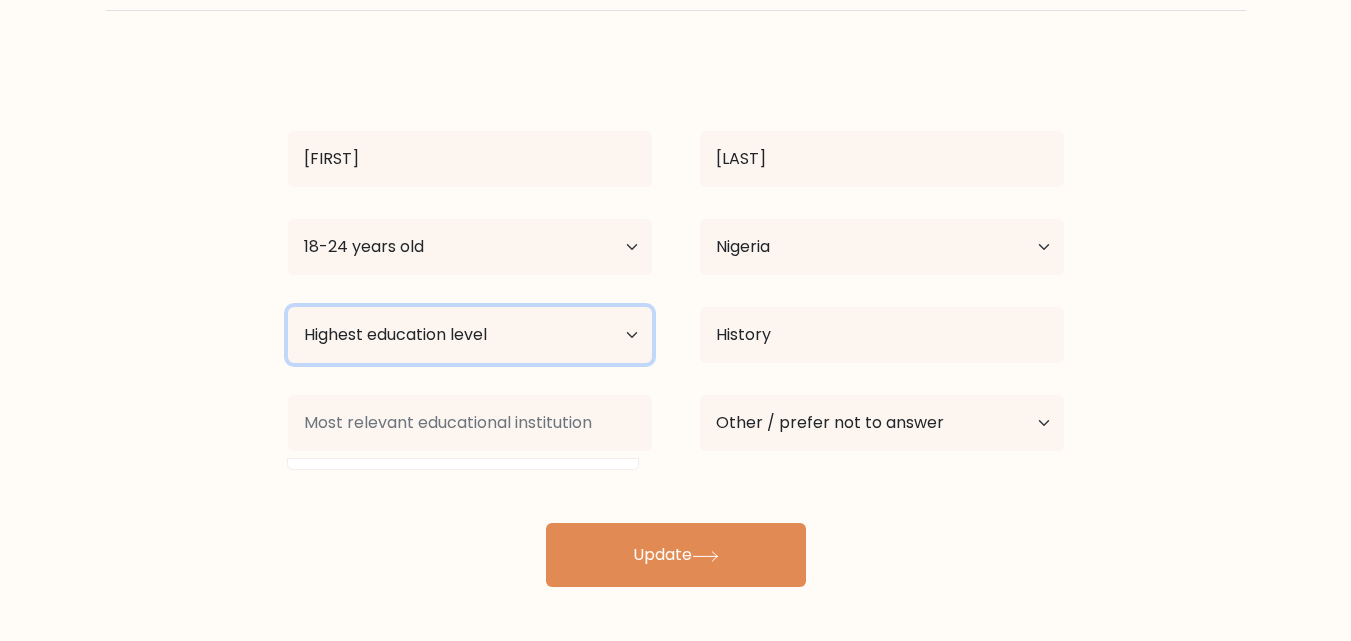 click on "Highest education level
No schooling
Primary
Lower Secondary
Upper Secondary
Occupation Specific
Bachelor's degree
Master's degree
Doctoral degree" at bounding box center [470, 335] 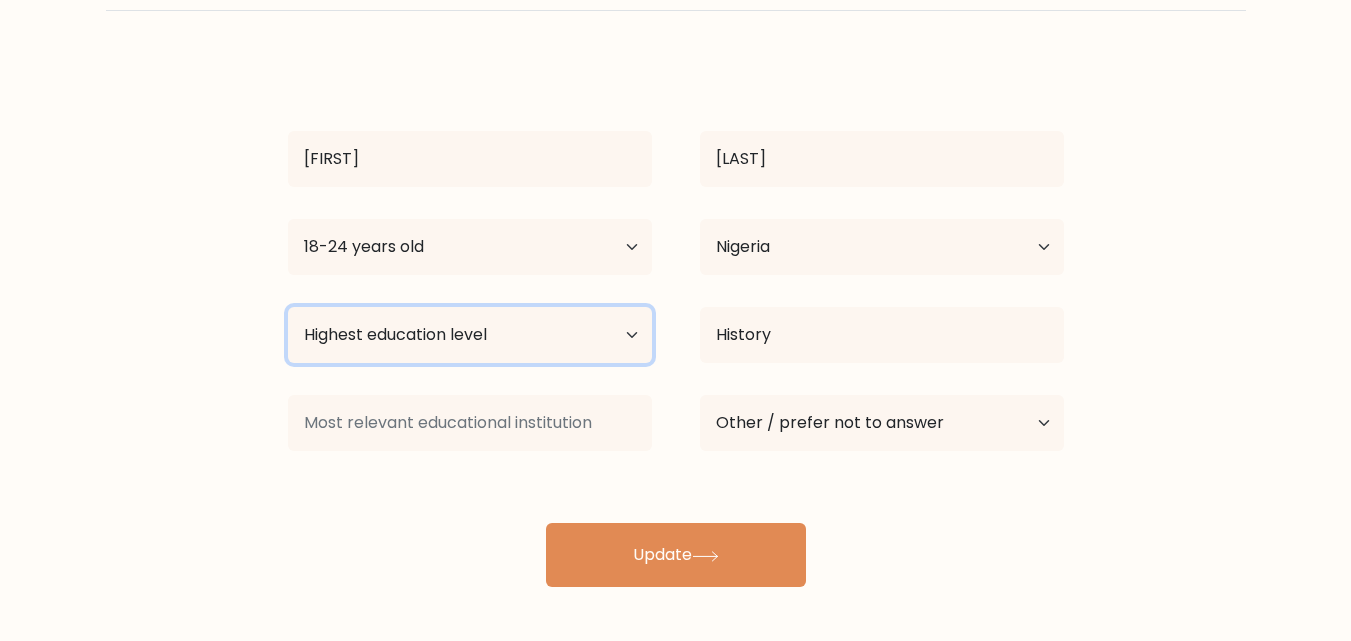 select on "bachelors_degree" 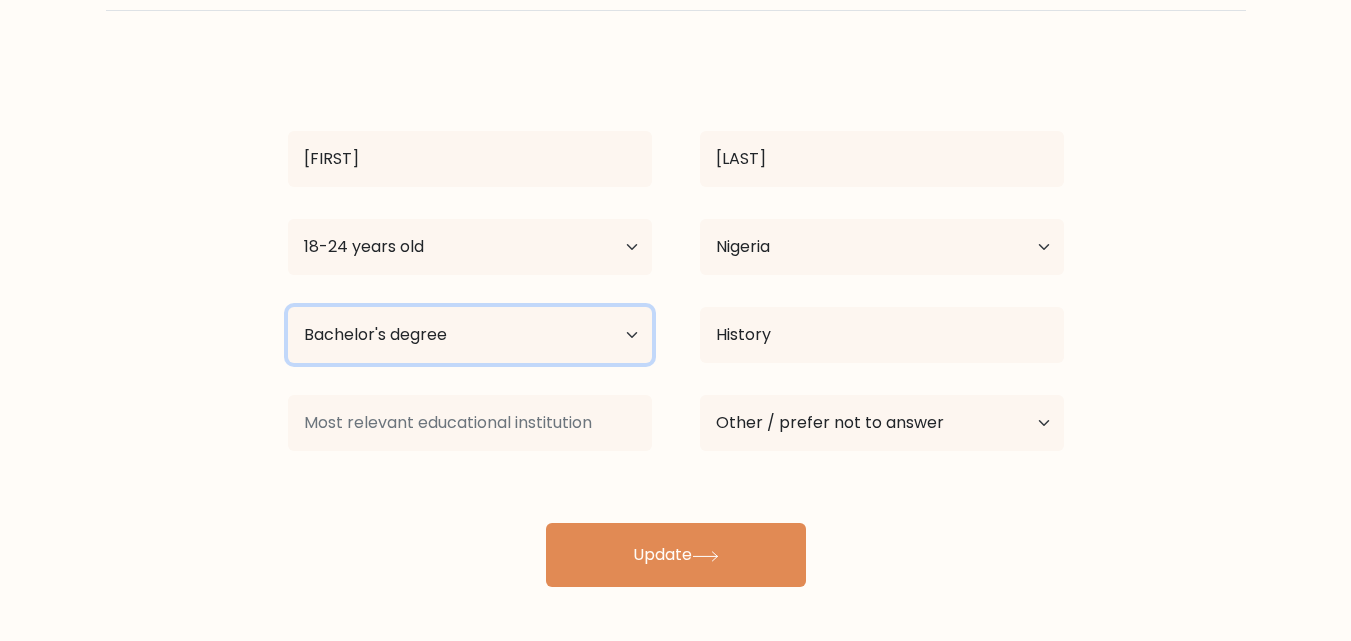 click on "Highest education level
No schooling
Primary
Lower Secondary
Upper Secondary
Occupation Specific
Bachelor's degree
Master's degree
Doctoral degree" at bounding box center (470, 335) 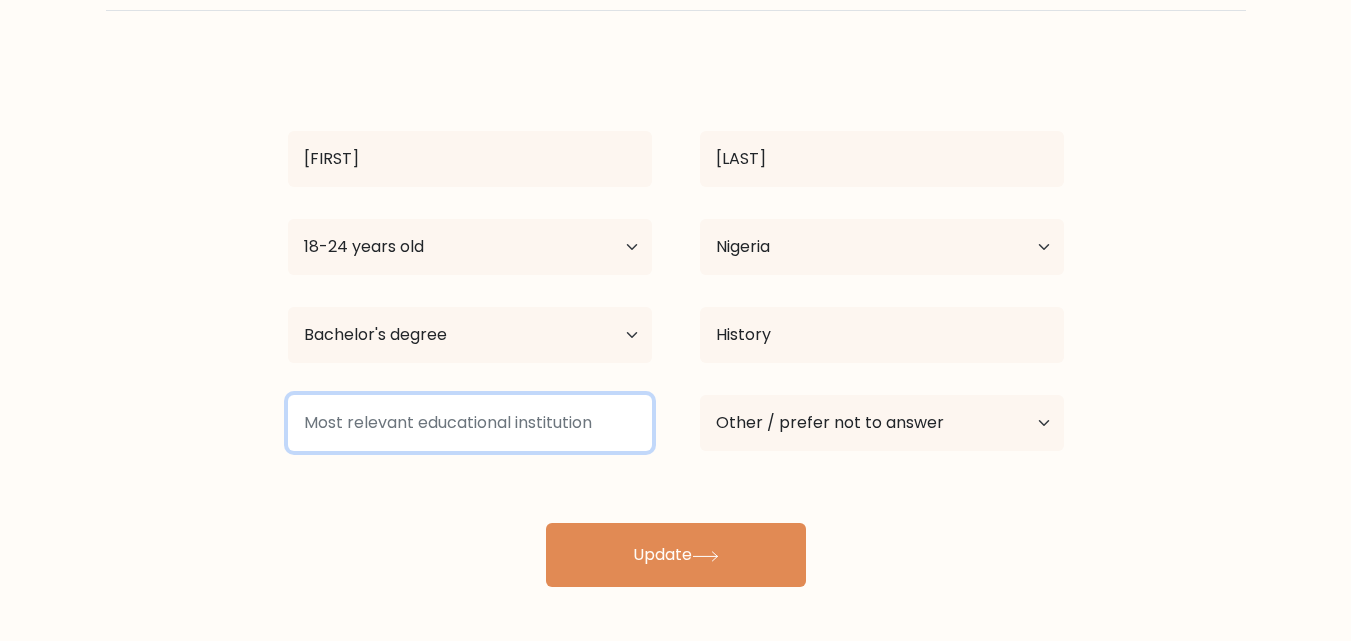 click at bounding box center [470, 423] 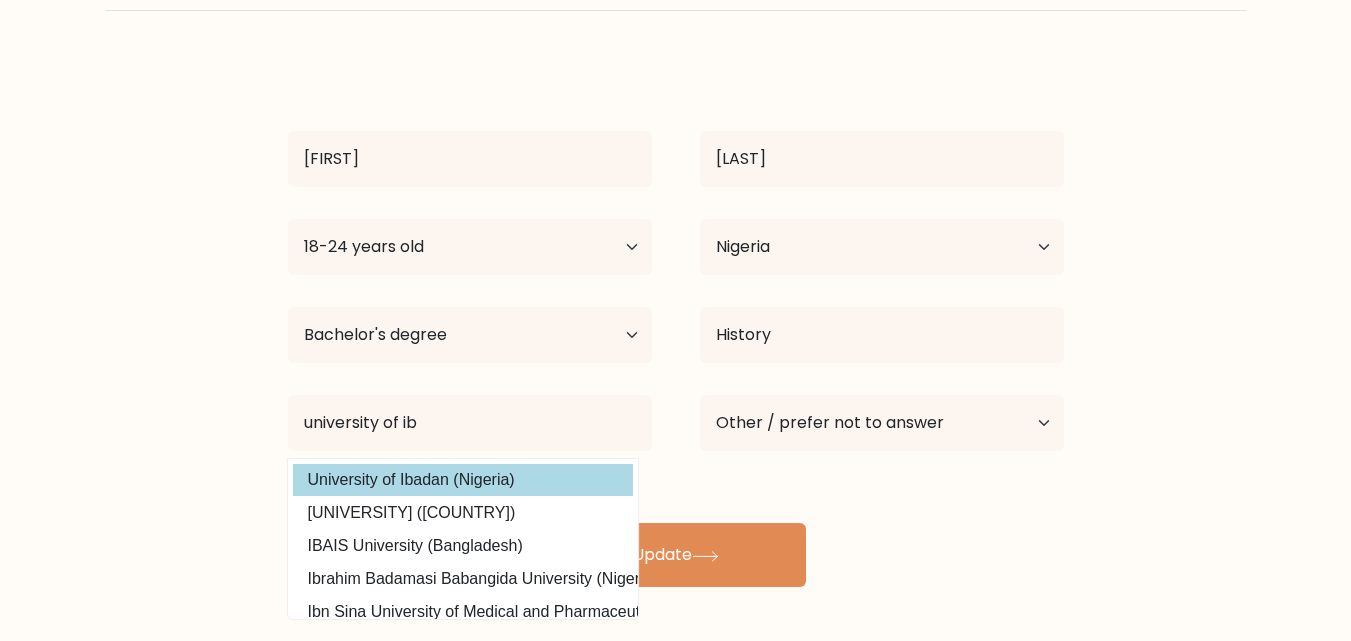 click on "Matilda
Balogun
Age
Under 18 years old
18-24 years old
25-34 years old
35-44 years old
45-54 years old
55-64 years old
65 years old and above
Country
Afghanistan
Albania
Algeria
American Samoa
Andorra
Angola
Anguilla
Antarctica
Antigua and Barbuda
Argentina
Armenia
Aruba
Australia
Austria
Azerbaijan
Bahamas
Bahrain
Bangladesh
Barbados
Belarus
Belgium
Belize
Benin
Bermuda
Bhutan" at bounding box center (676, 323) 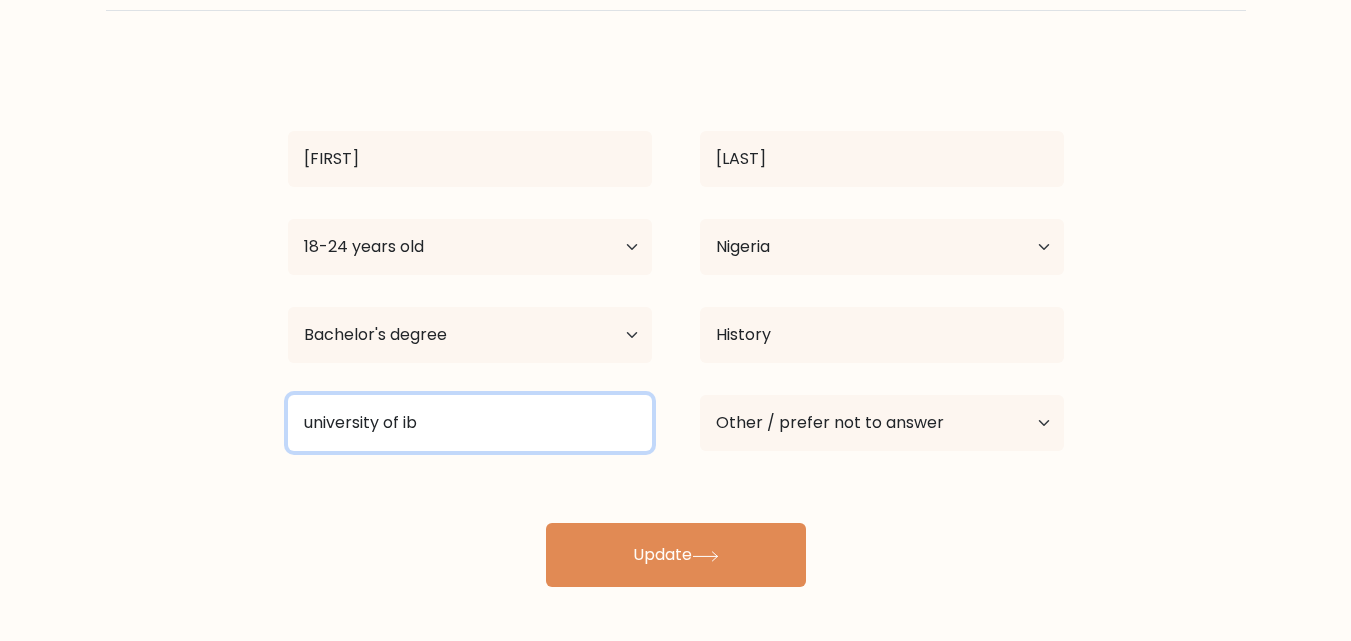 click on "university of ib" at bounding box center (470, 423) 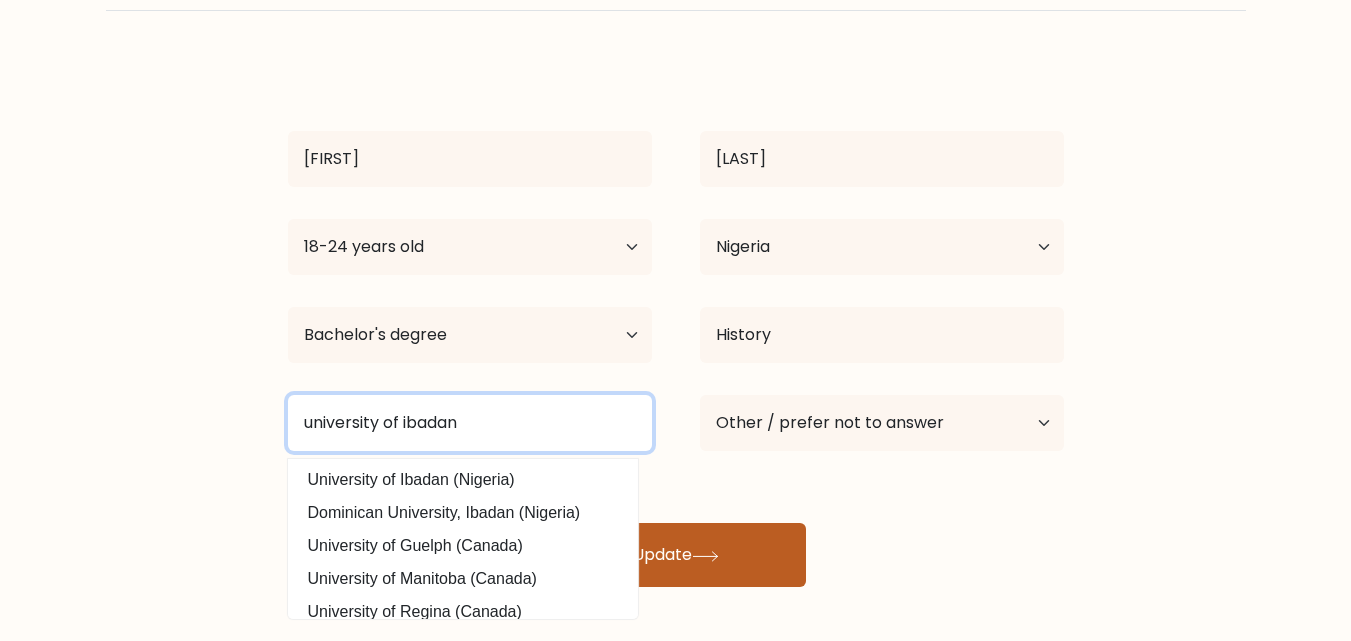 type on "university of ibadan" 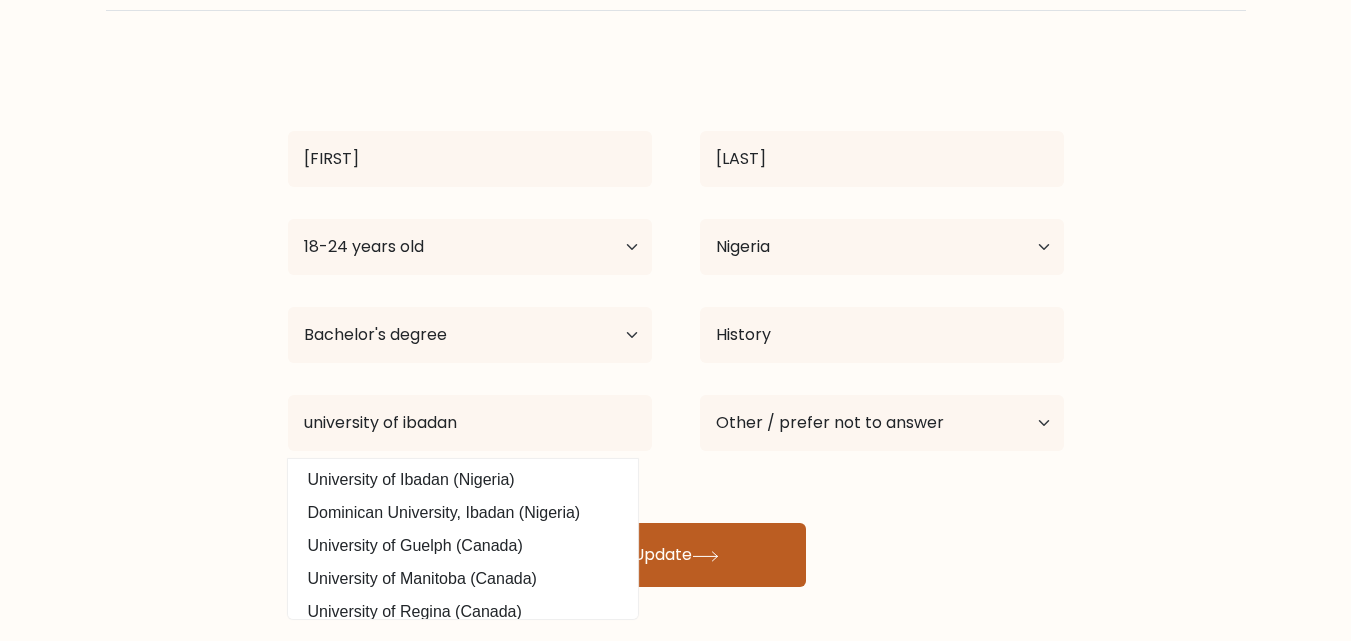 click on "Update" at bounding box center [676, 555] 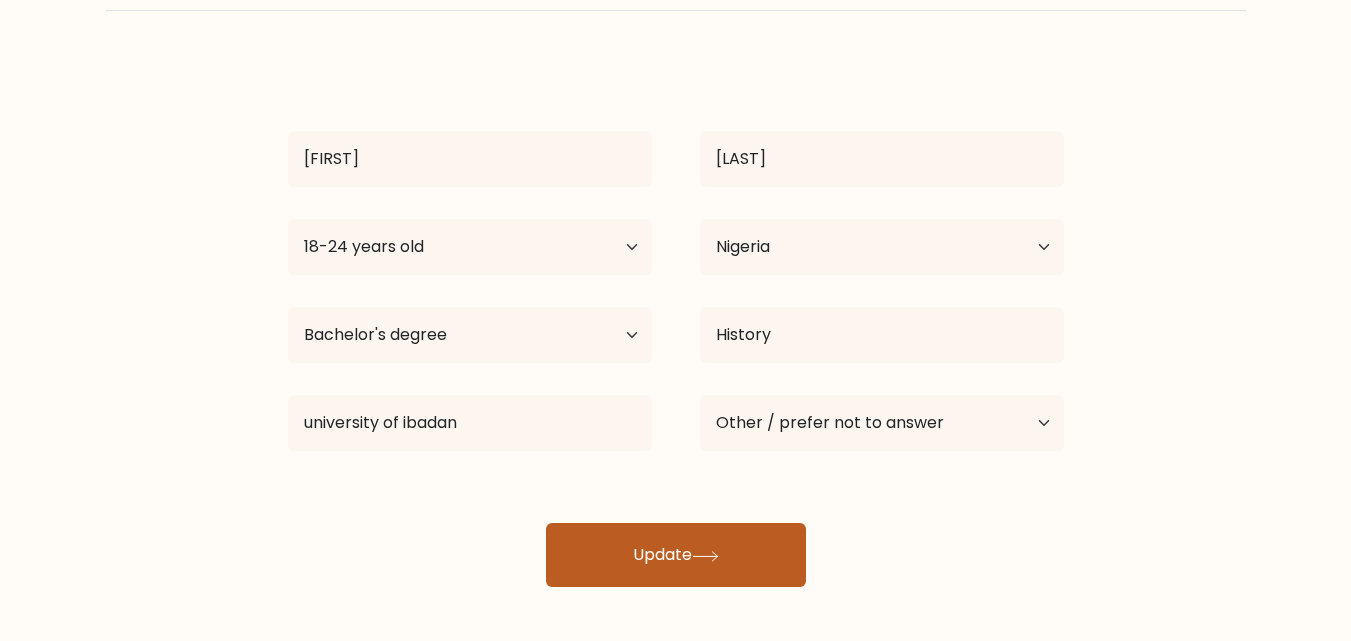 click on "Update" at bounding box center (676, 555) 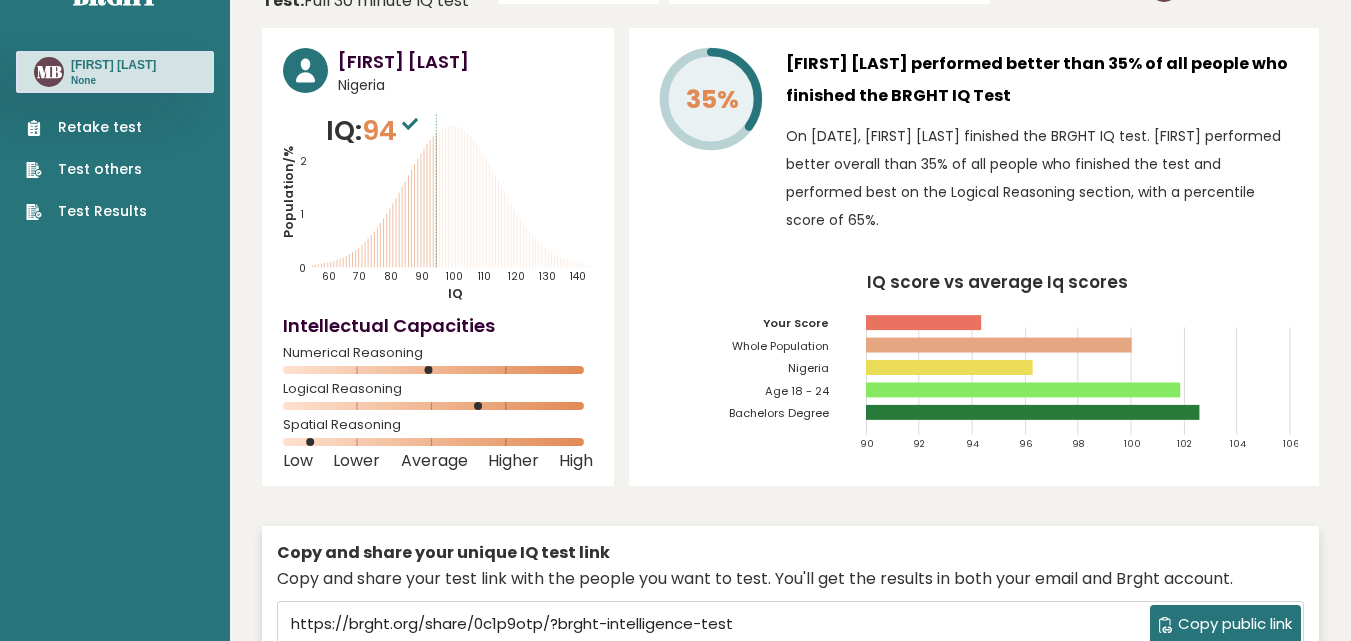 scroll, scrollTop: 0, scrollLeft: 0, axis: both 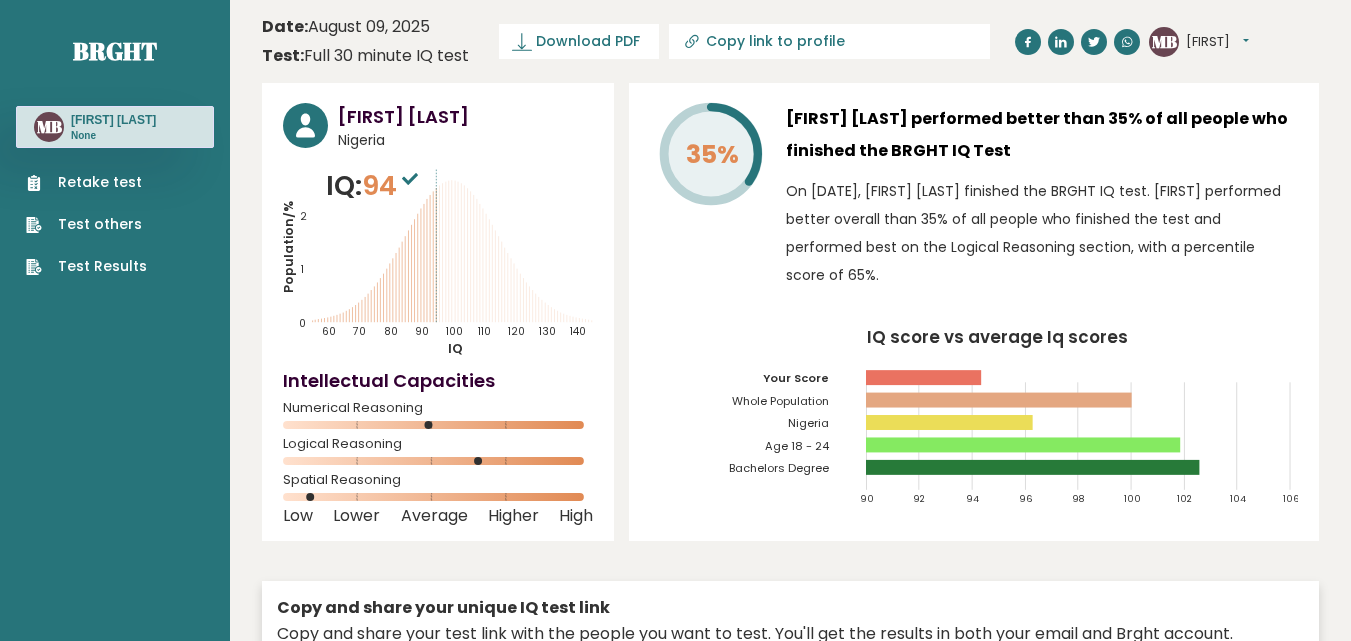 click on "Retake test" at bounding box center (86, 182) 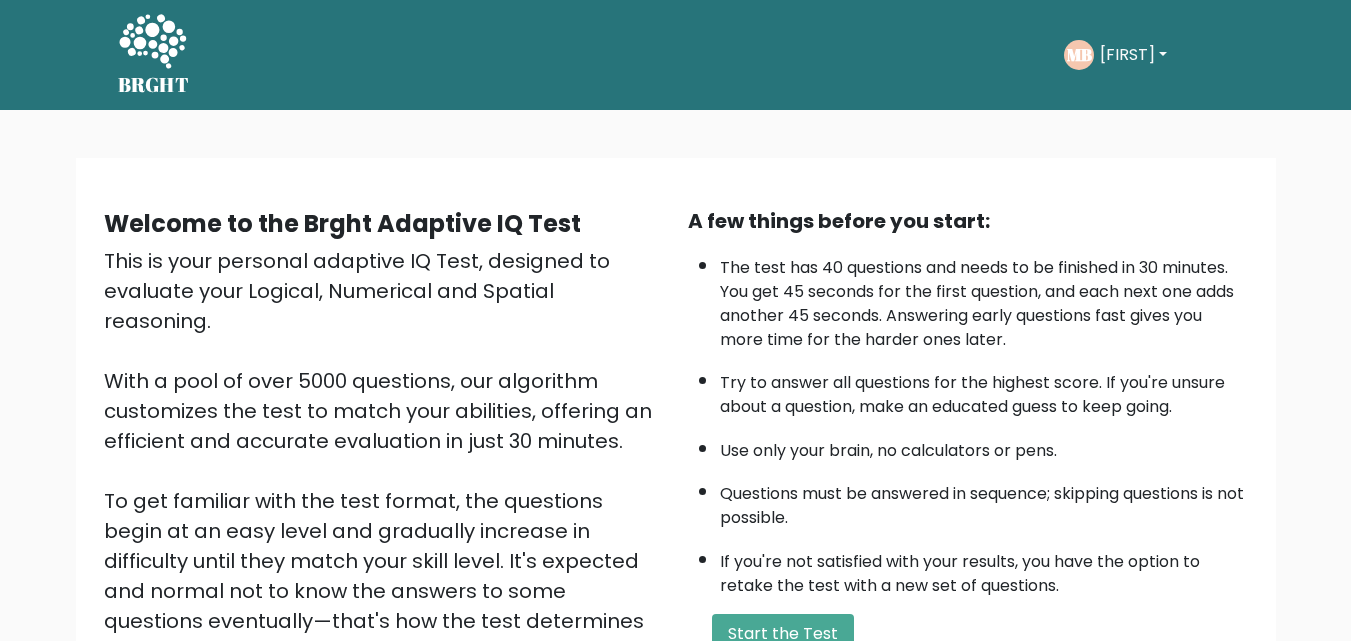 scroll, scrollTop: 275, scrollLeft: 0, axis: vertical 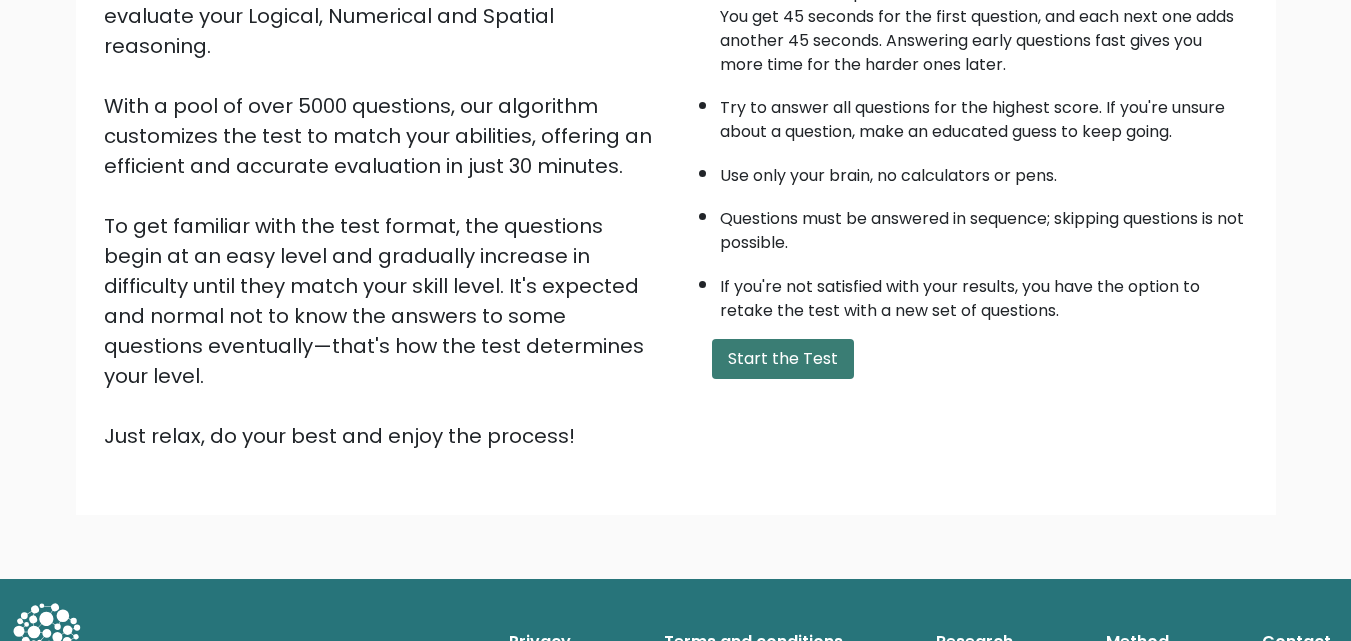 click on "Start the Test" at bounding box center [783, 359] 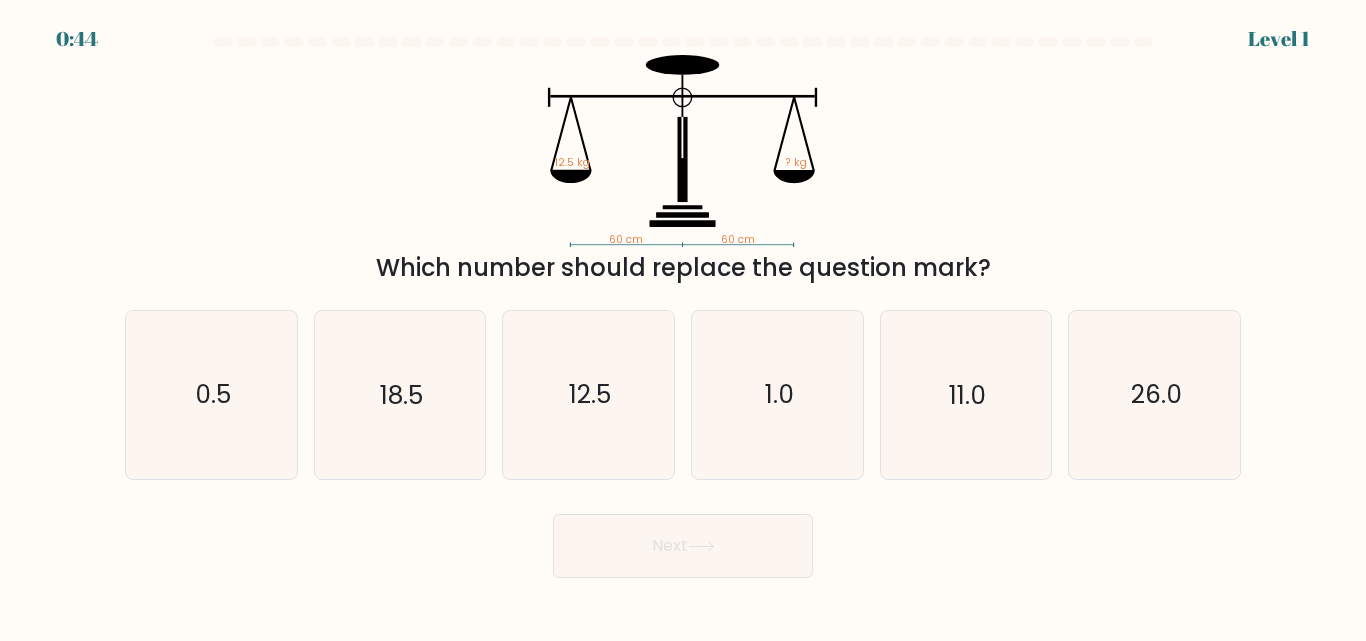 scroll, scrollTop: 0, scrollLeft: 0, axis: both 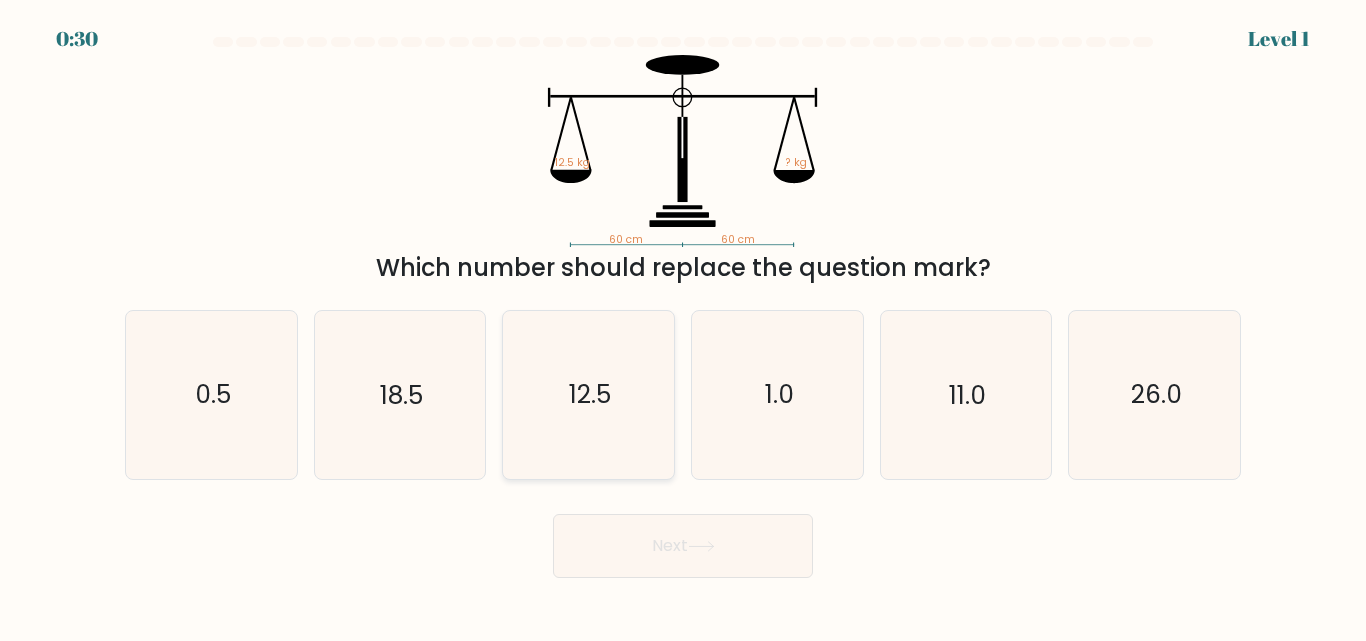 click on "12.5" 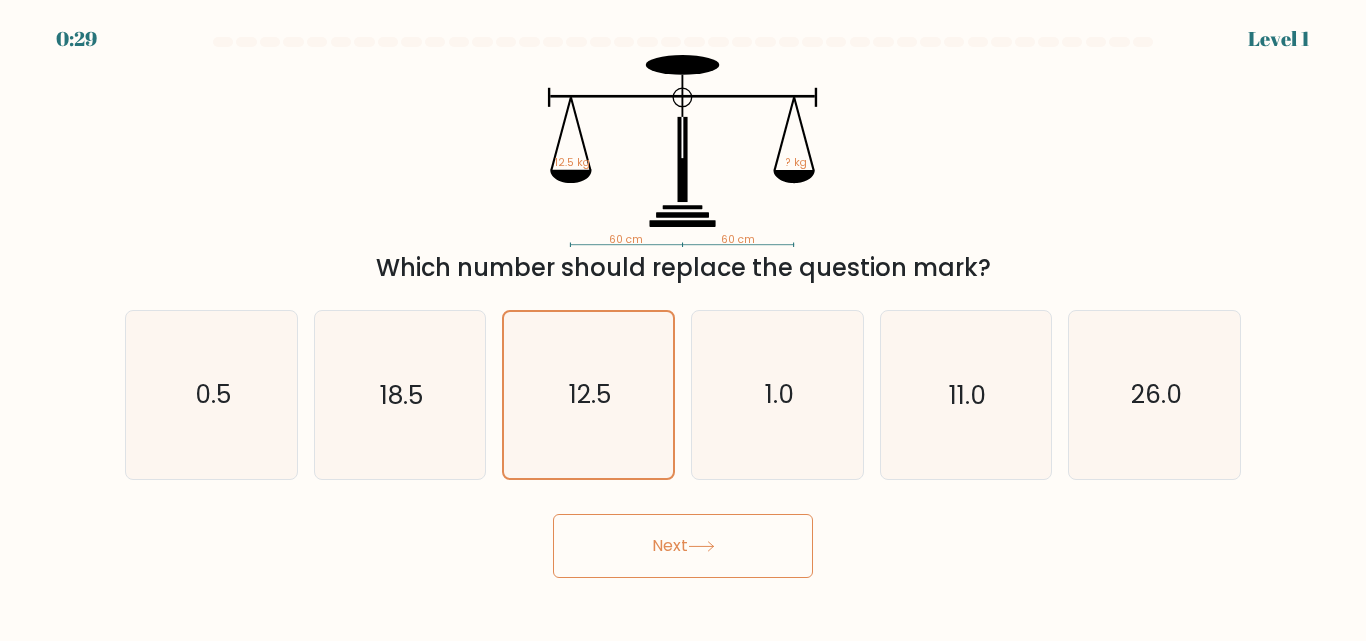 click on "Next" at bounding box center [683, 546] 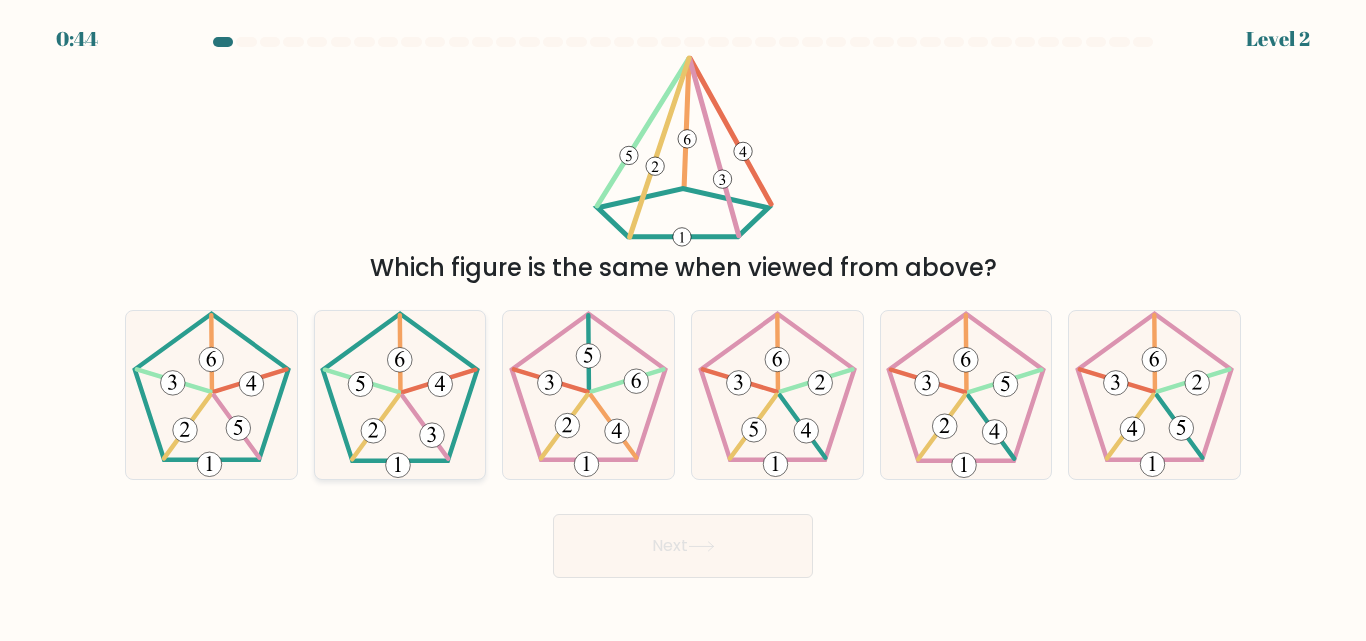 click 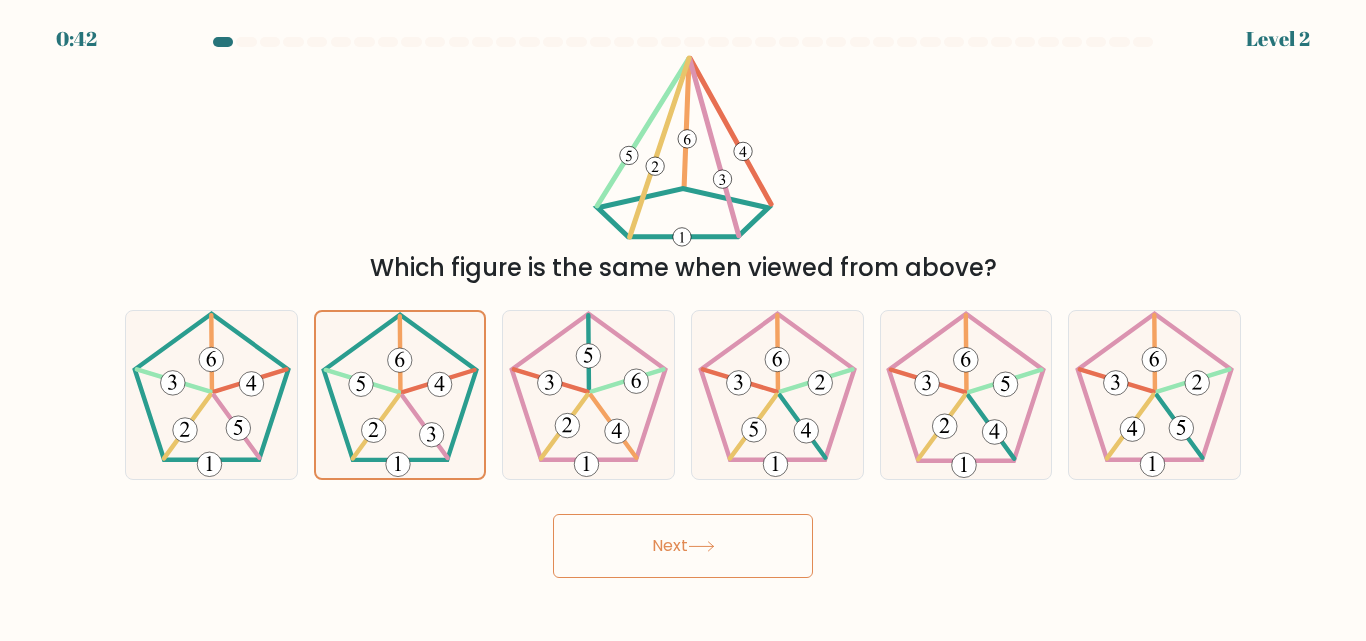 click on "Next" at bounding box center [683, 546] 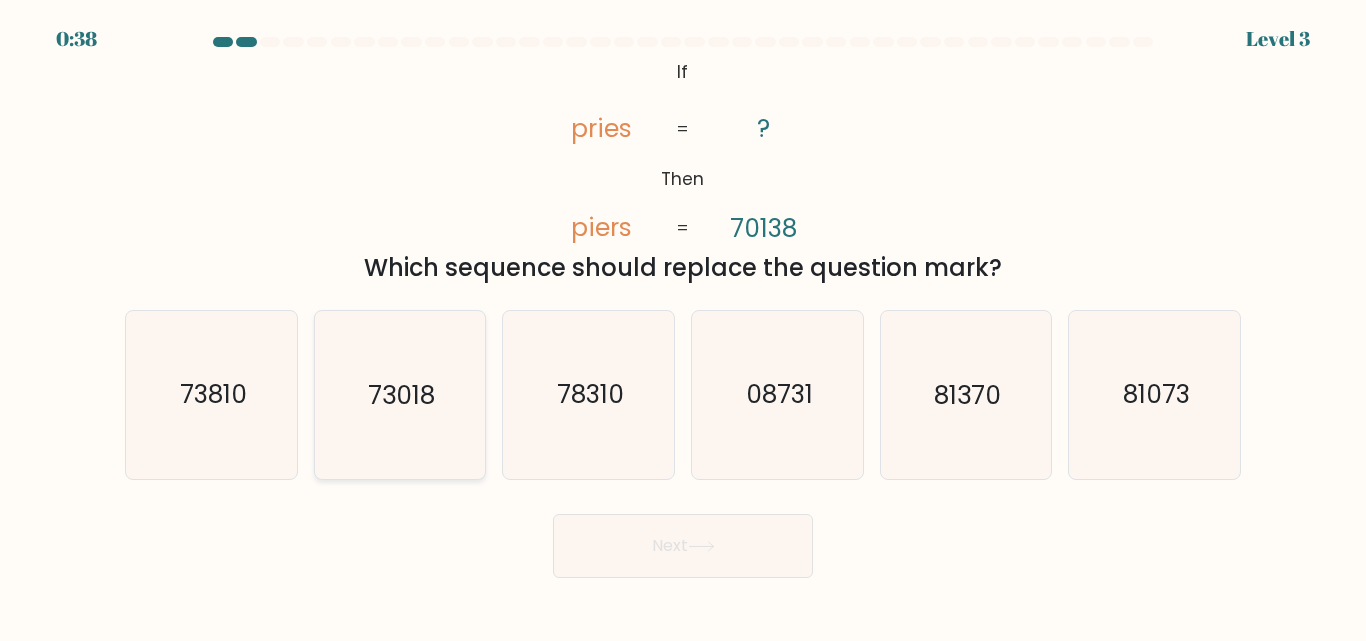 click on "73018" 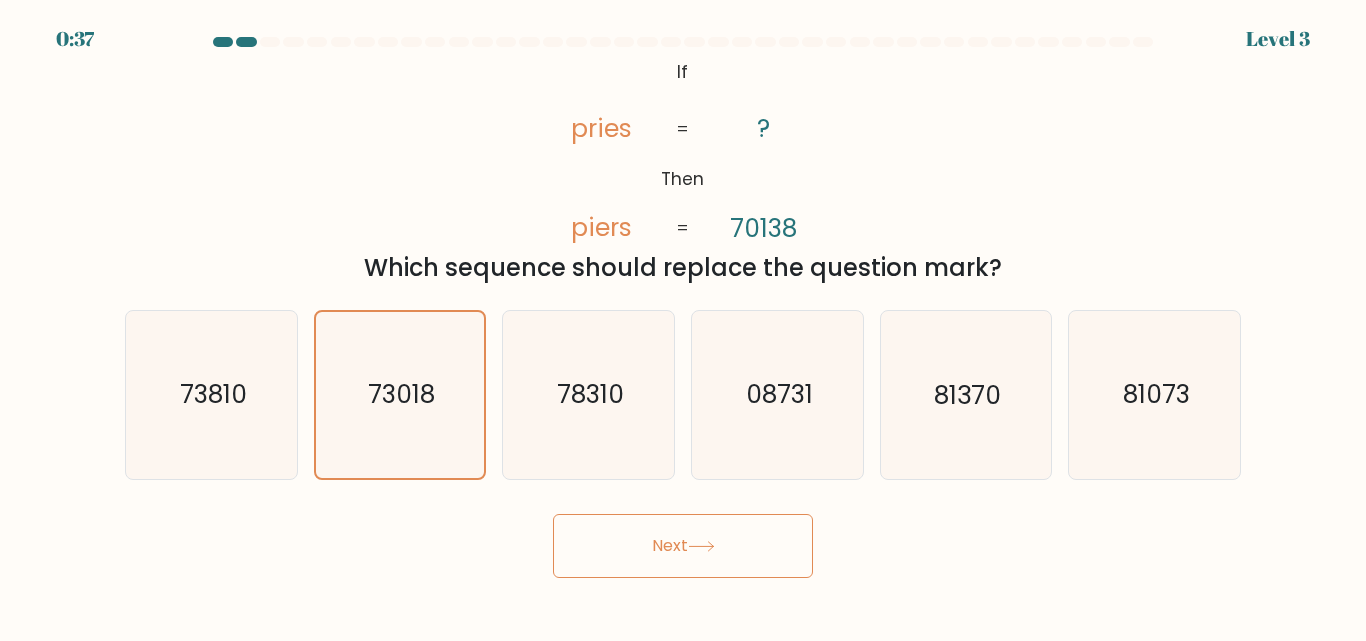 click on "Next" at bounding box center [683, 546] 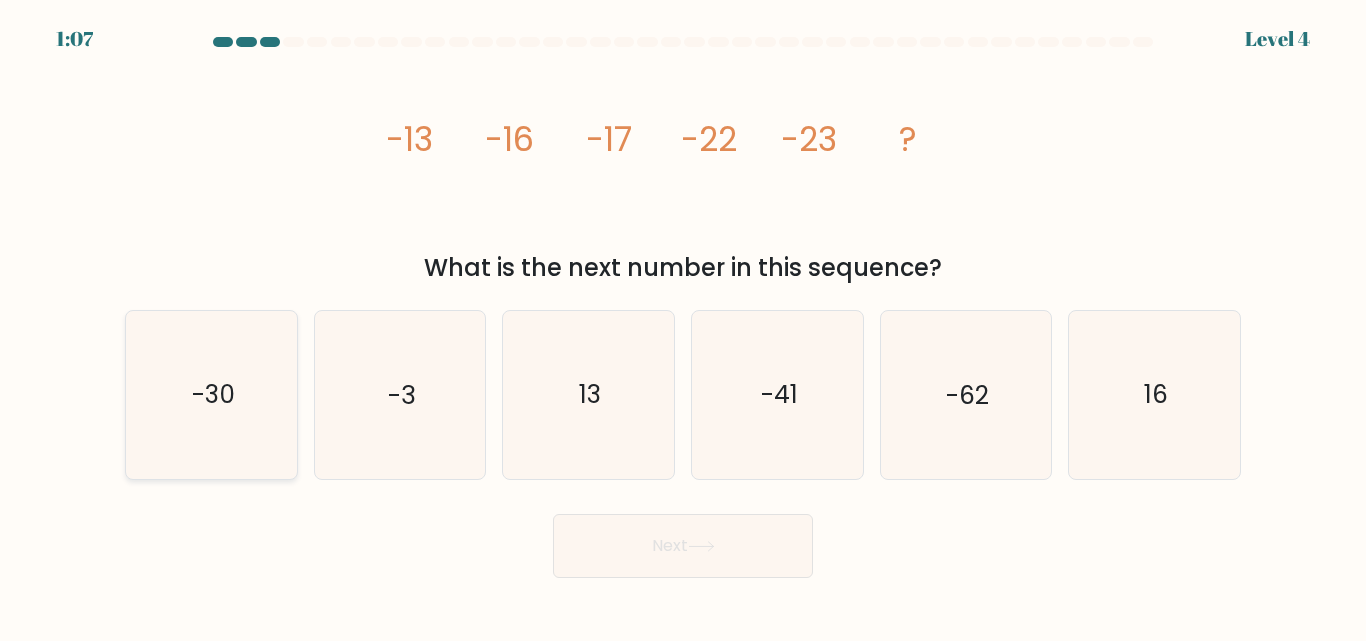 click on "-30" 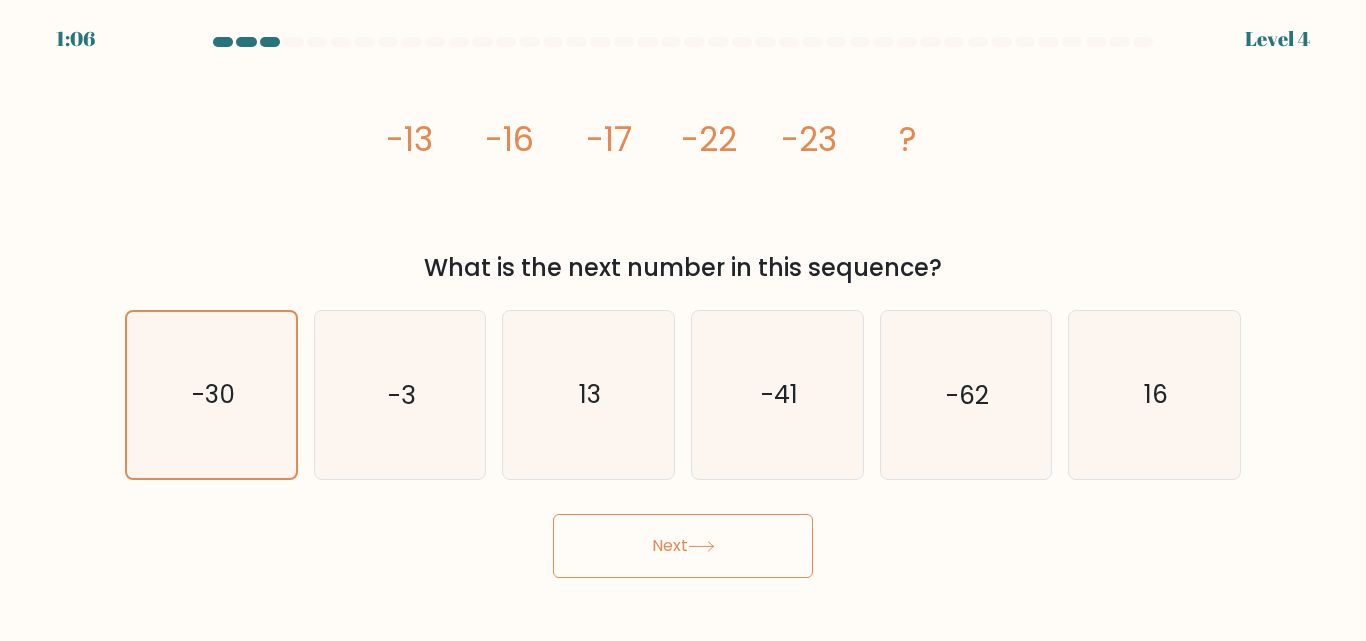 click on "Next" at bounding box center (683, 546) 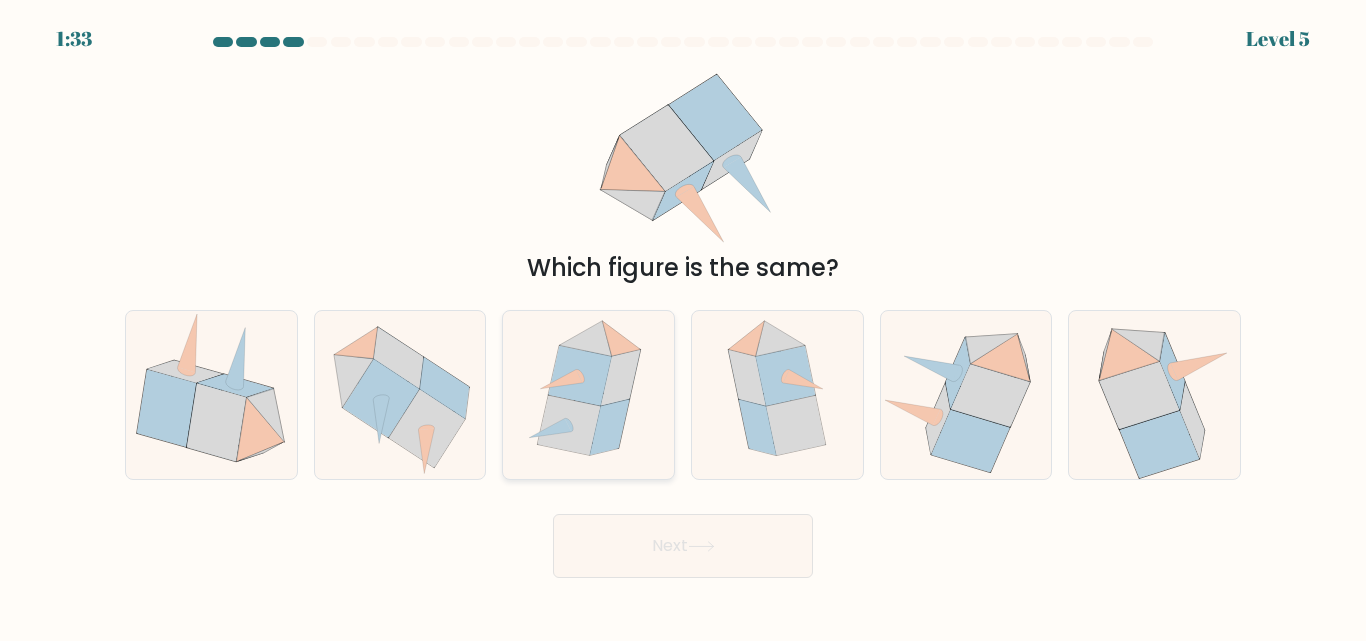 click 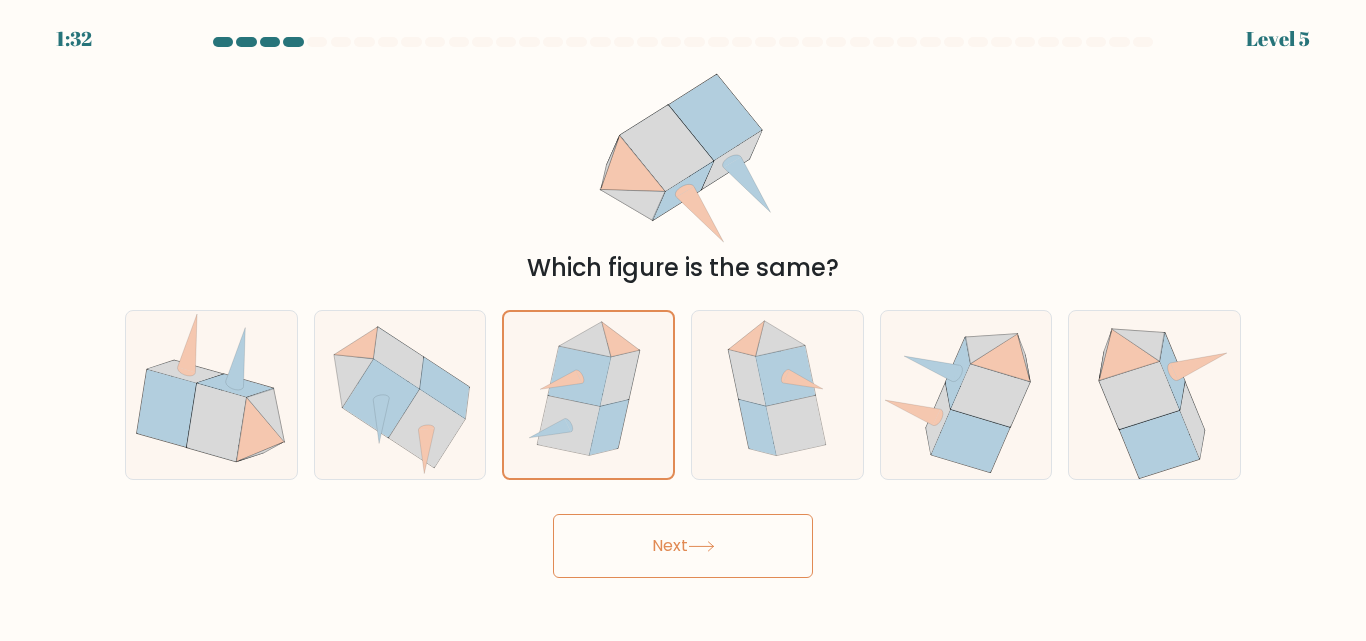 click on "Next" at bounding box center [683, 546] 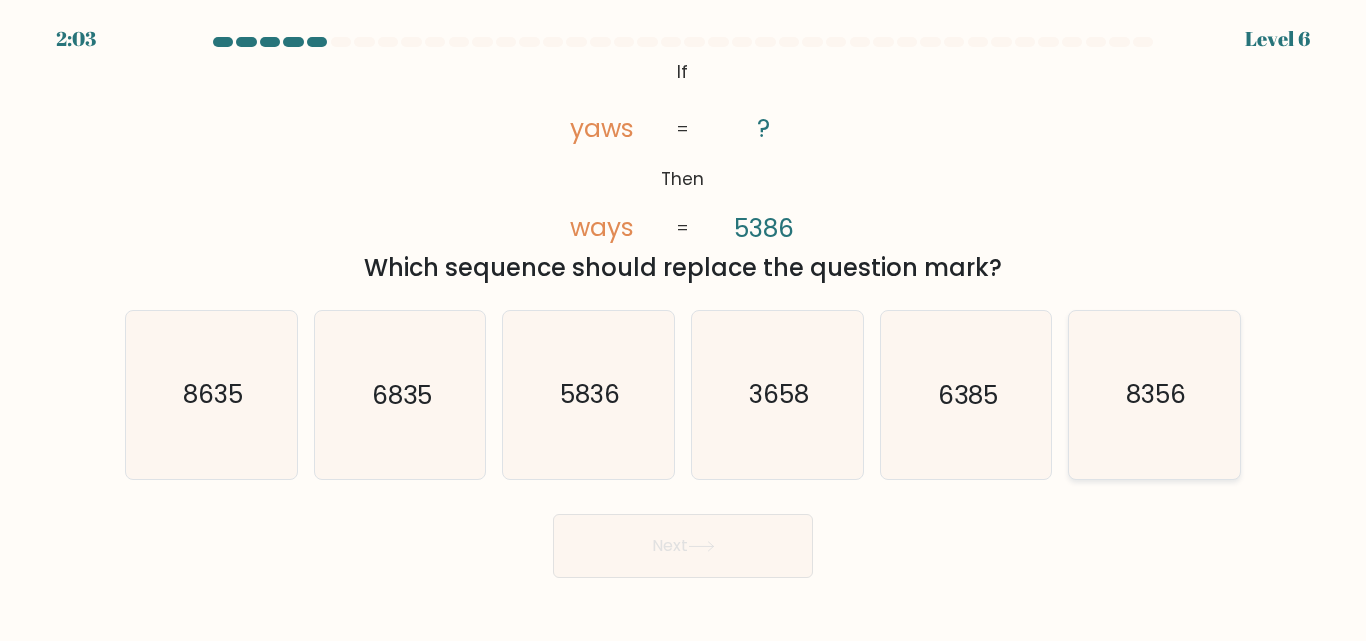 click on "8356" 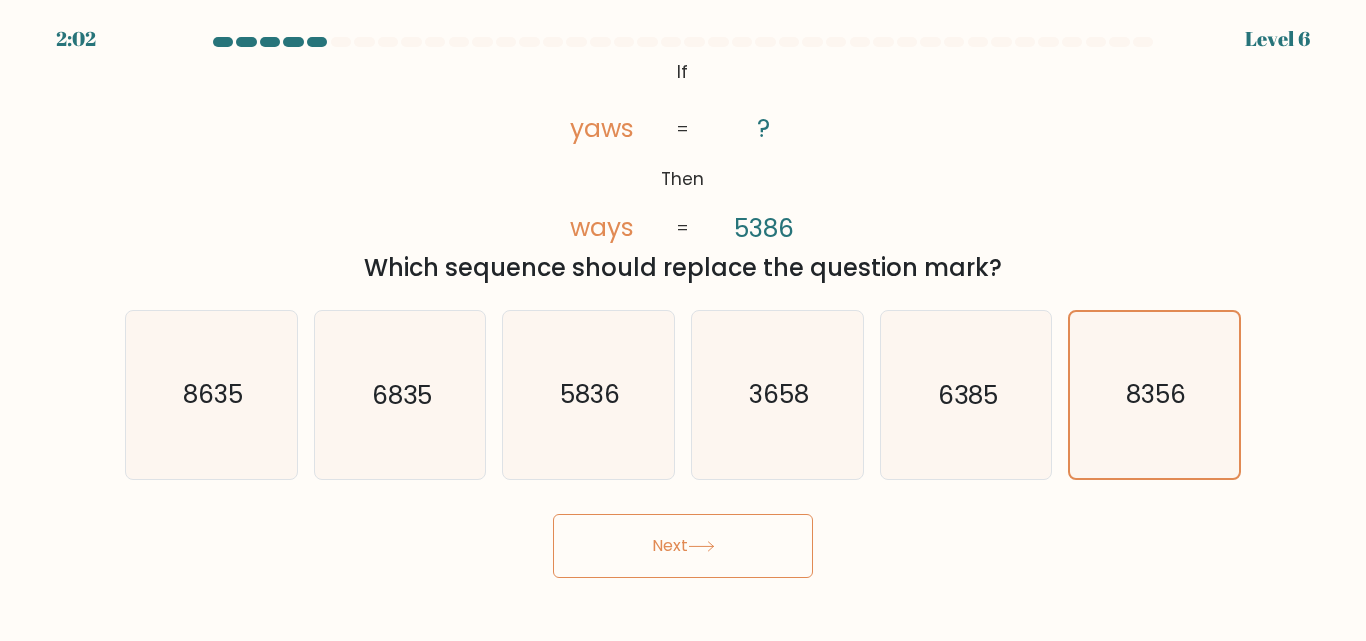 click on "Next" at bounding box center (683, 546) 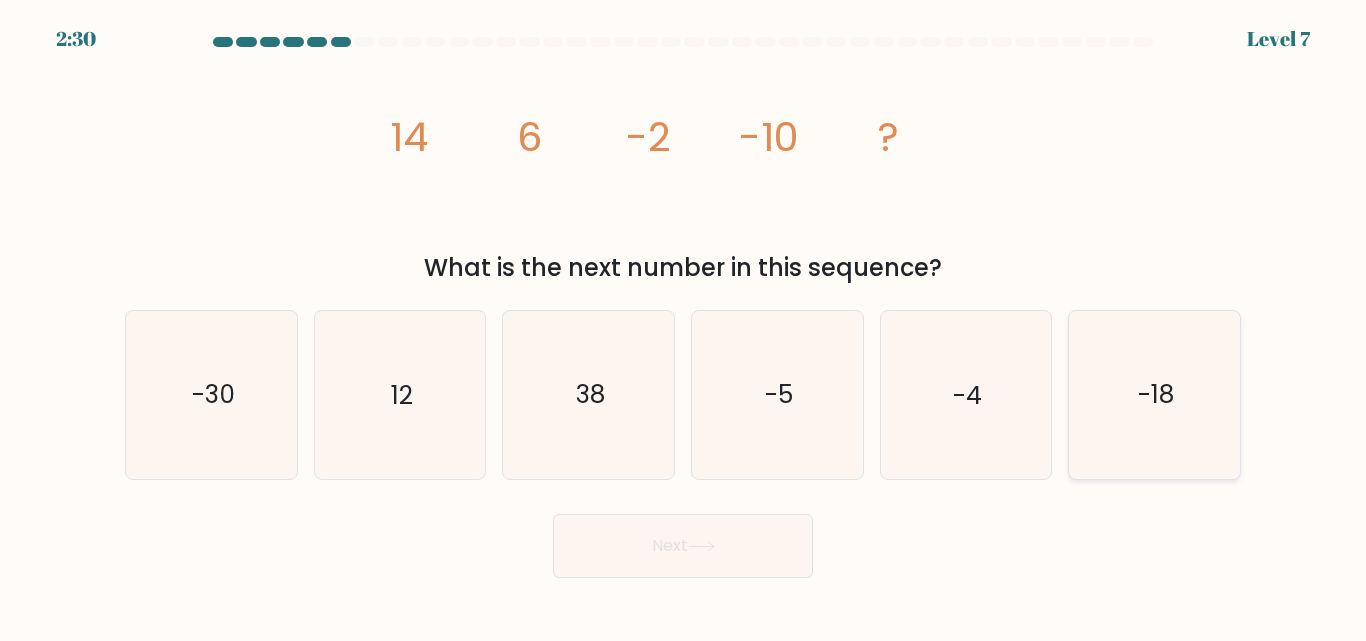 click on "-18" 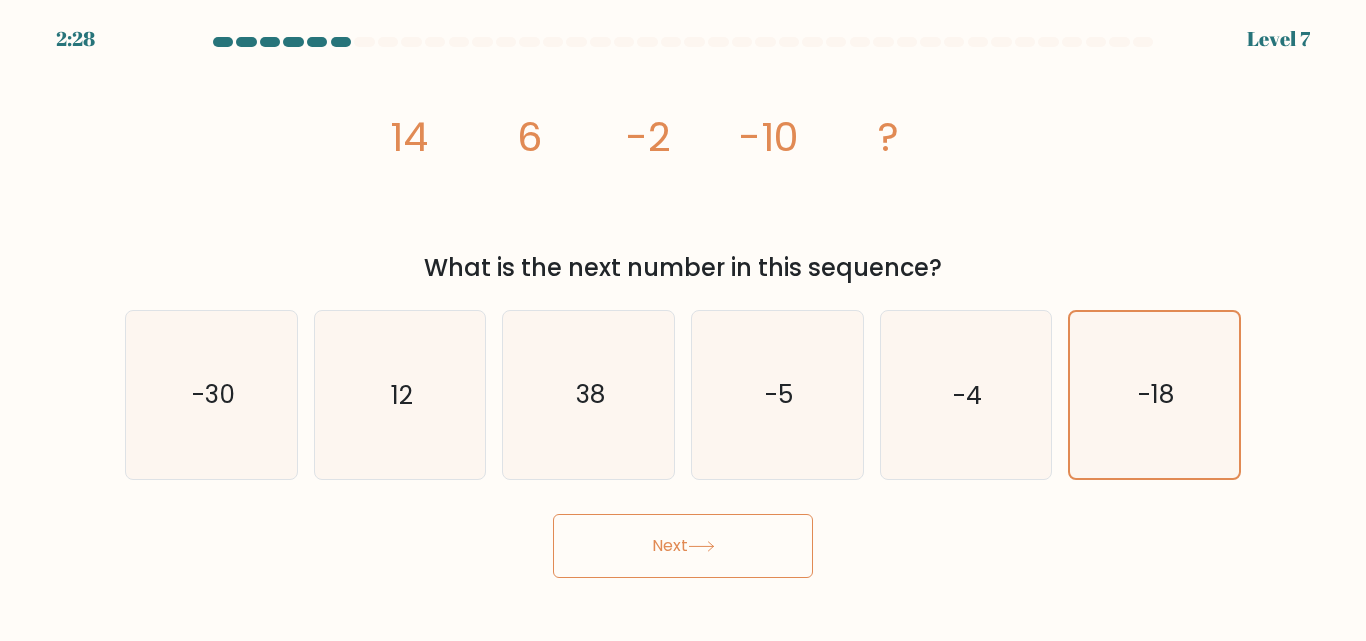 click on "Next" at bounding box center (683, 546) 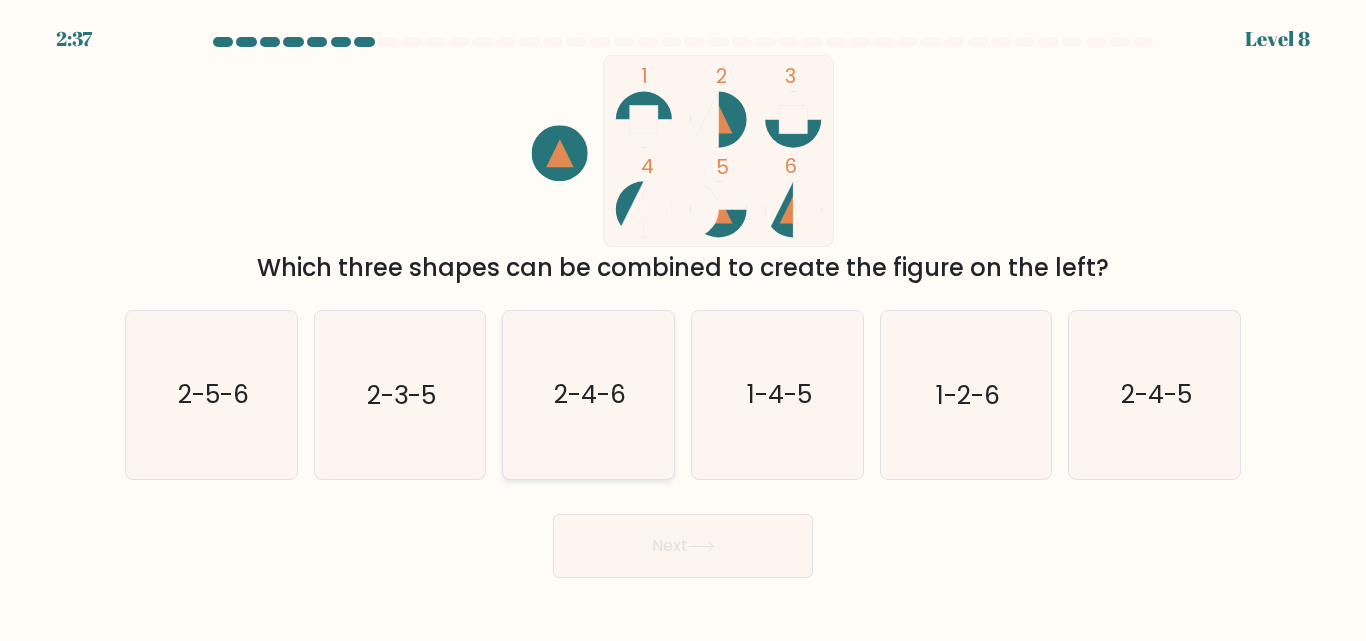 click on "2-4-6" 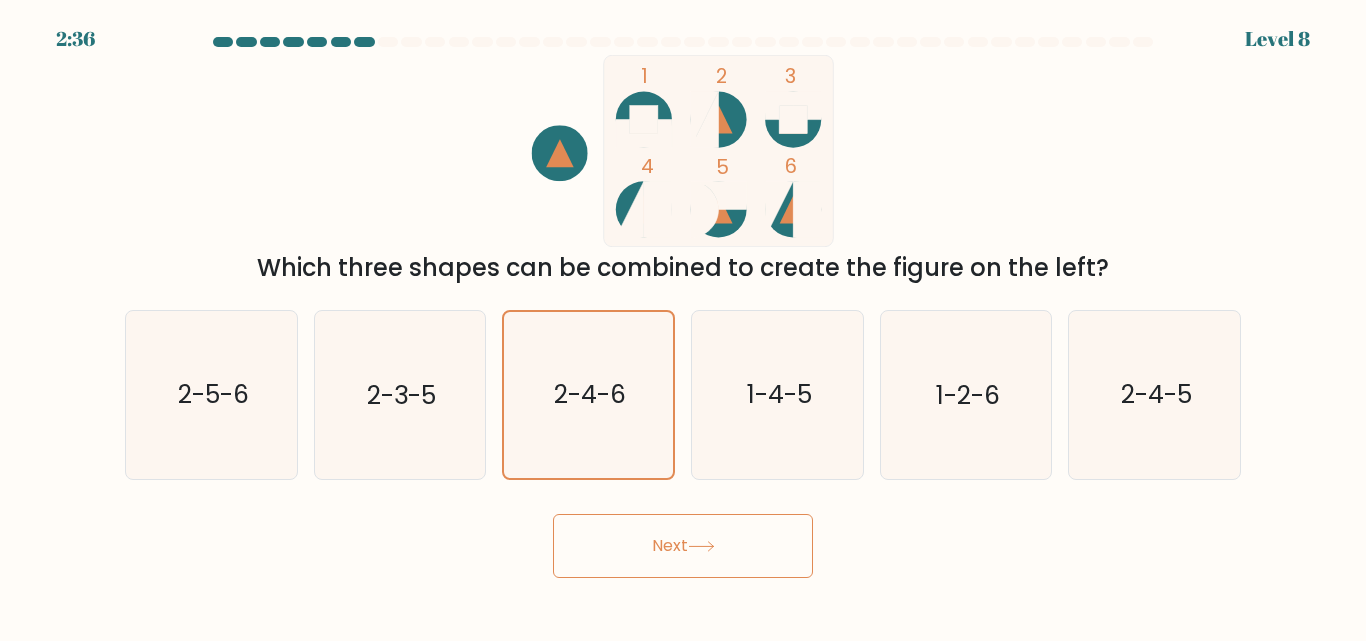 click on "Next" at bounding box center (683, 546) 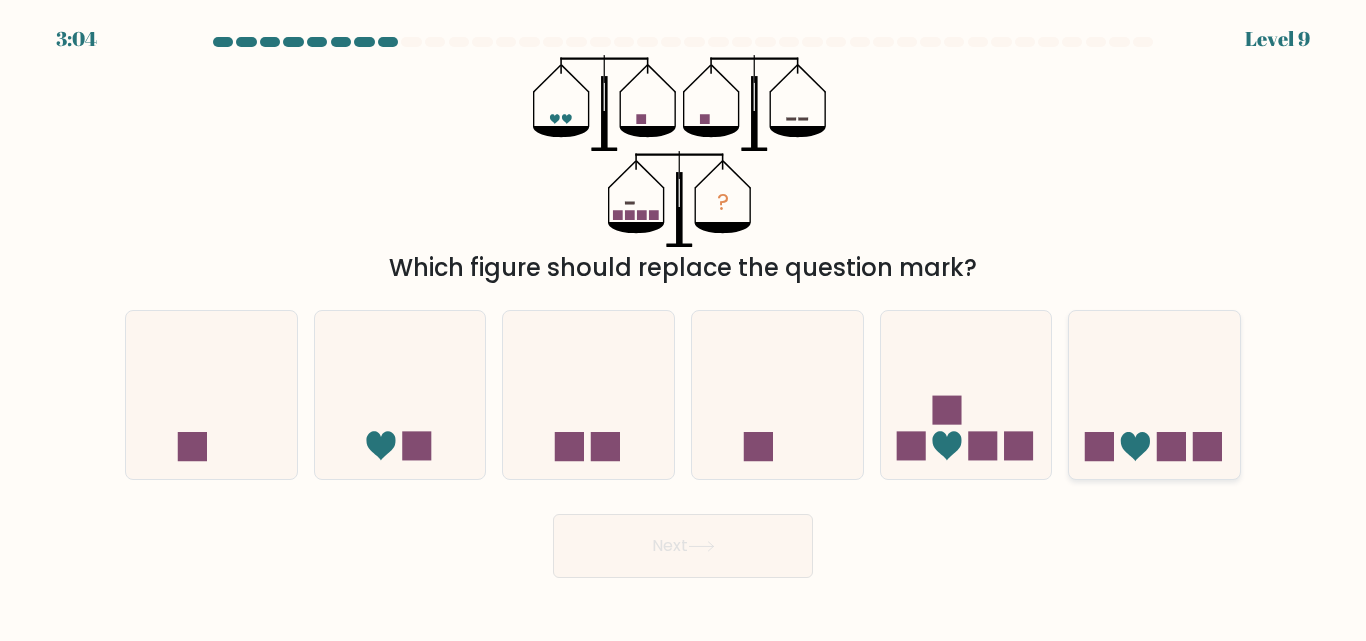 click 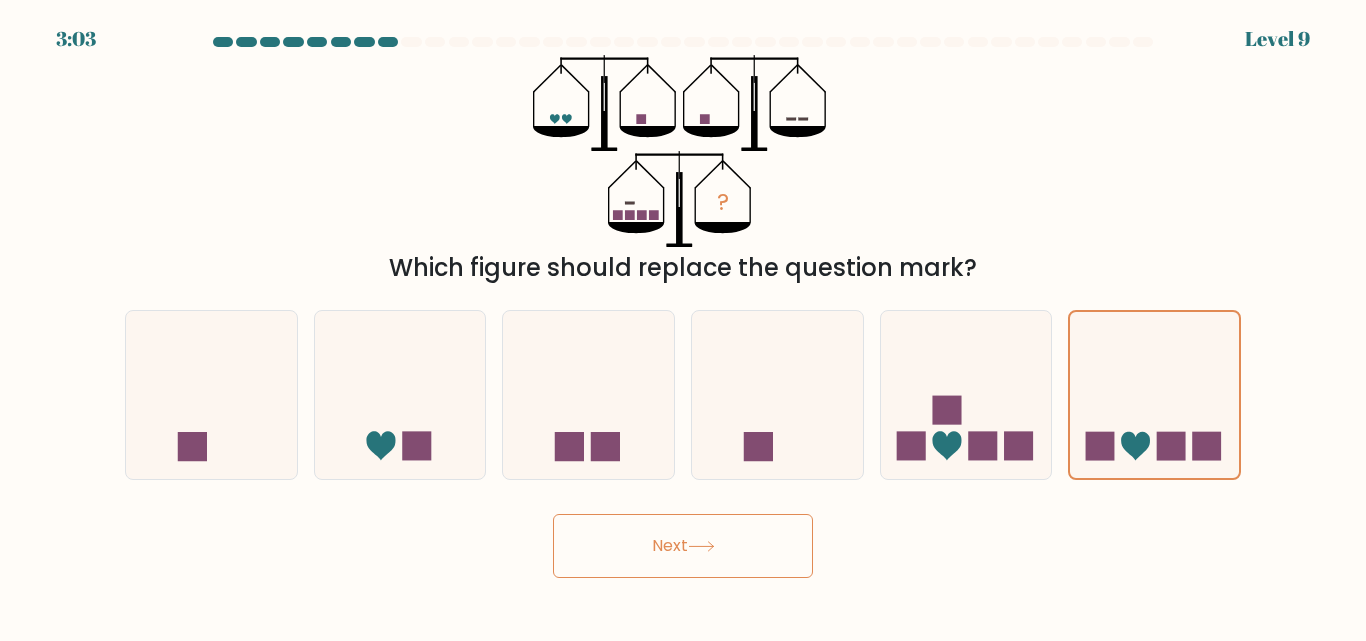 click 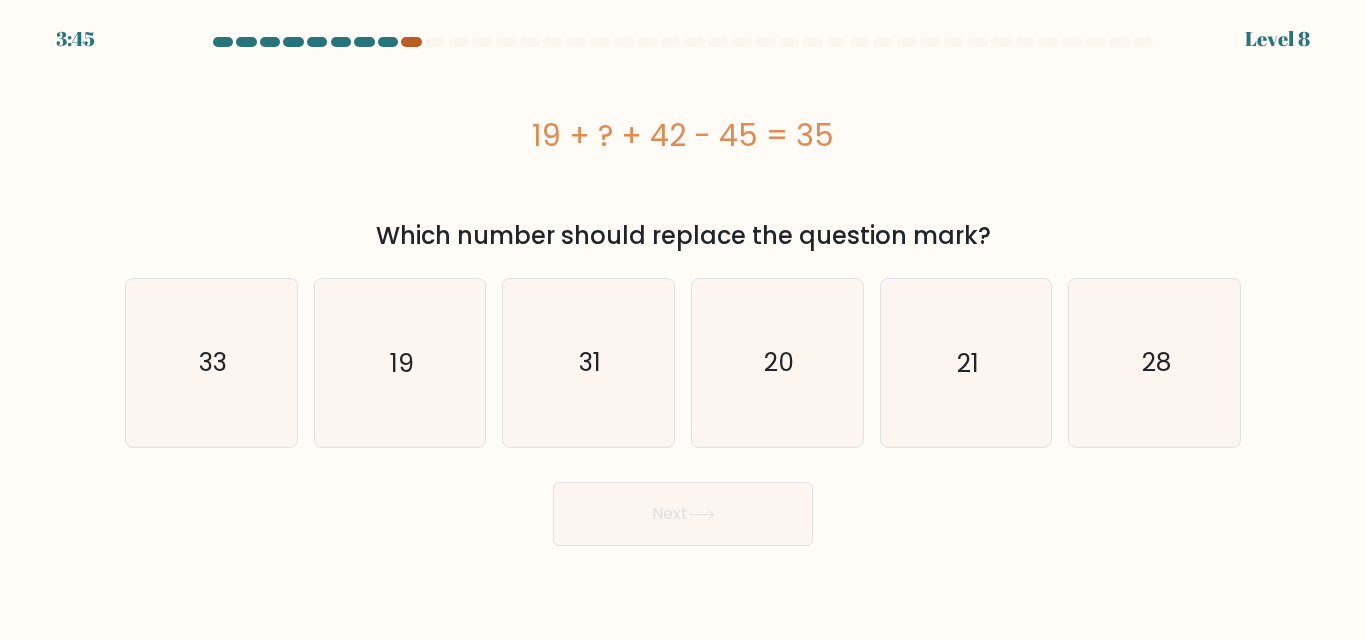 click at bounding box center (411, 42) 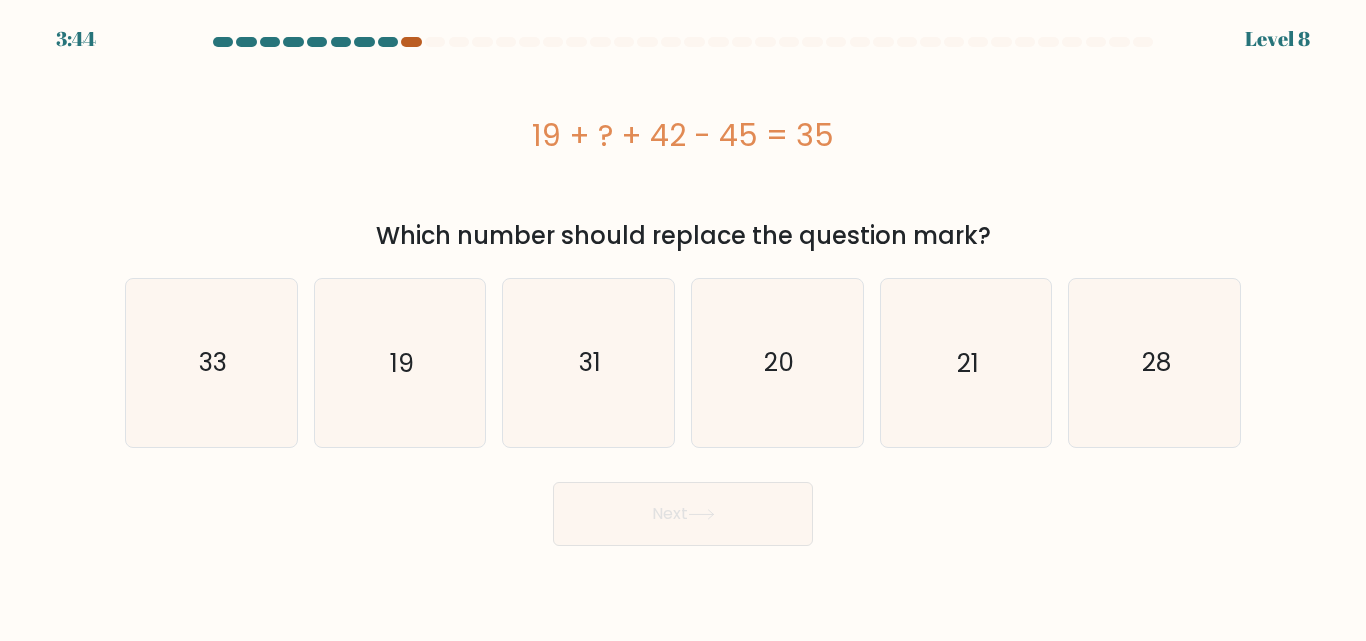 click at bounding box center [411, 42] 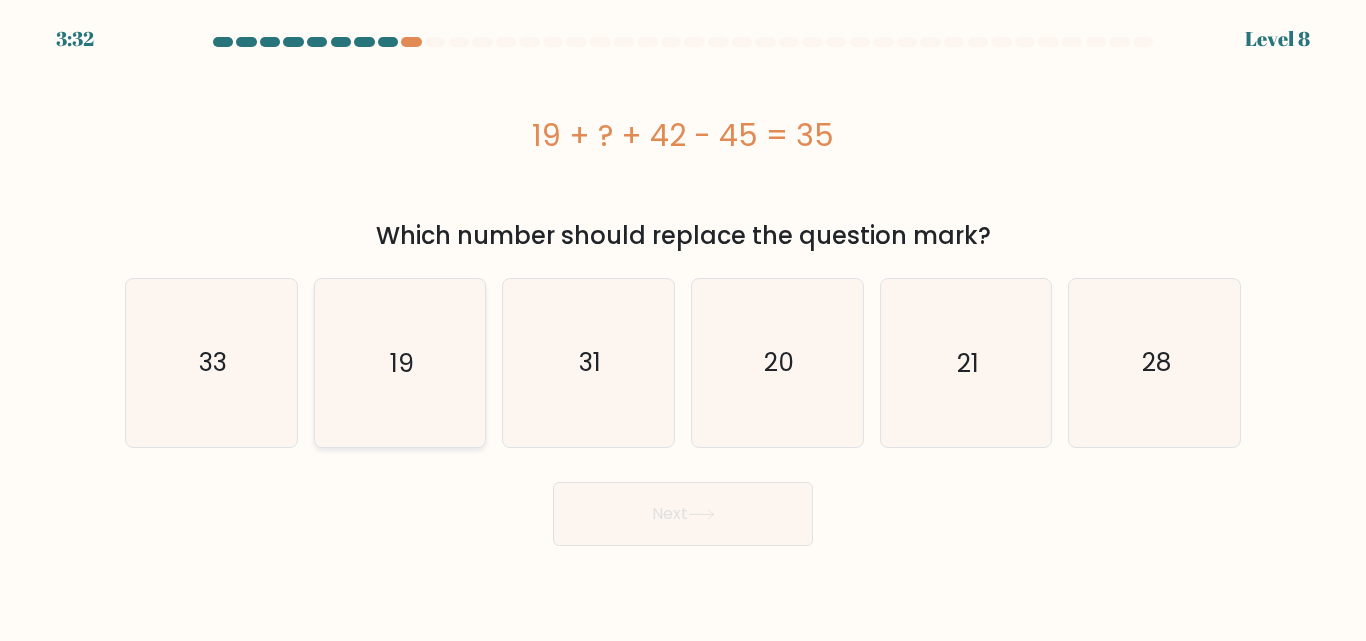 click on "19" 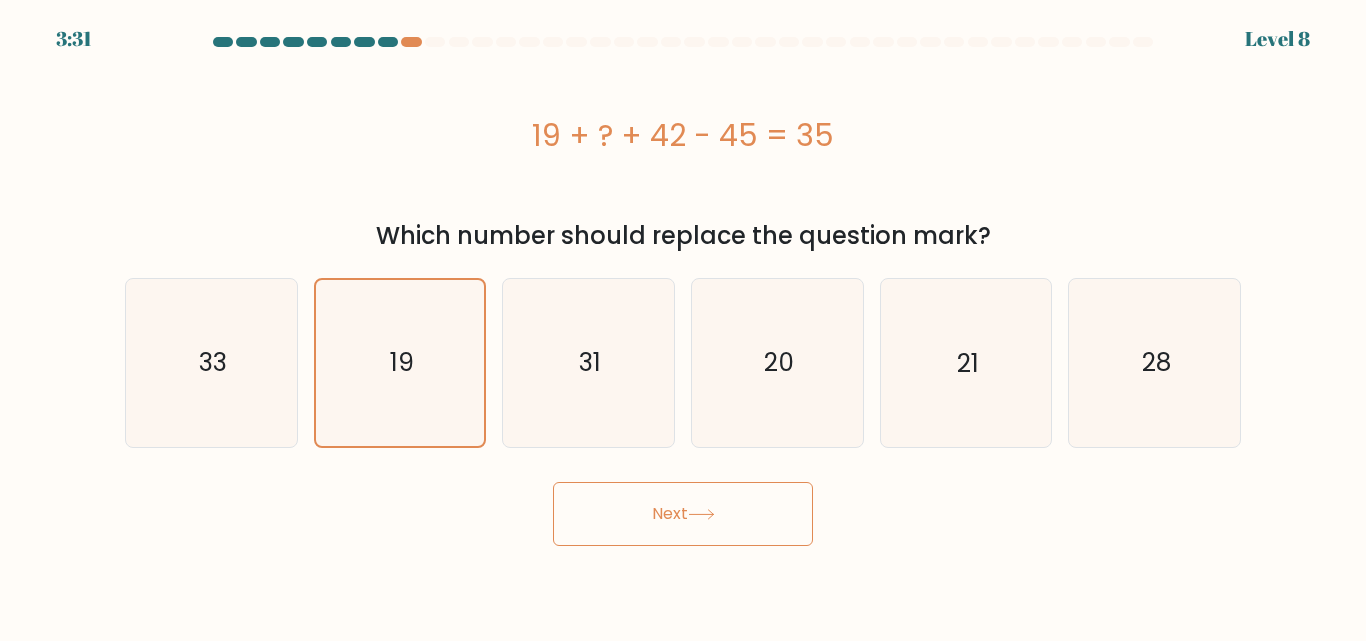 click on "Next" at bounding box center (683, 514) 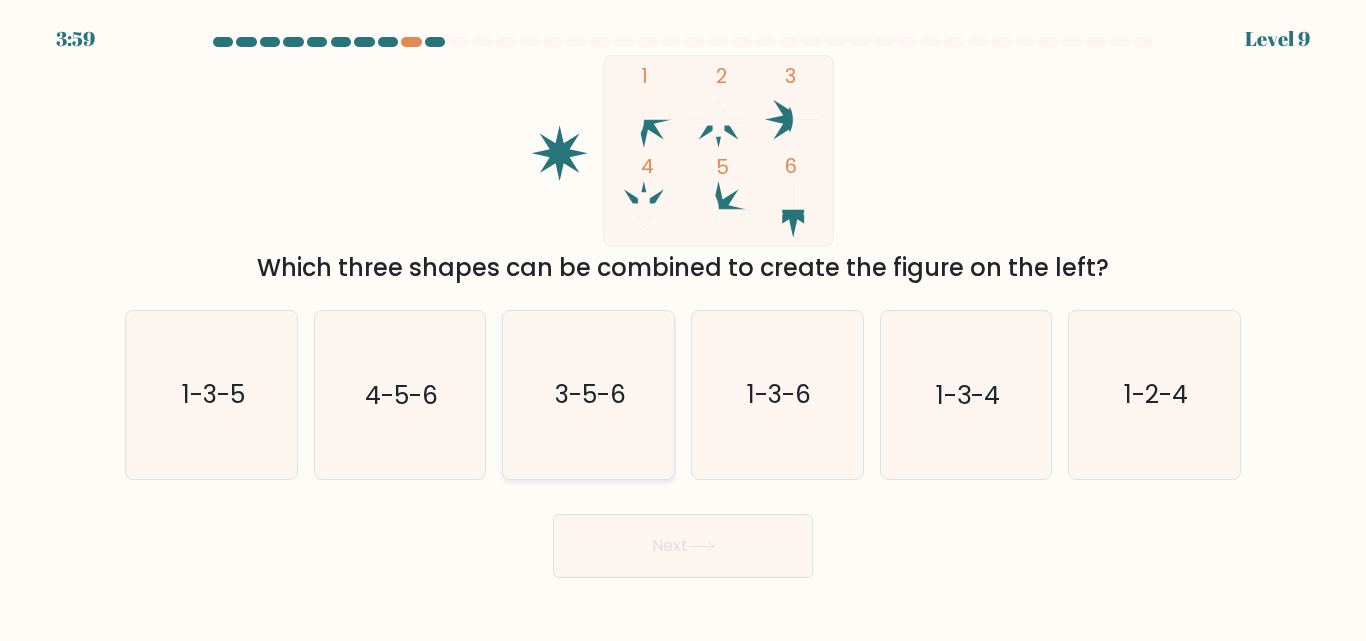 click on "3-5-6" 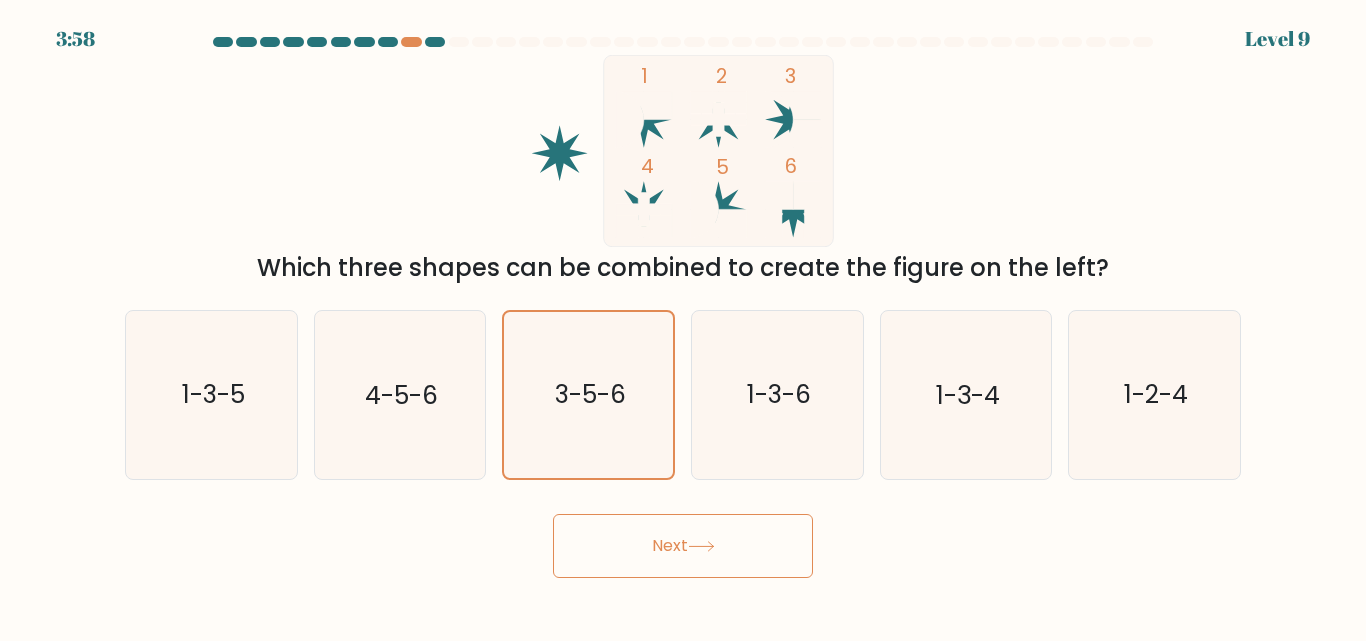 click on "Next" at bounding box center (683, 546) 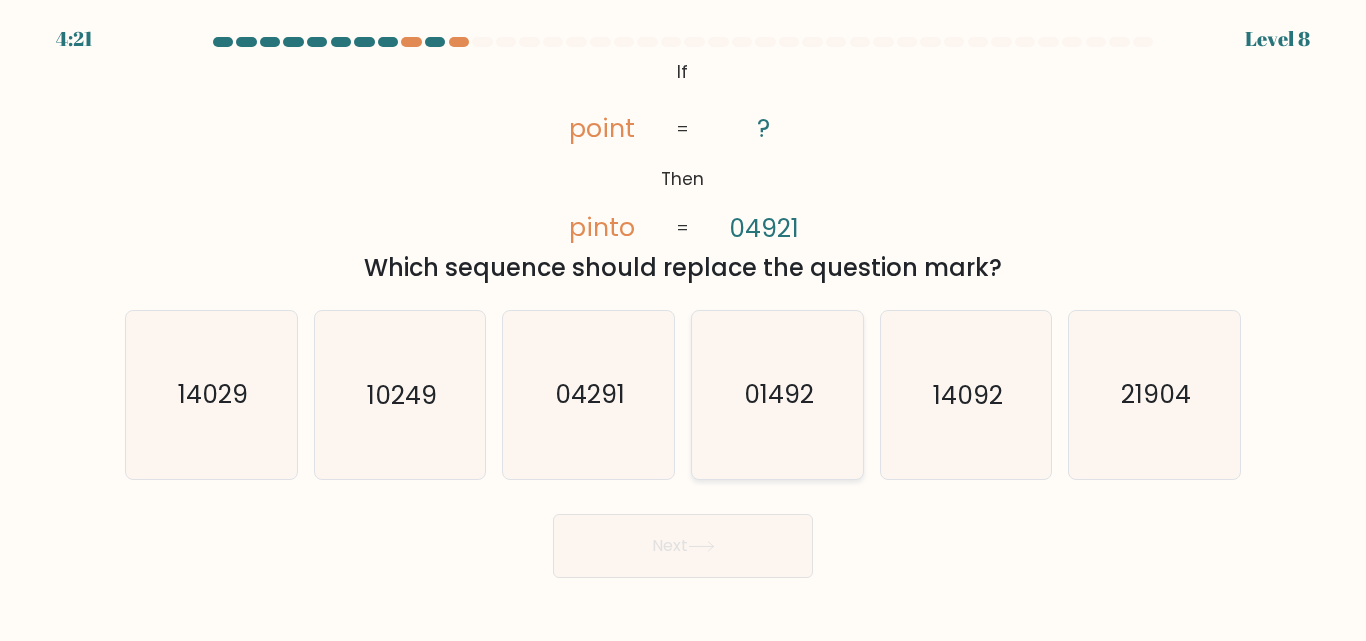 click on "01492" 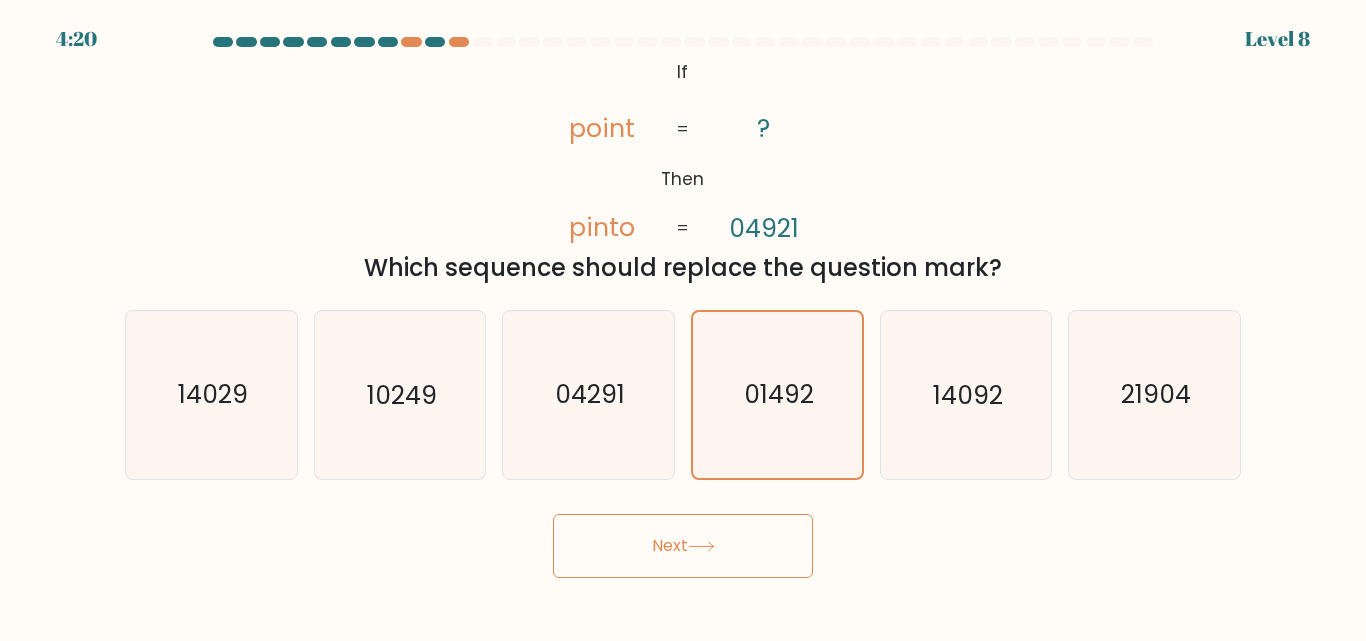 click on "Next" at bounding box center (683, 546) 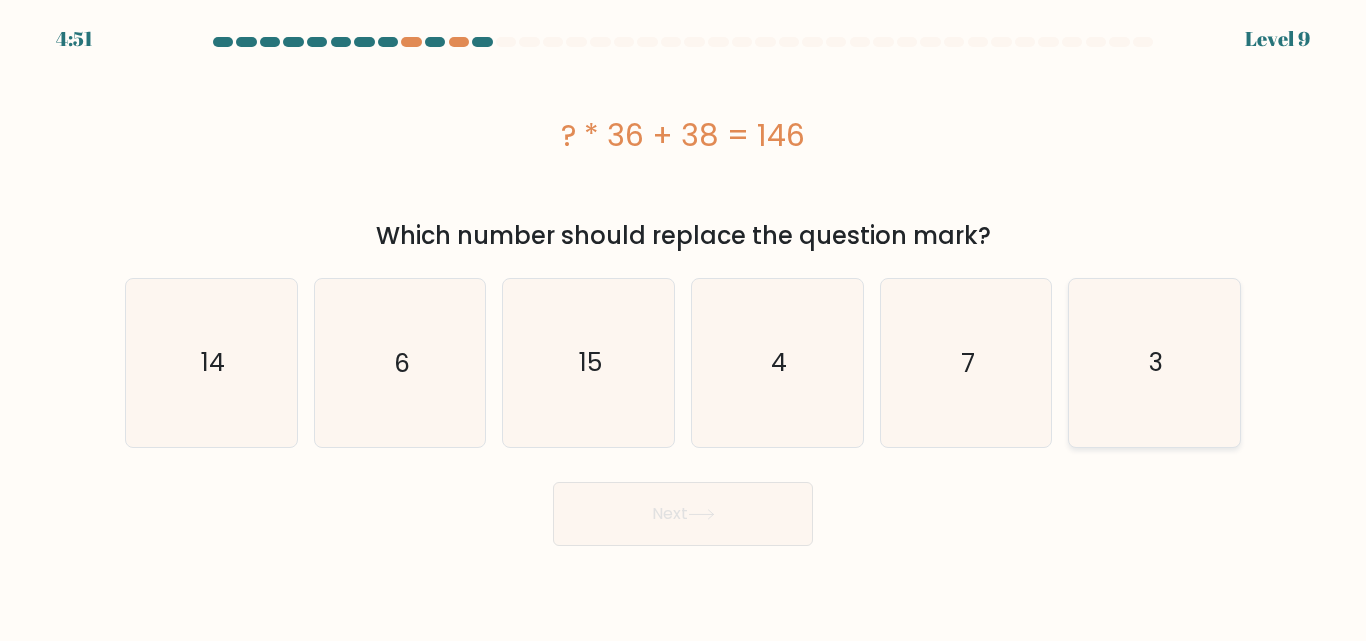 click on "3" 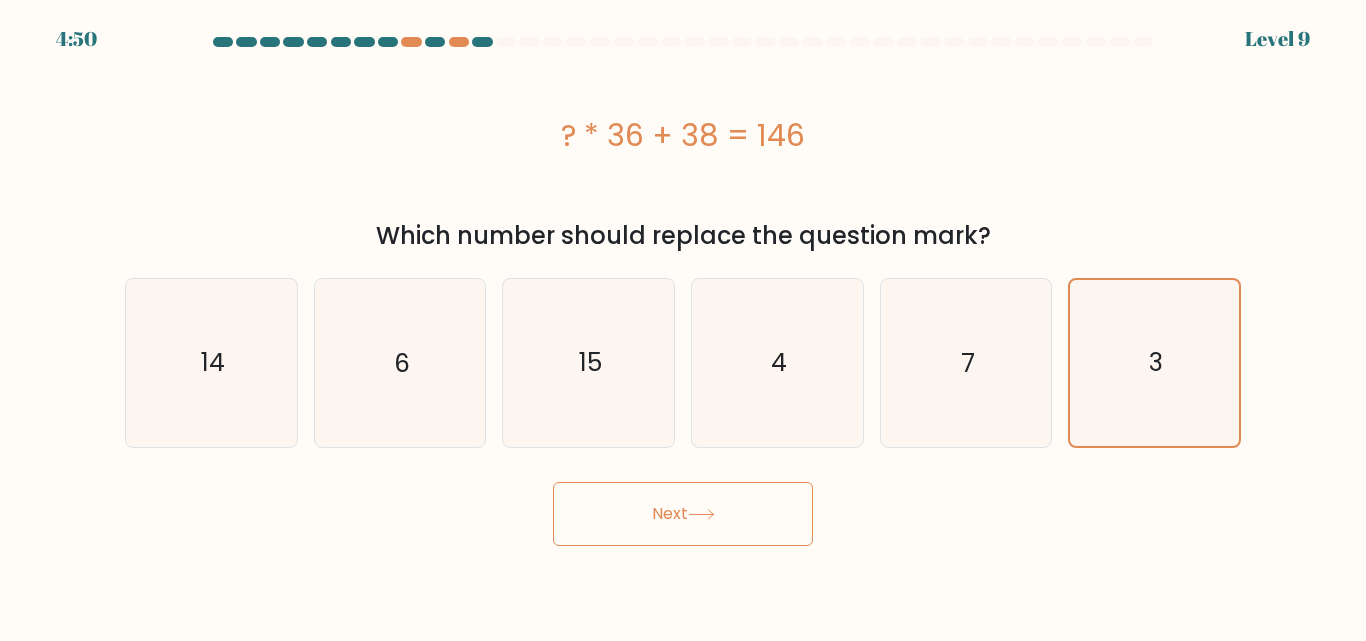 click on "Next" at bounding box center (683, 514) 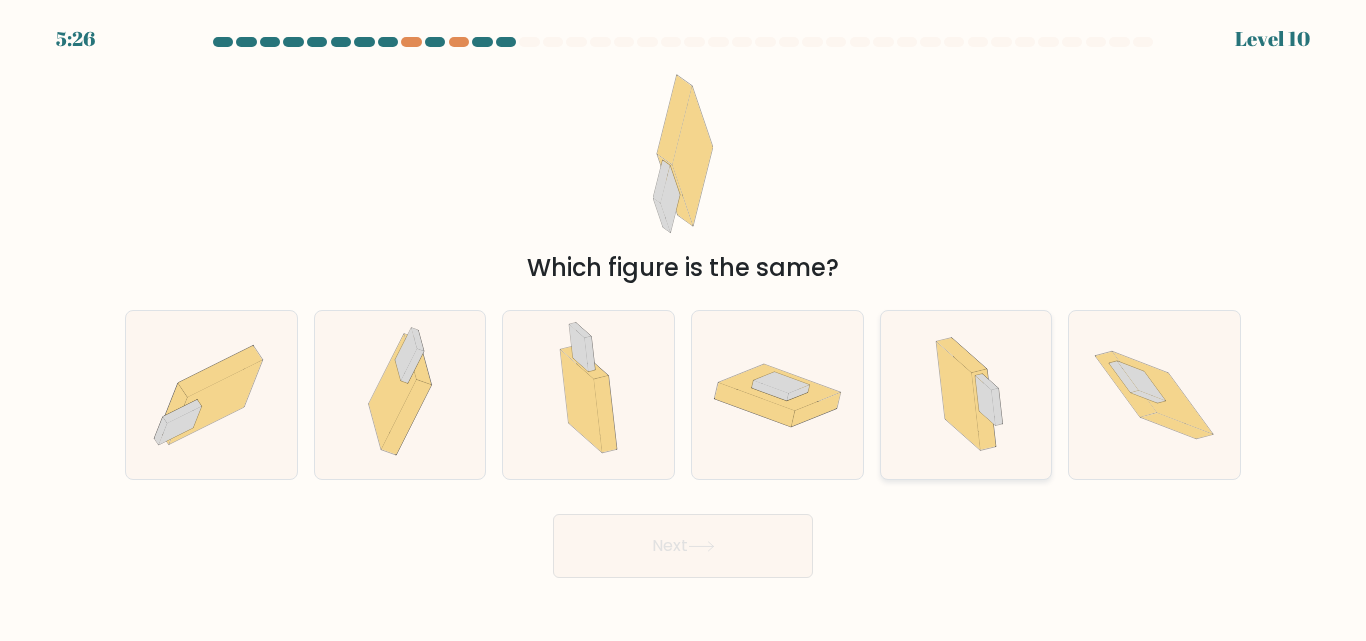 click 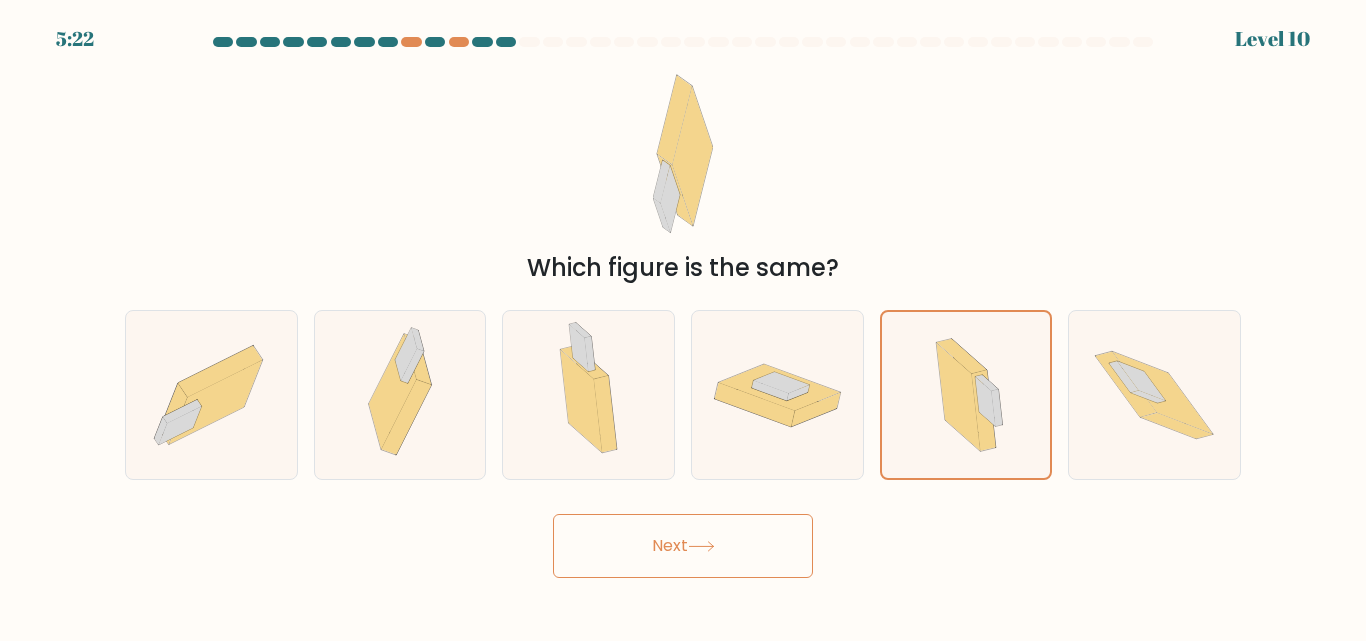 click on "Next" at bounding box center (683, 546) 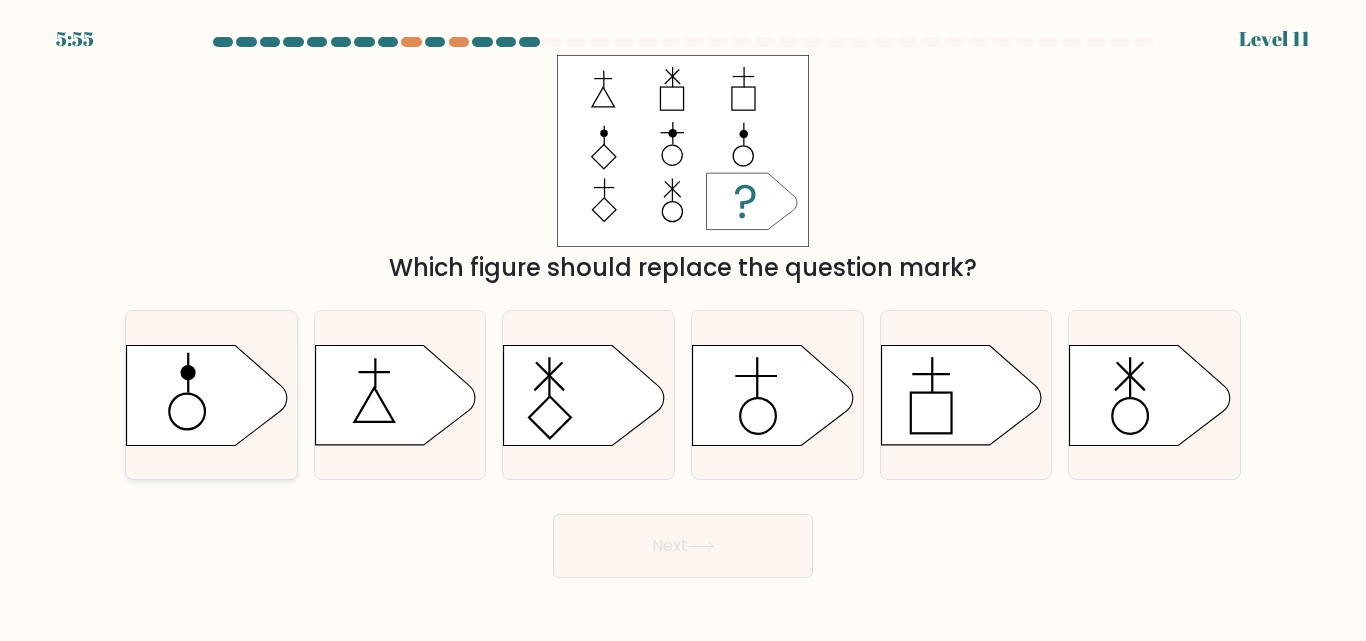 click 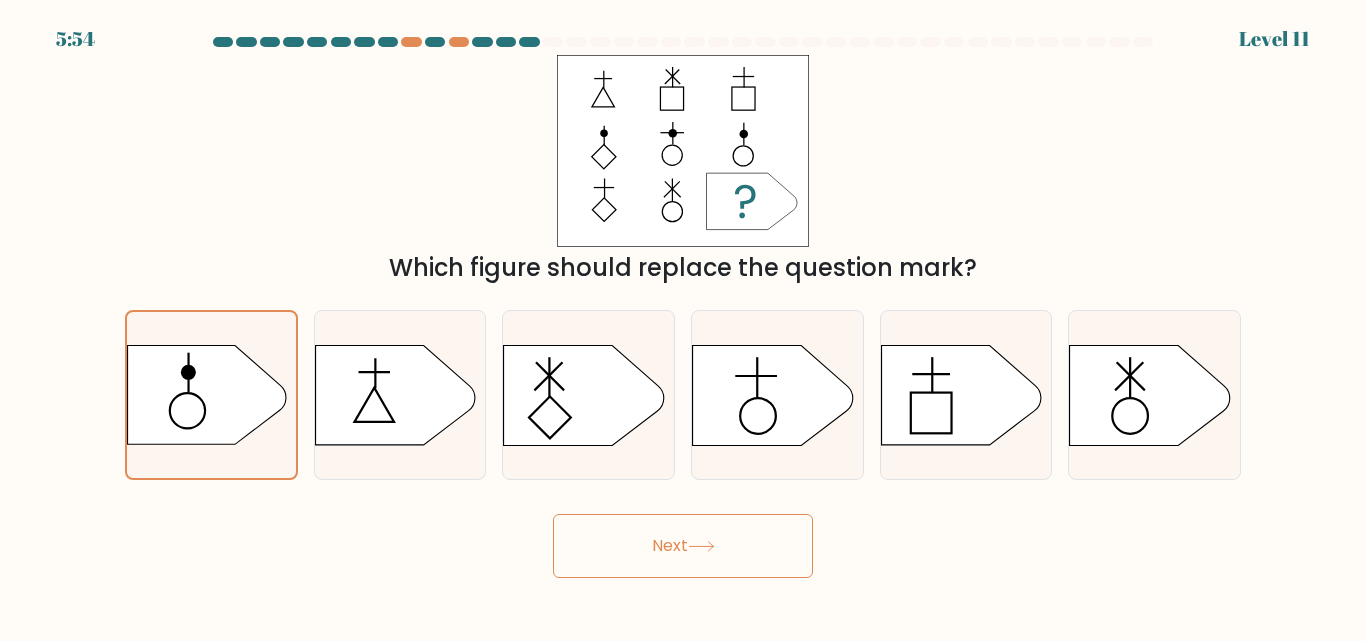 click on "Next" at bounding box center [683, 546] 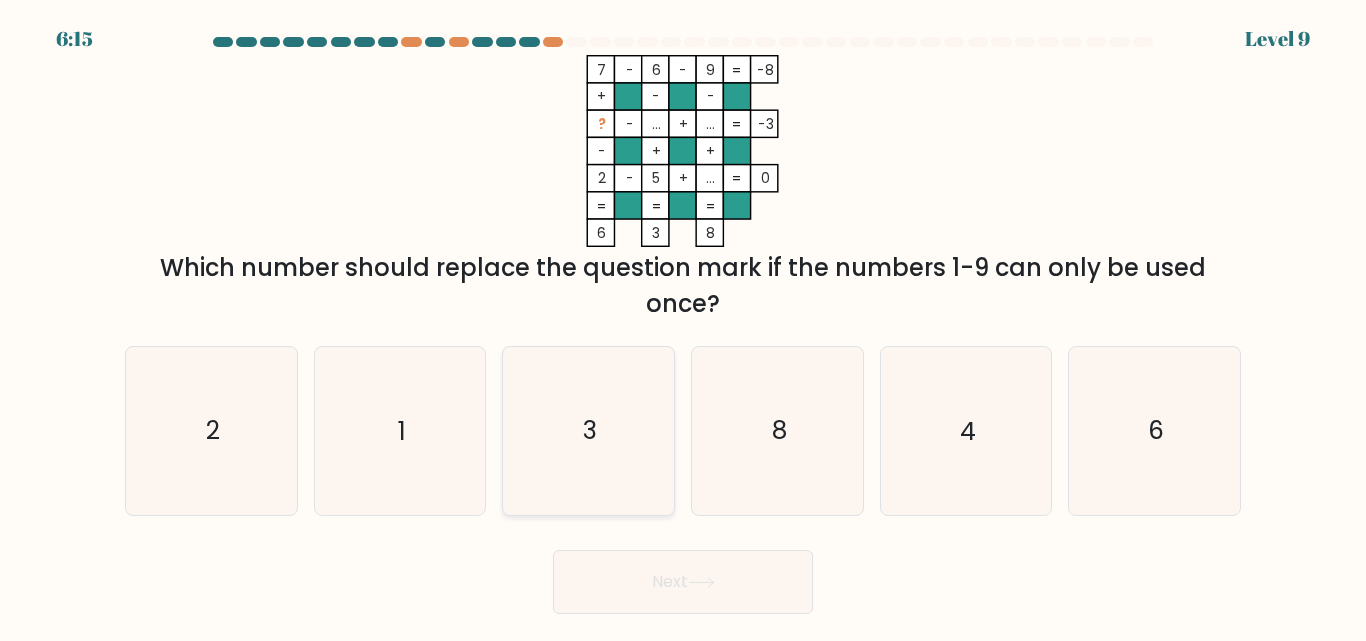 click on "3" 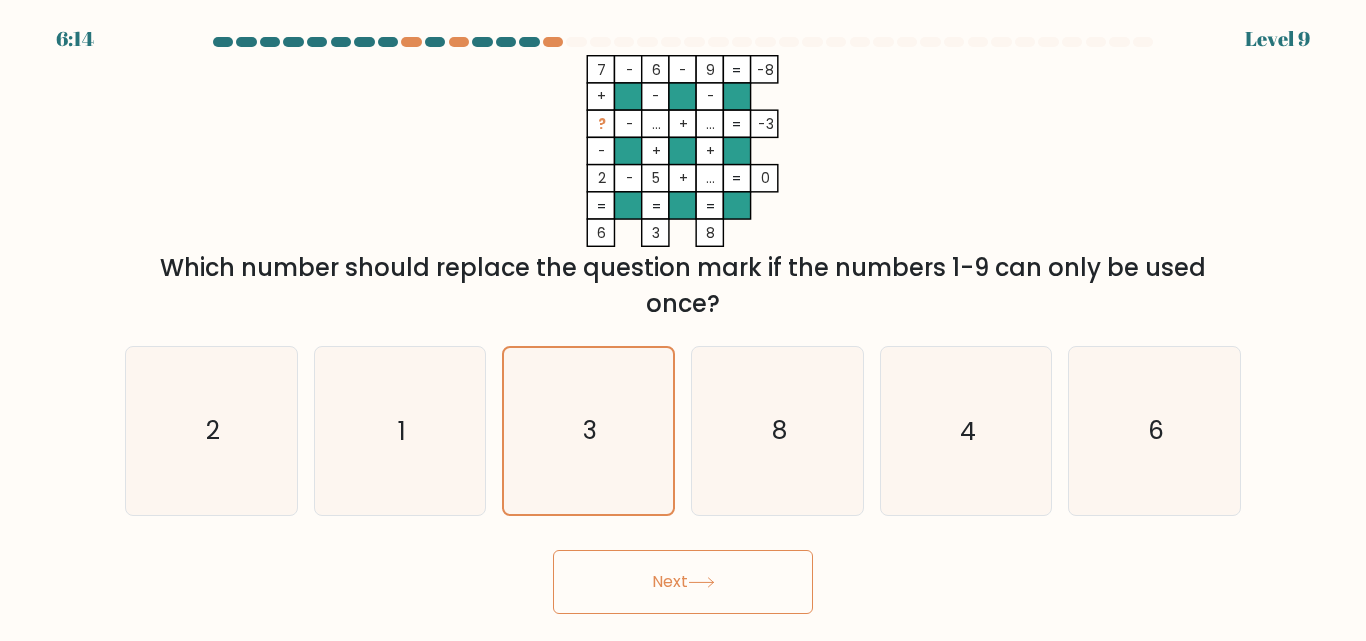 click on "Next" at bounding box center (683, 582) 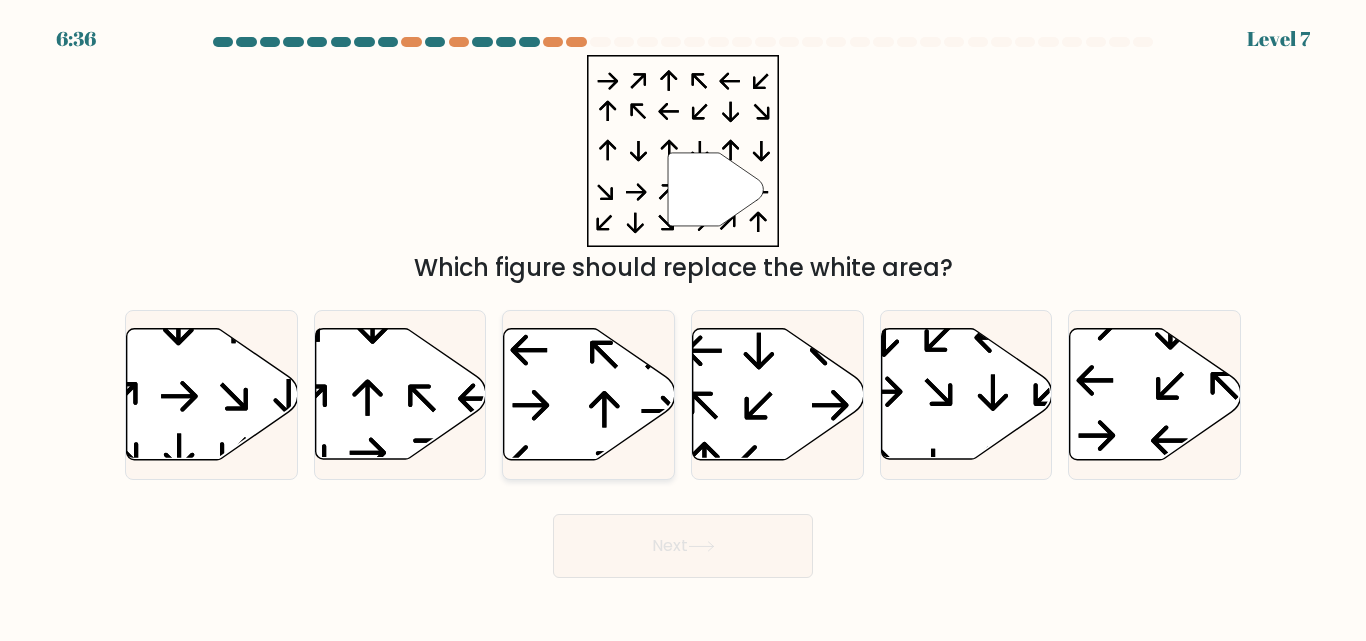 click 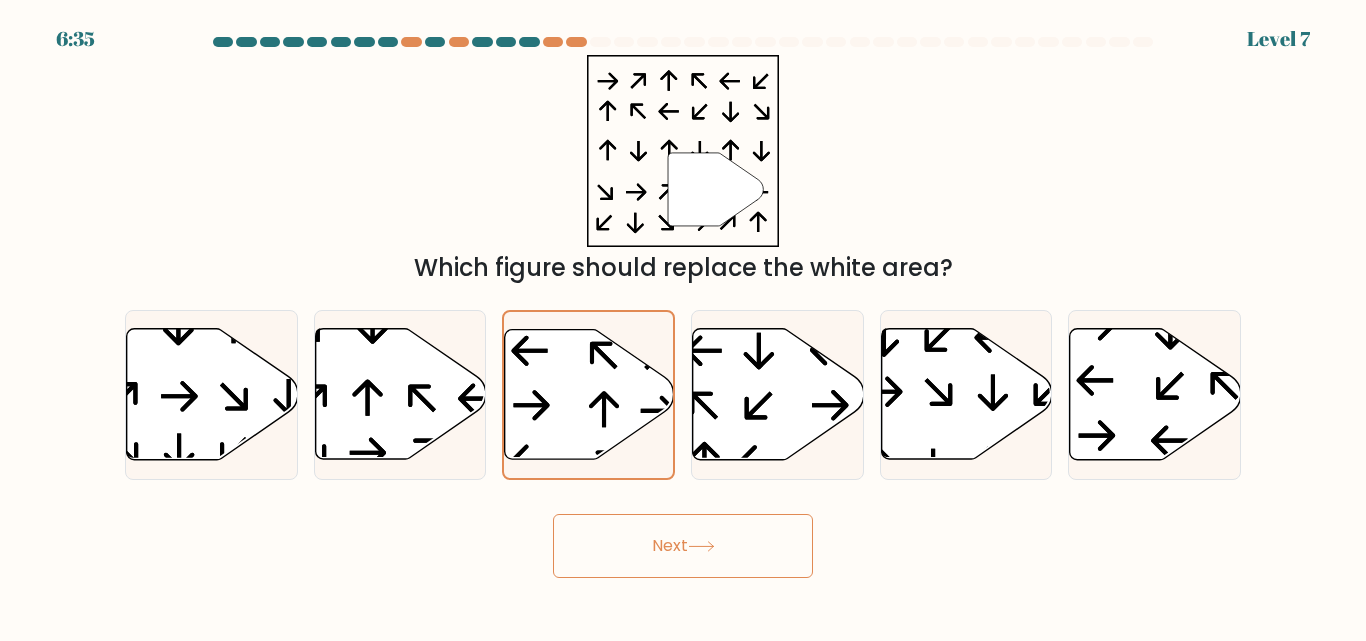 click 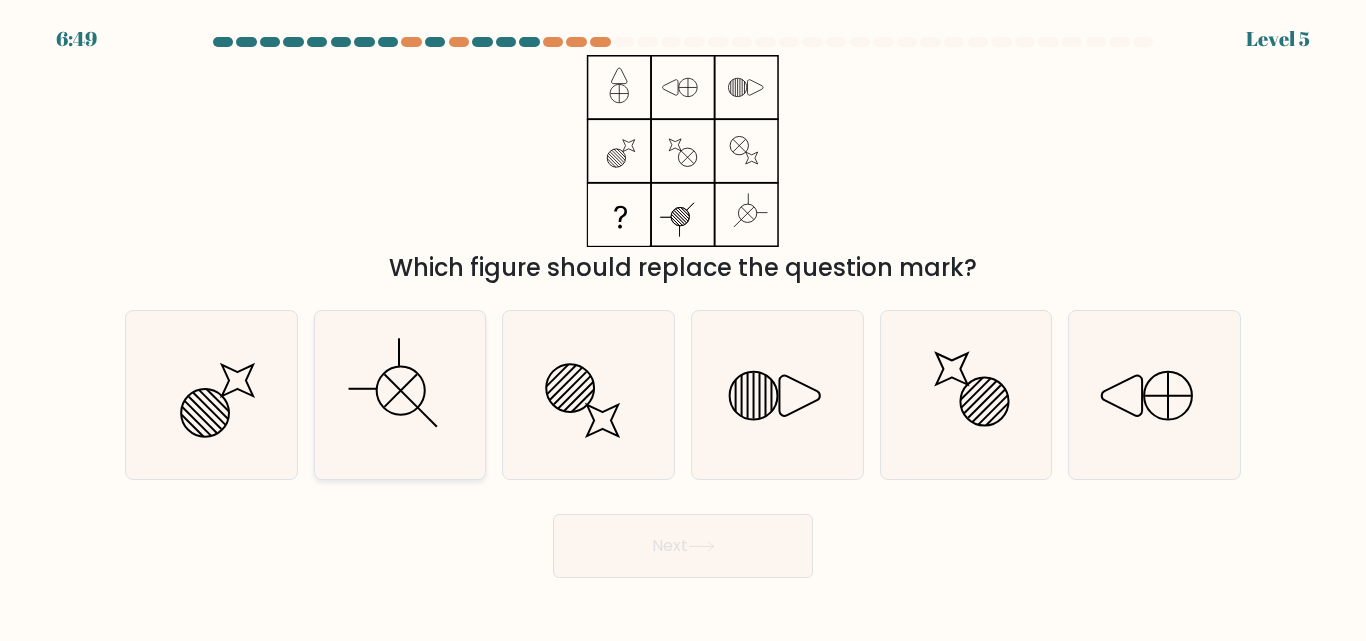 click 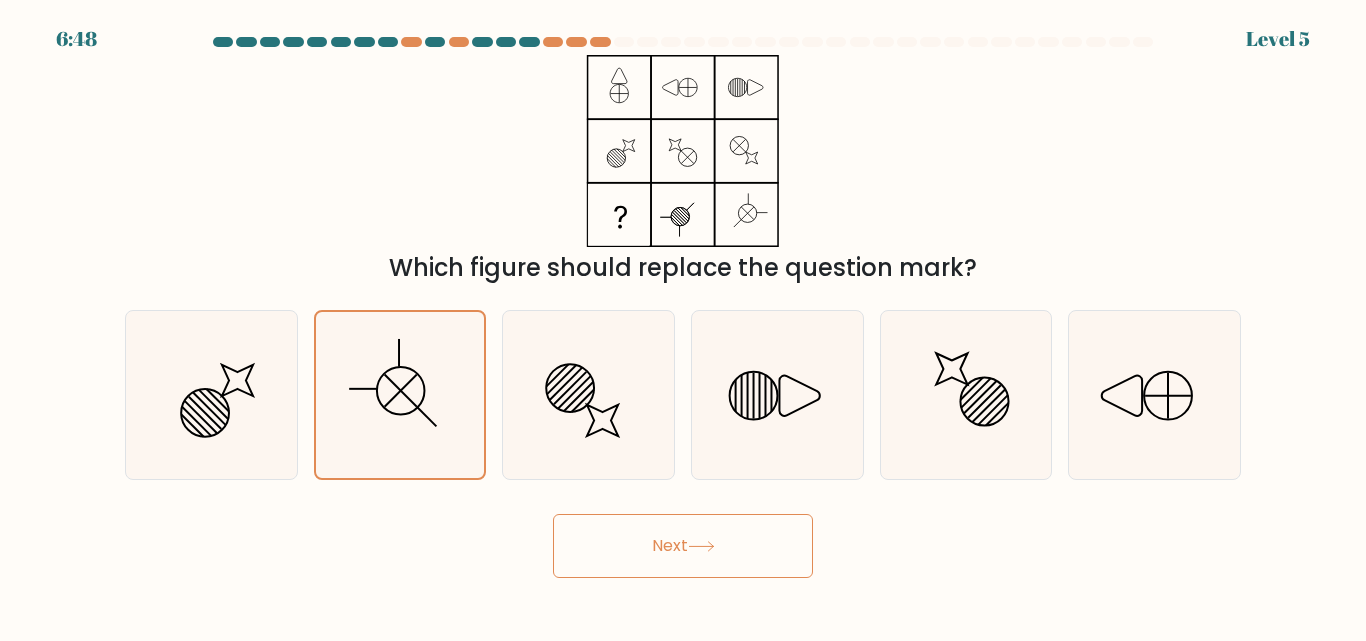 click on "Next" at bounding box center (683, 546) 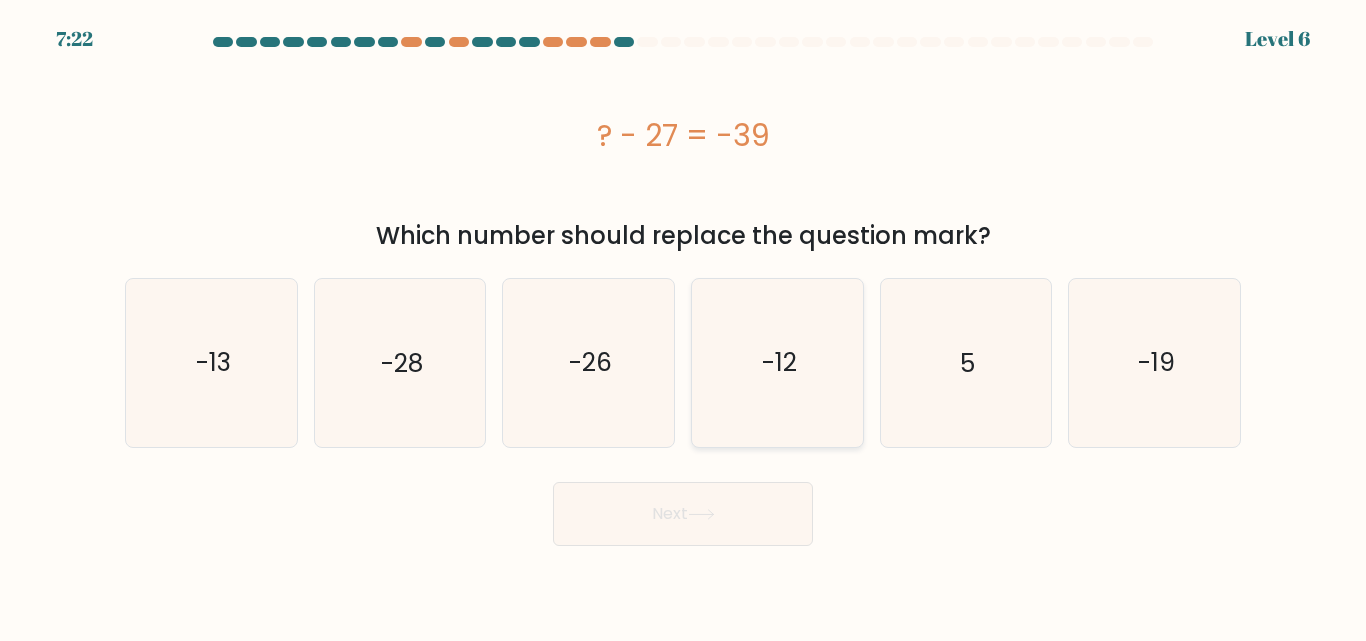 click on "-12" 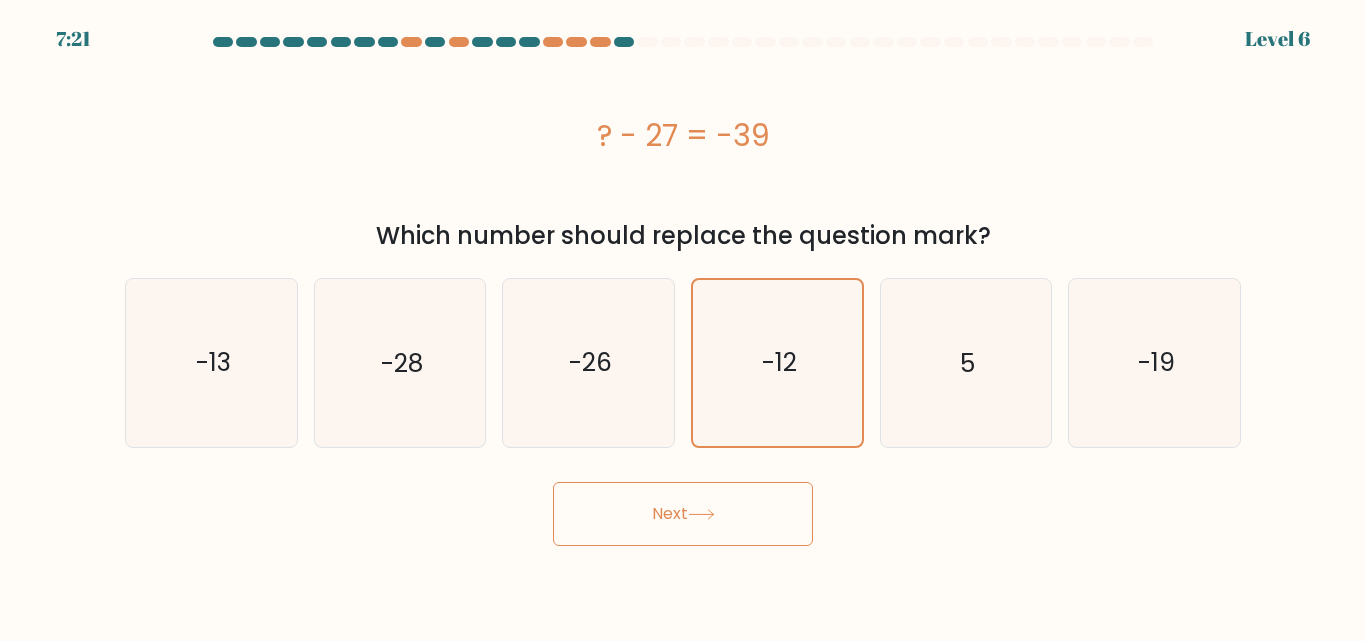 click on "Next" at bounding box center (683, 514) 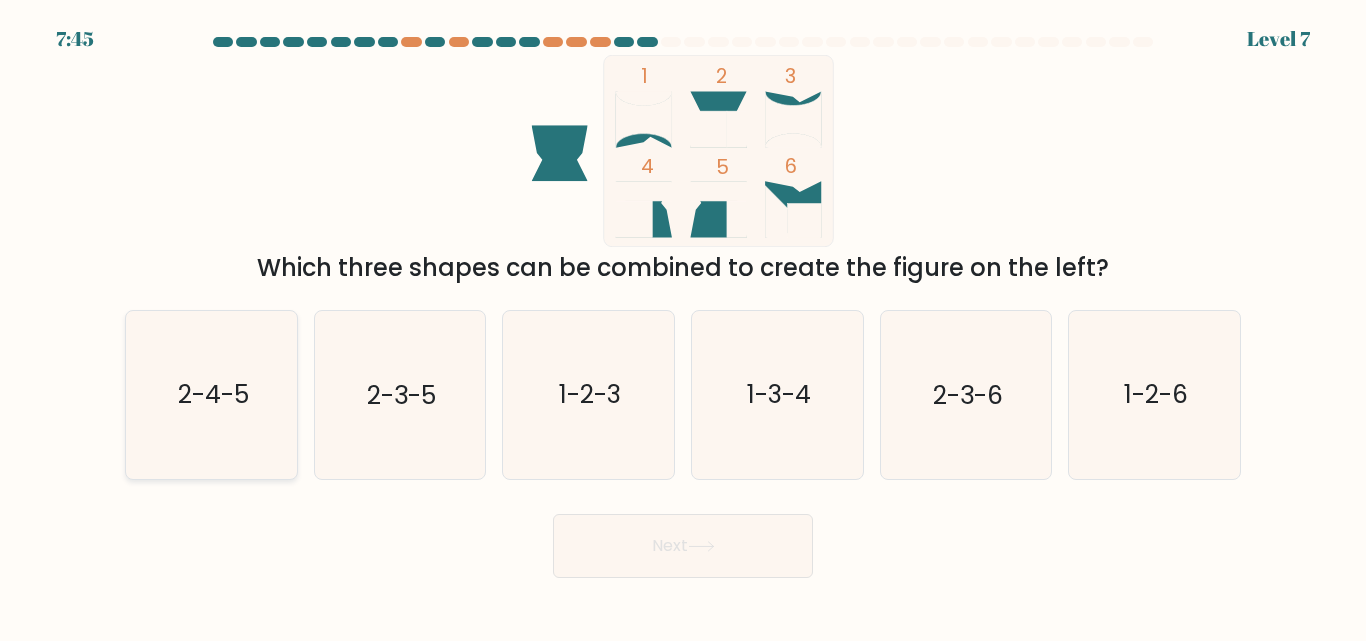 click on "2-4-5" 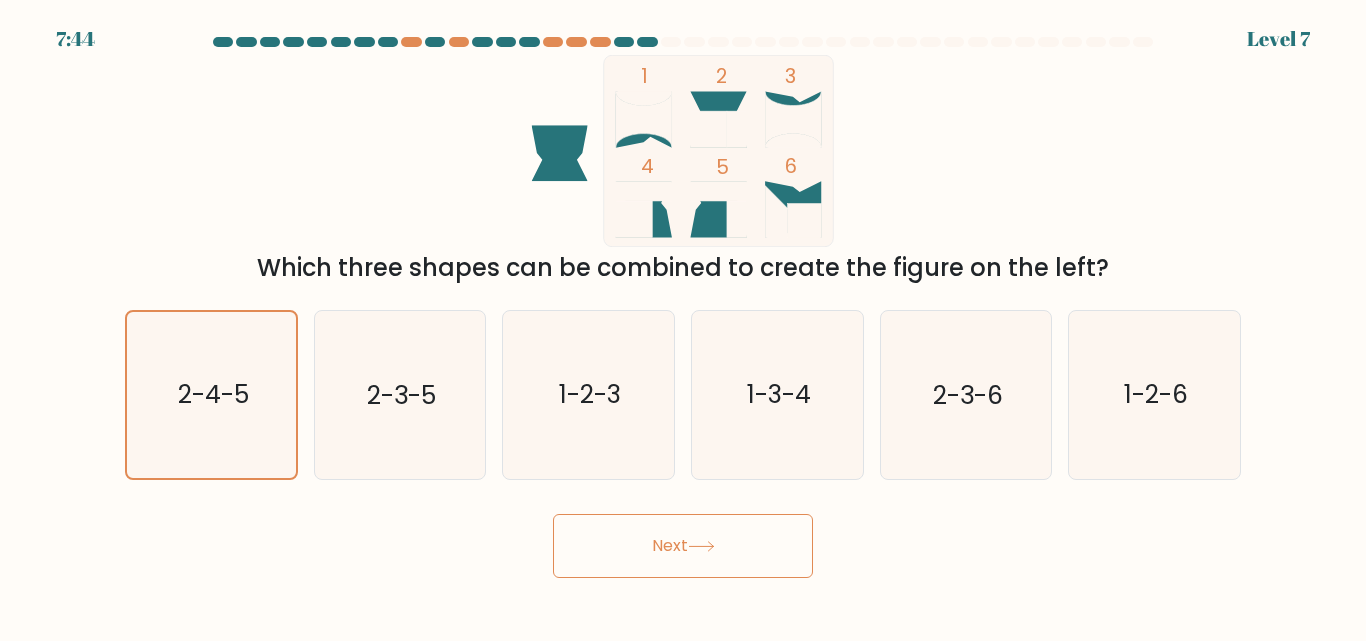 click on "Next" at bounding box center [683, 546] 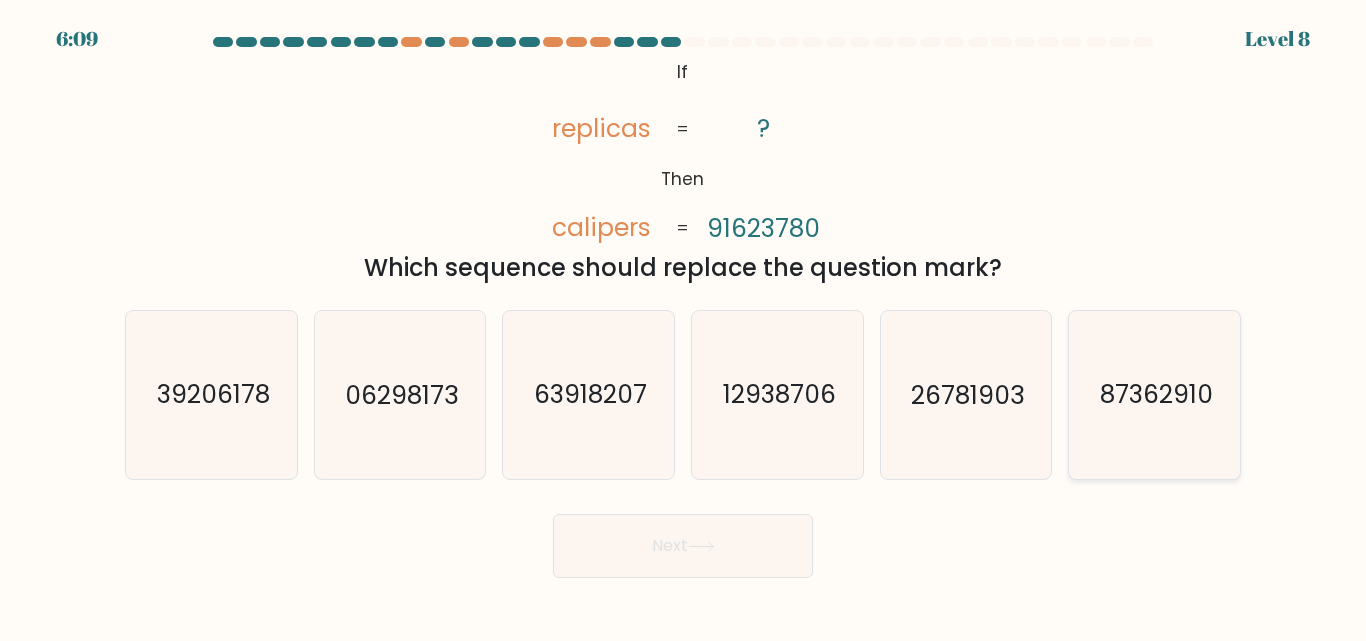 click on "87362910" 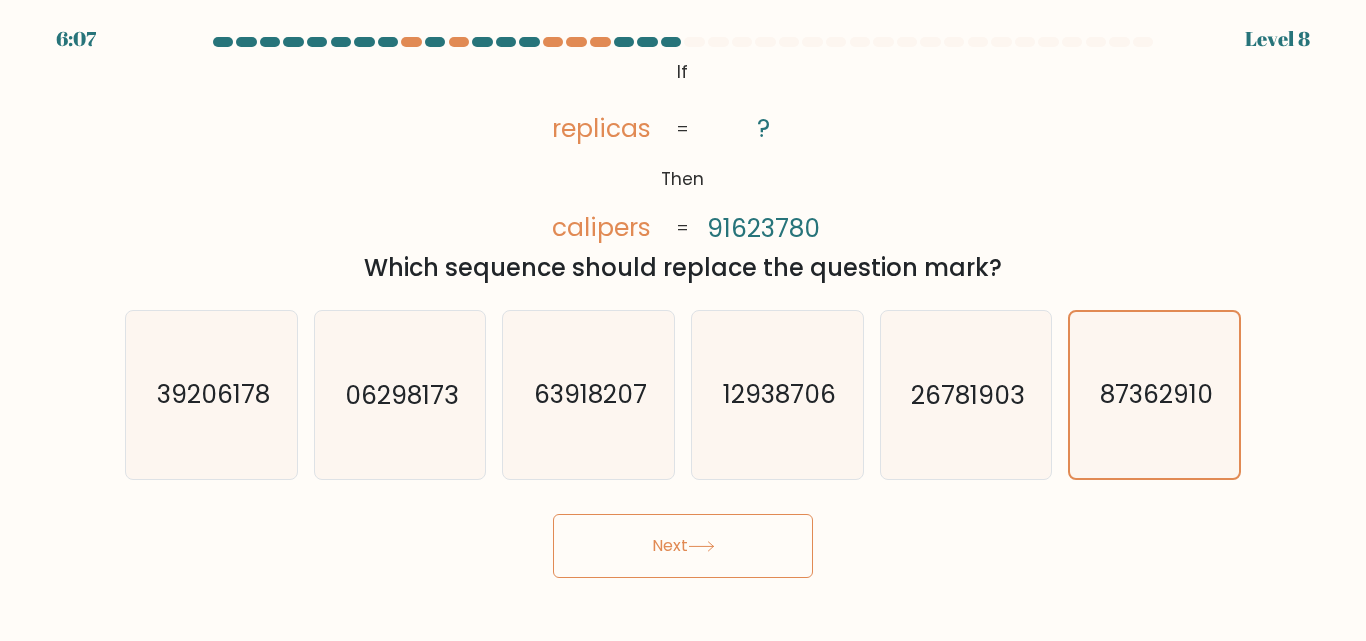 click on "Next" at bounding box center [683, 546] 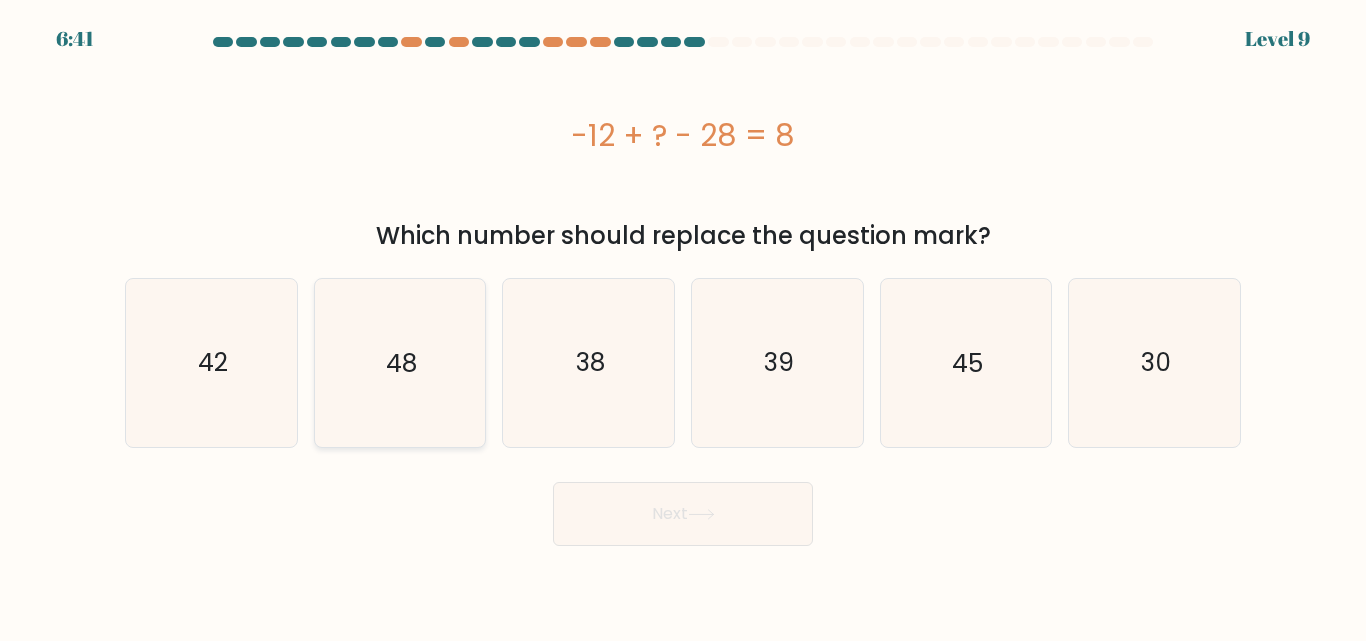 click on "48" 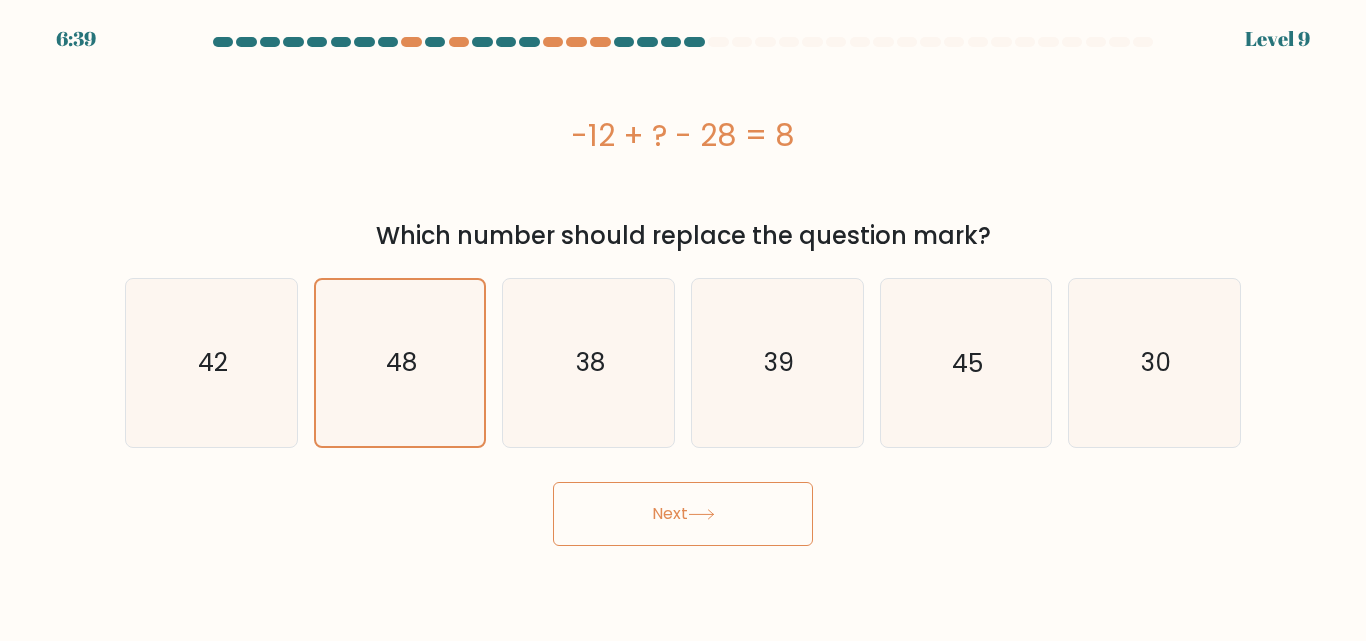 click on "Next" at bounding box center [683, 514] 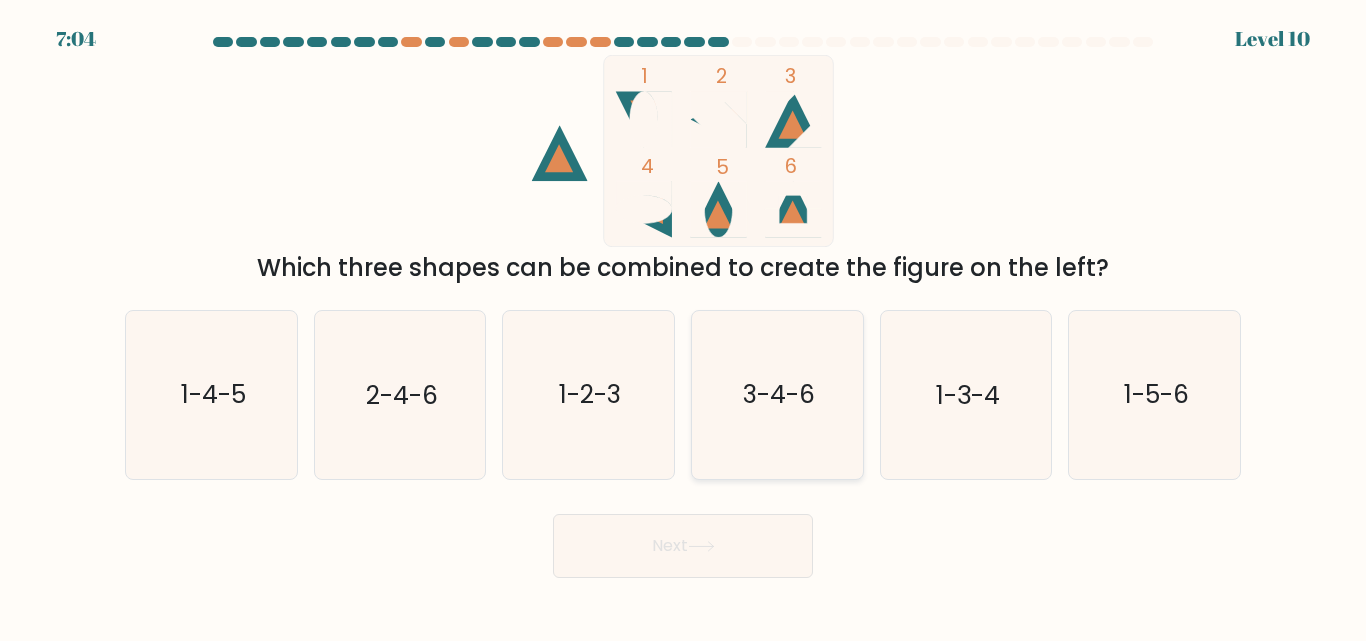 click on "3-4-6" 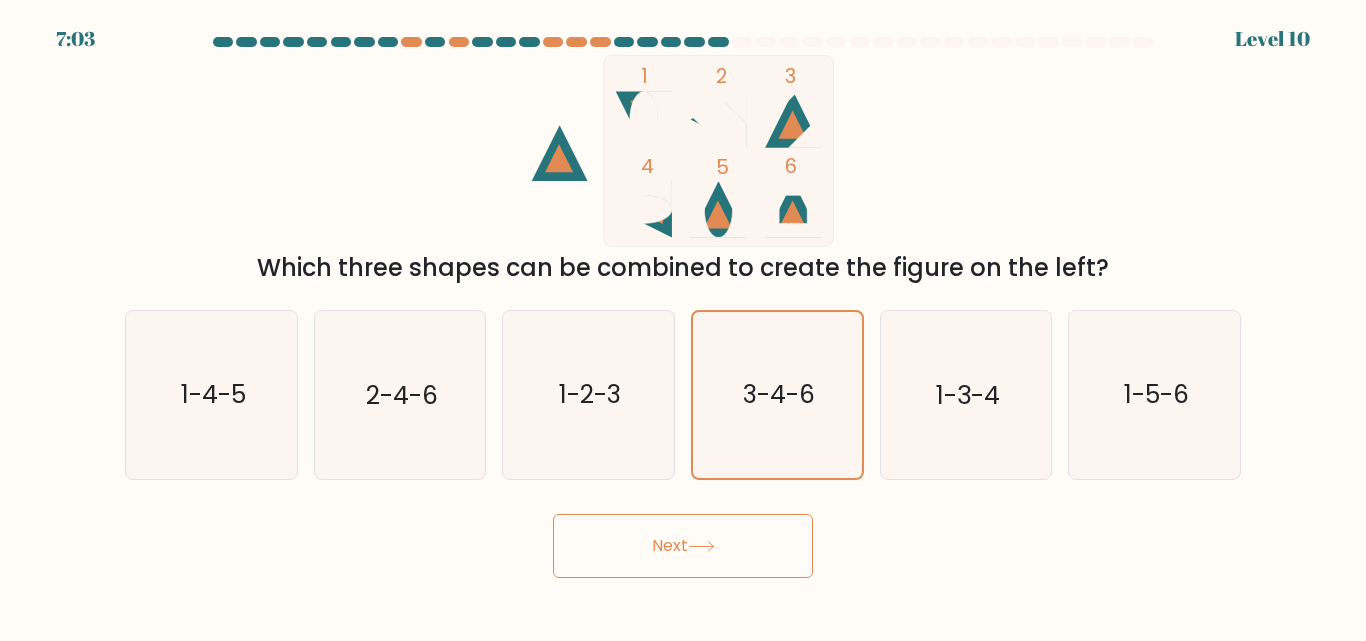 click on "Next" at bounding box center (683, 546) 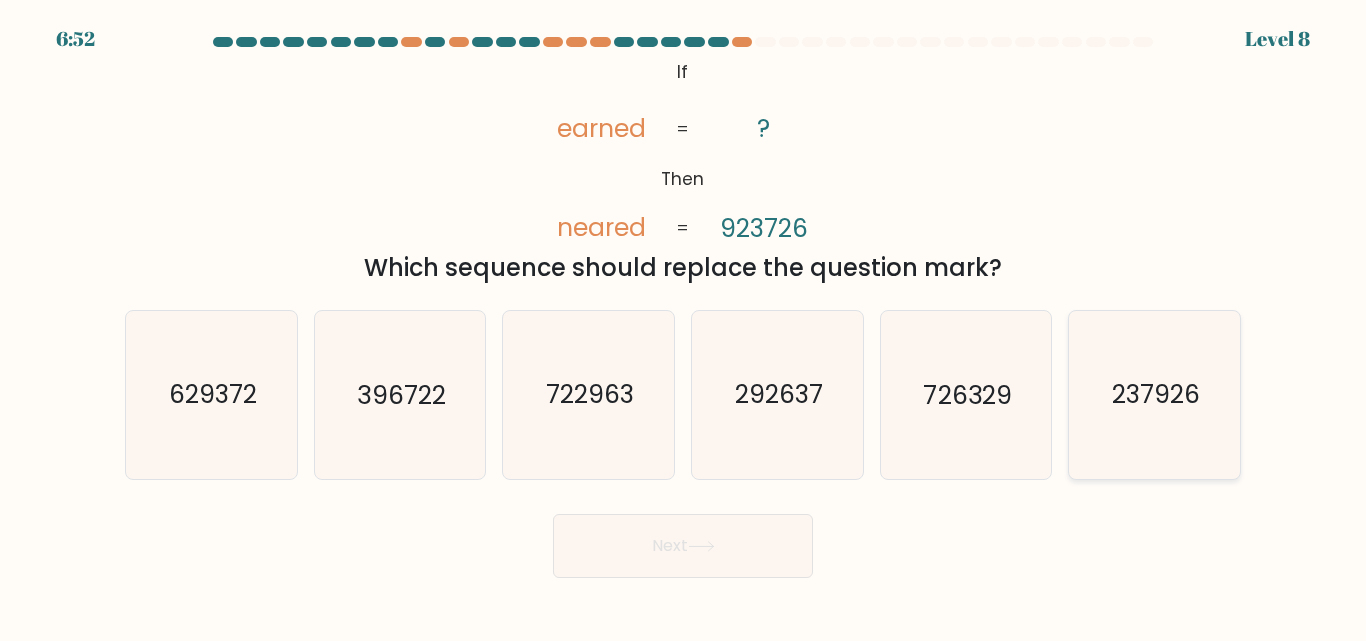 click on "237926" 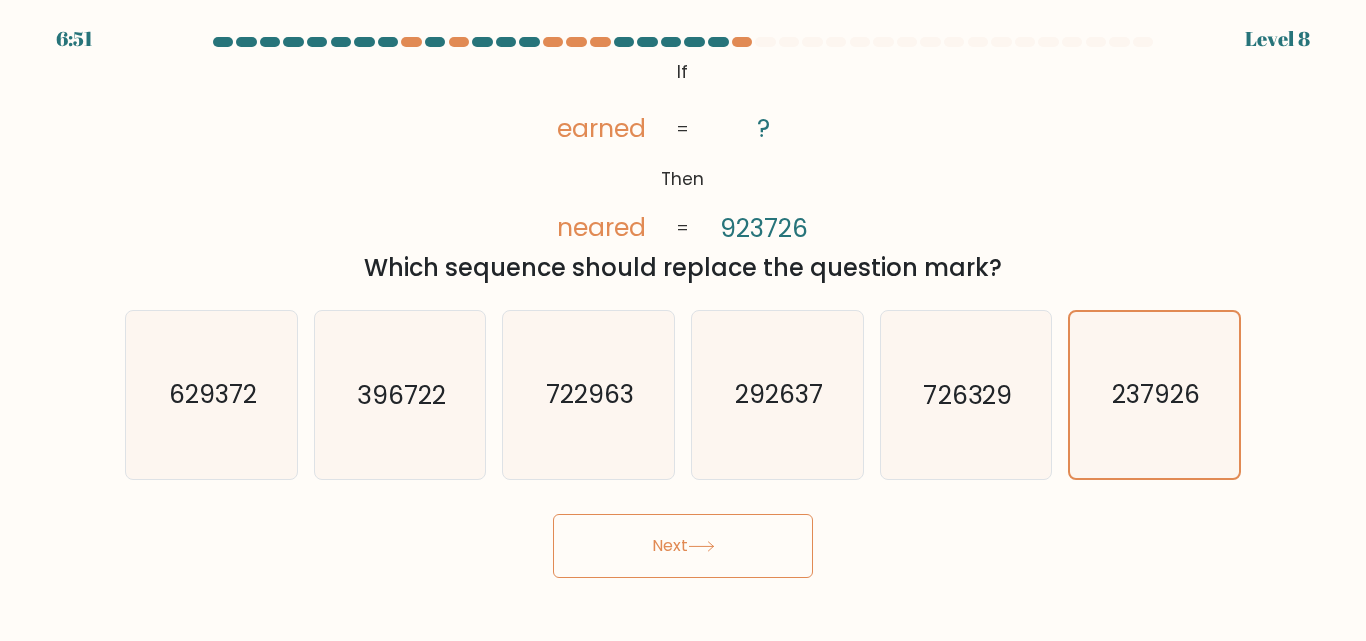 click 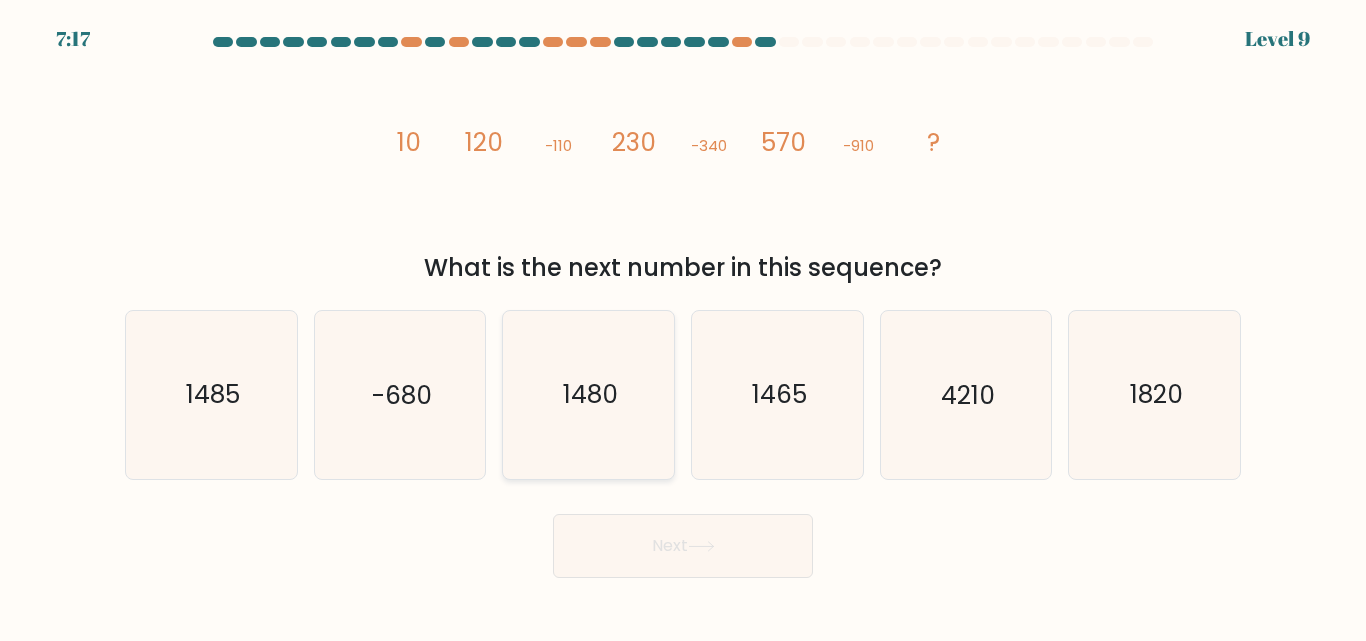 click on "1480" 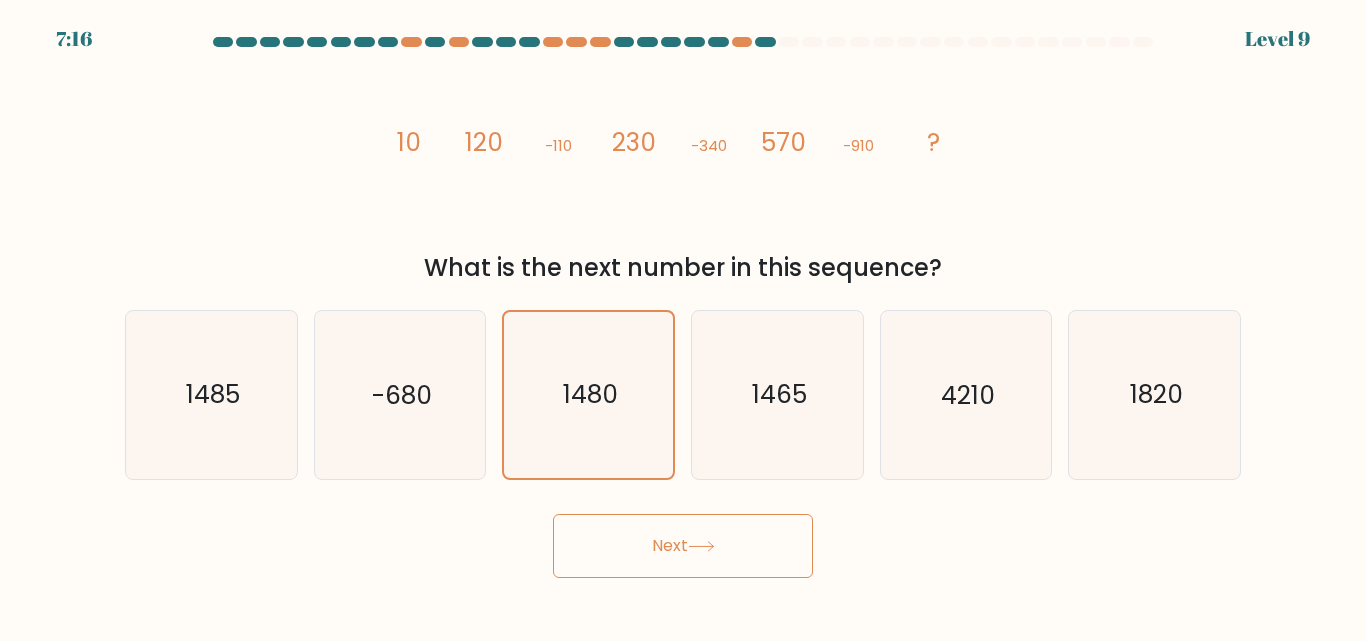click on "Next" at bounding box center (683, 546) 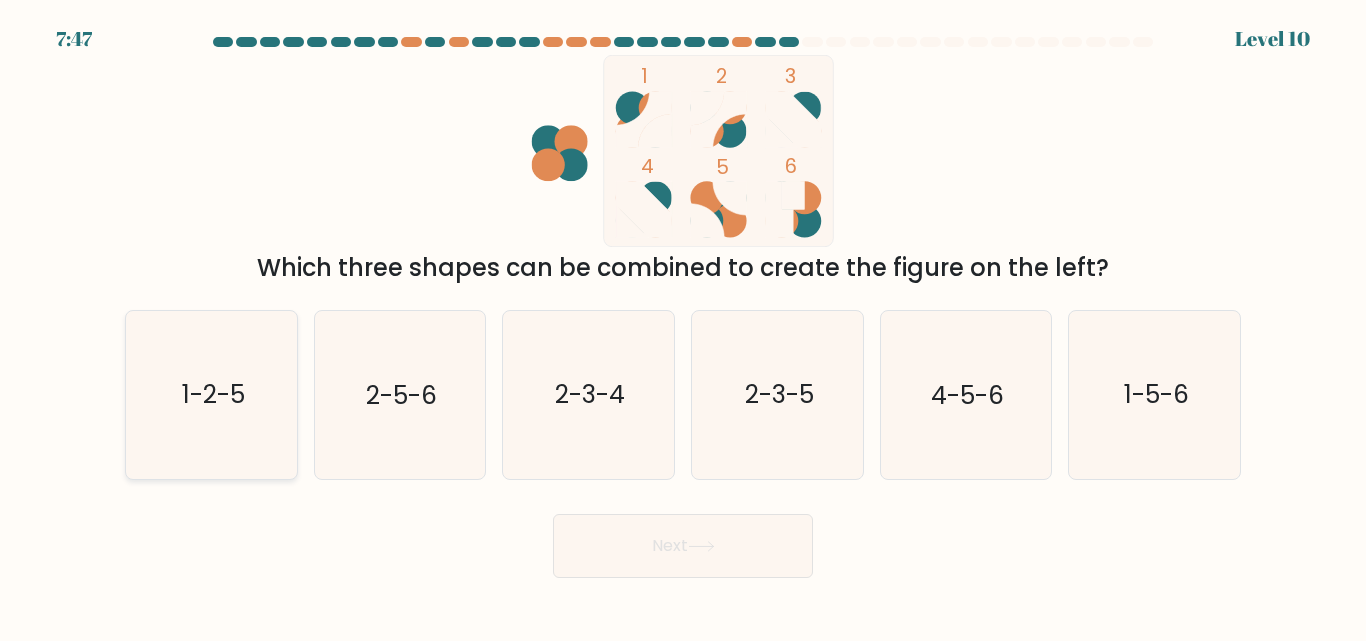 click on "1-2-5" 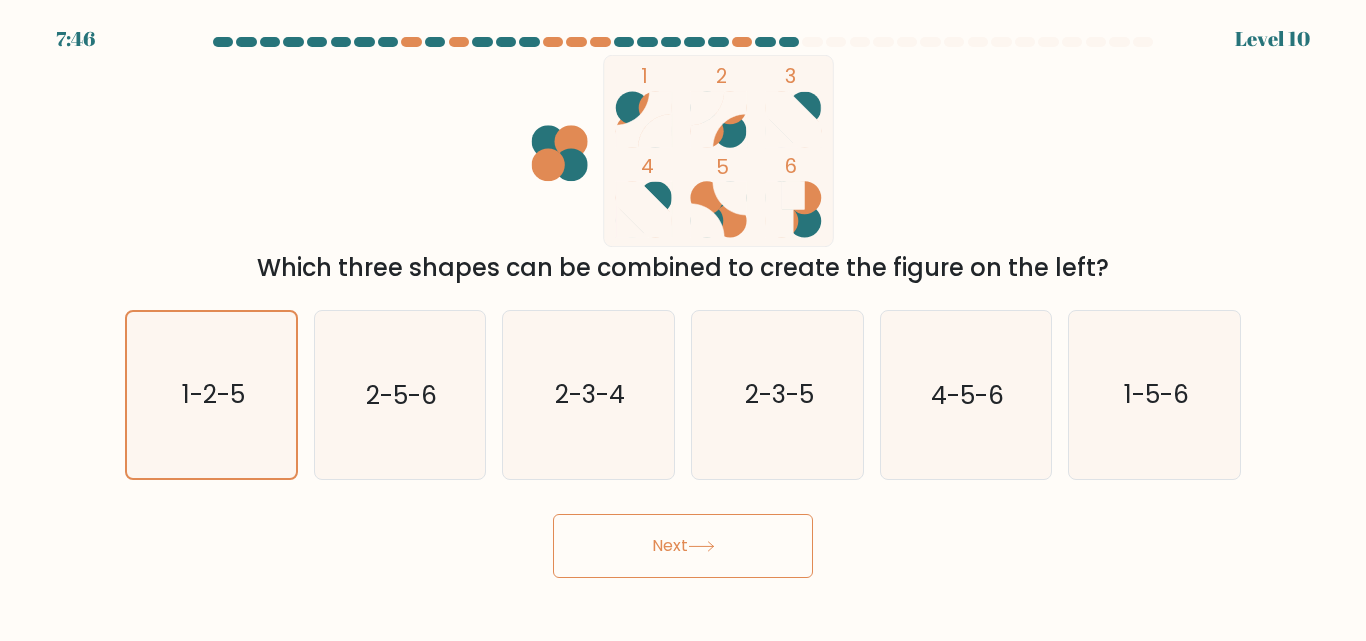 click on "Next" at bounding box center (683, 546) 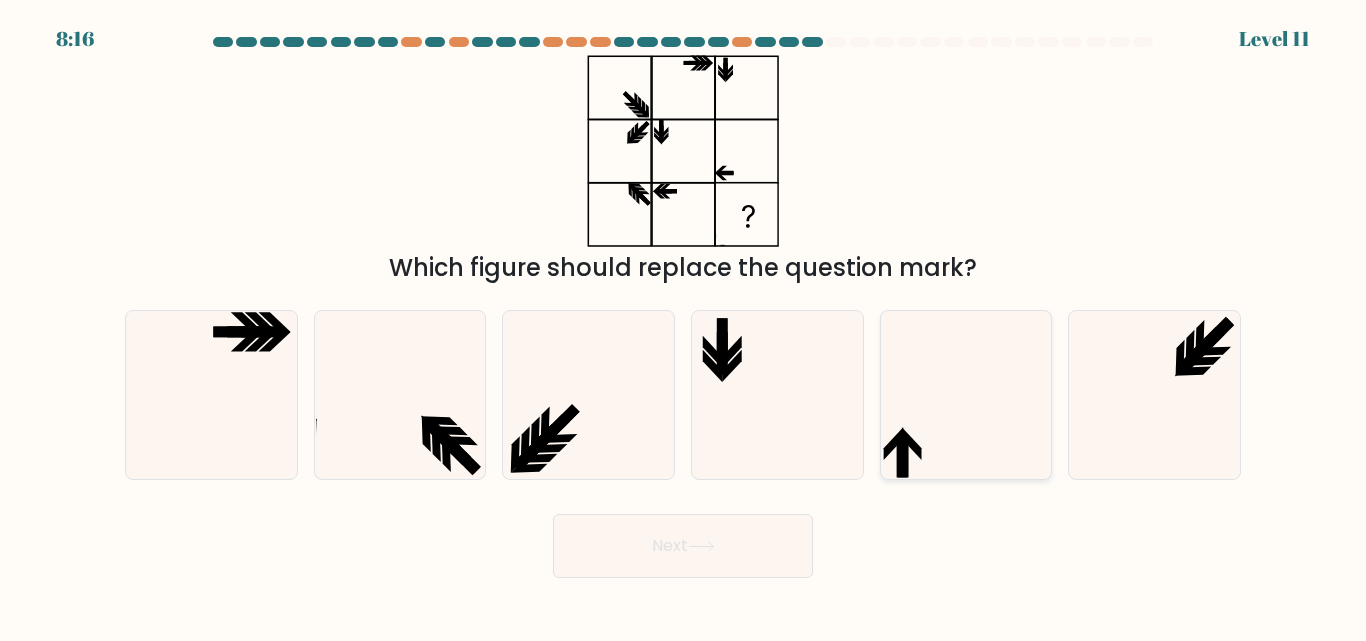 click 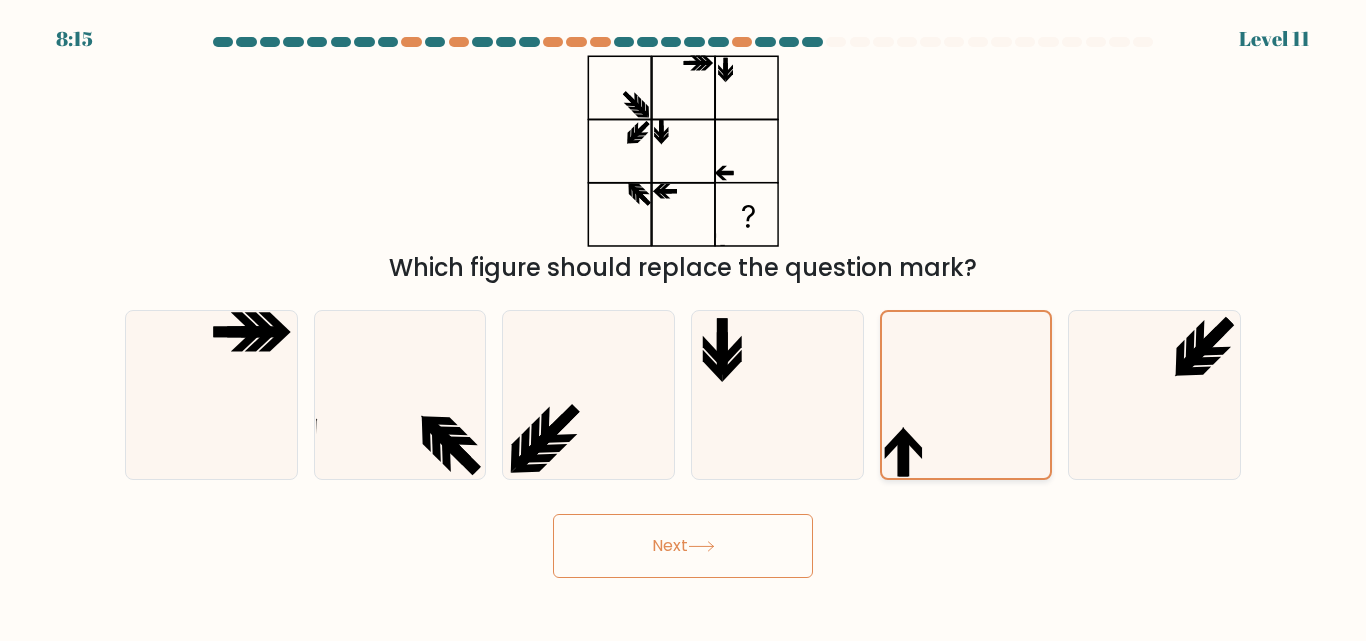 click 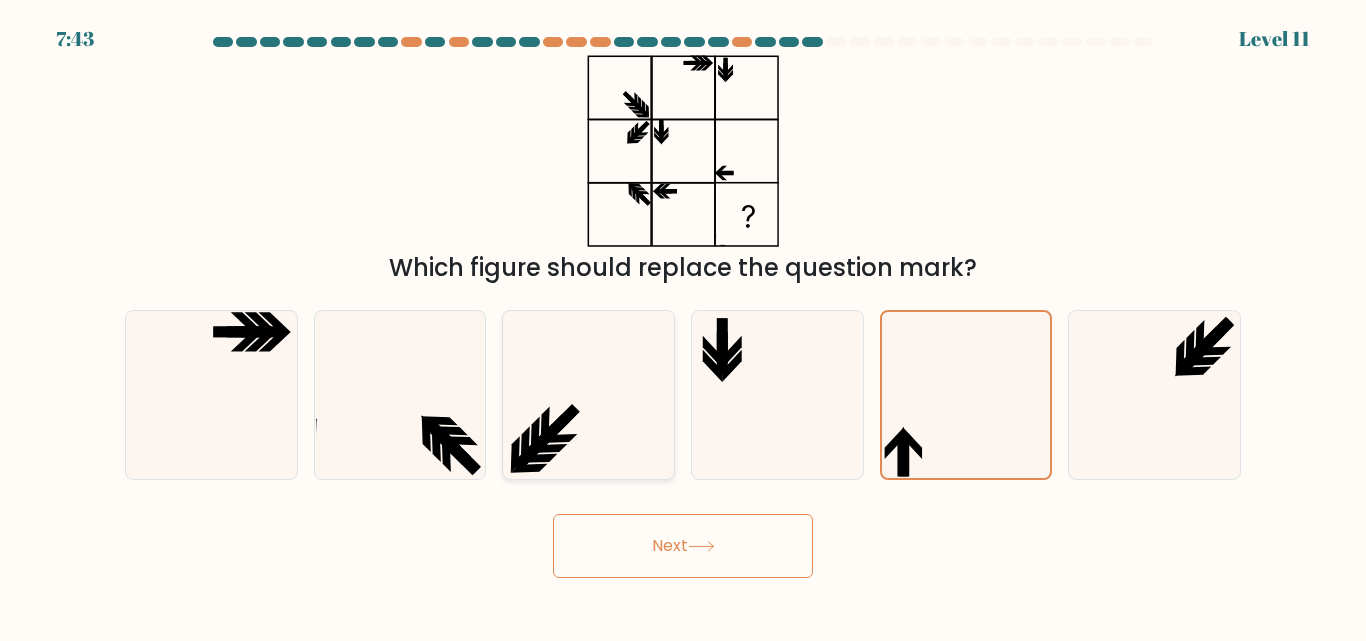 click 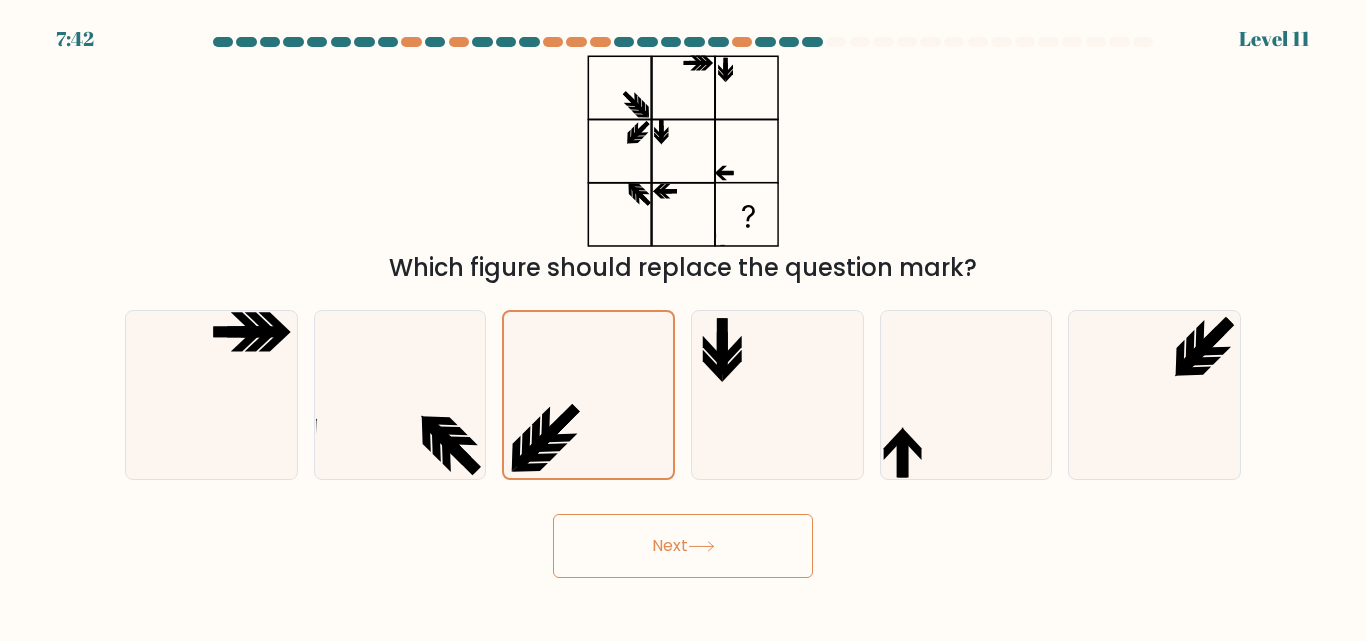 click on "Next" at bounding box center [683, 546] 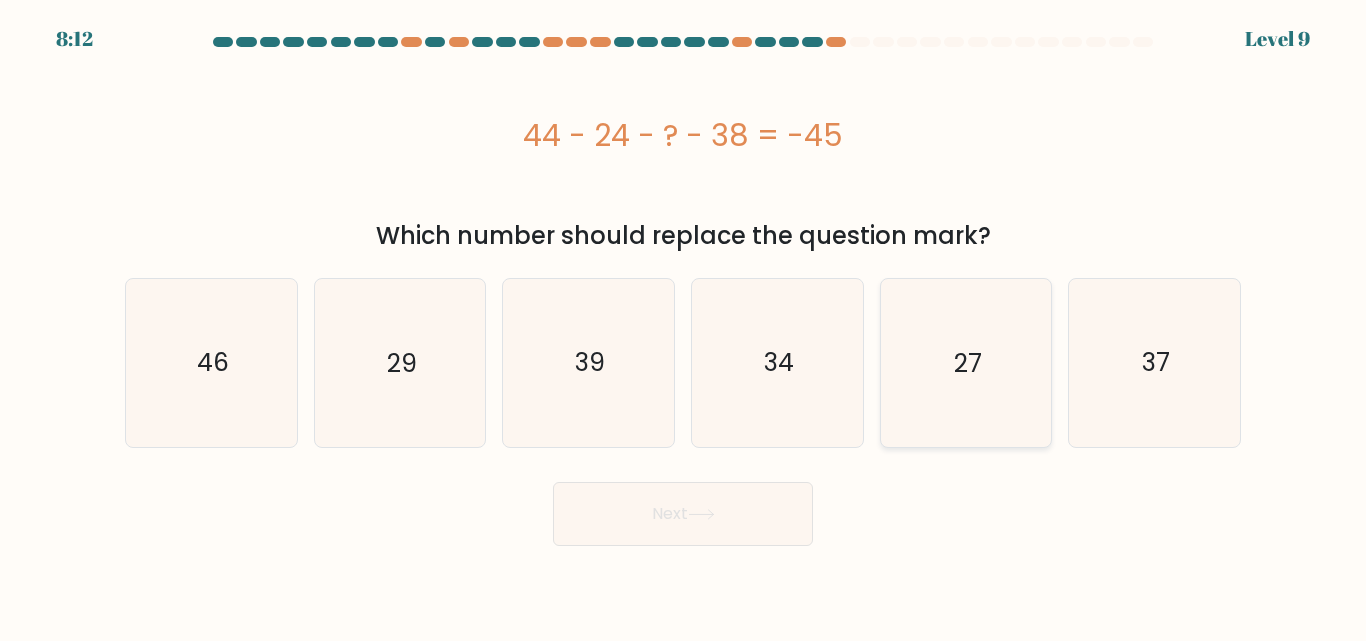 click on "27" 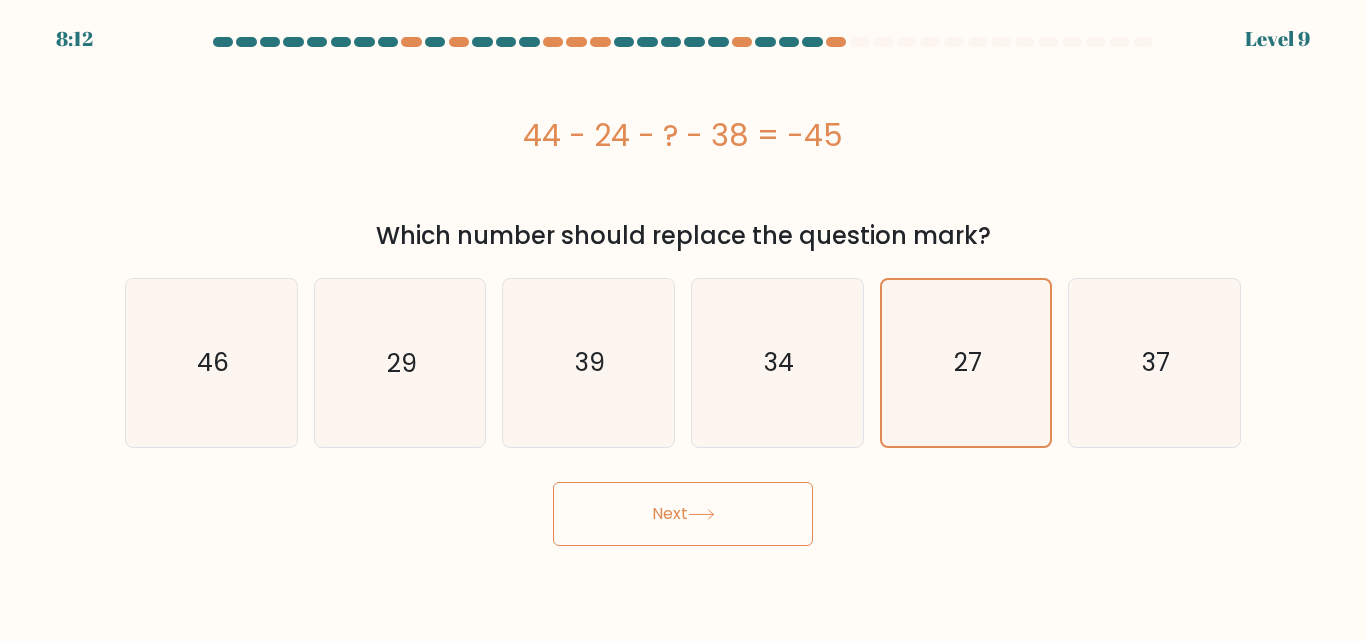 click on "Next" at bounding box center (683, 514) 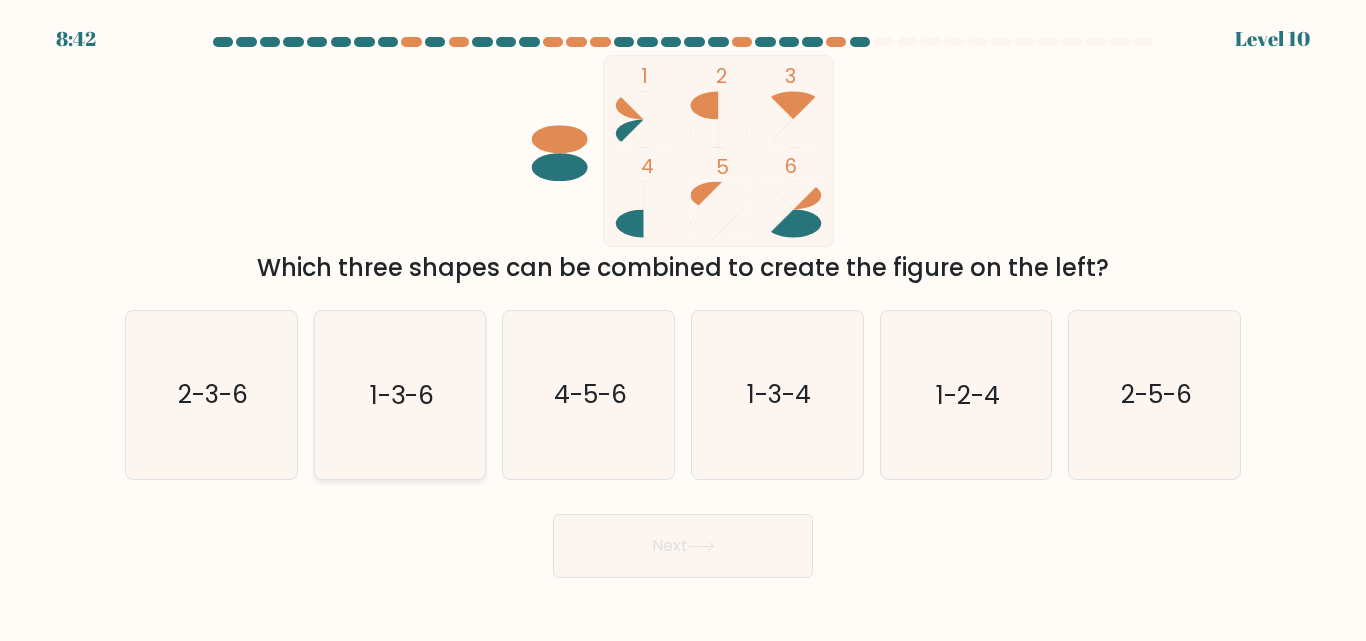 click on "1-3-6" 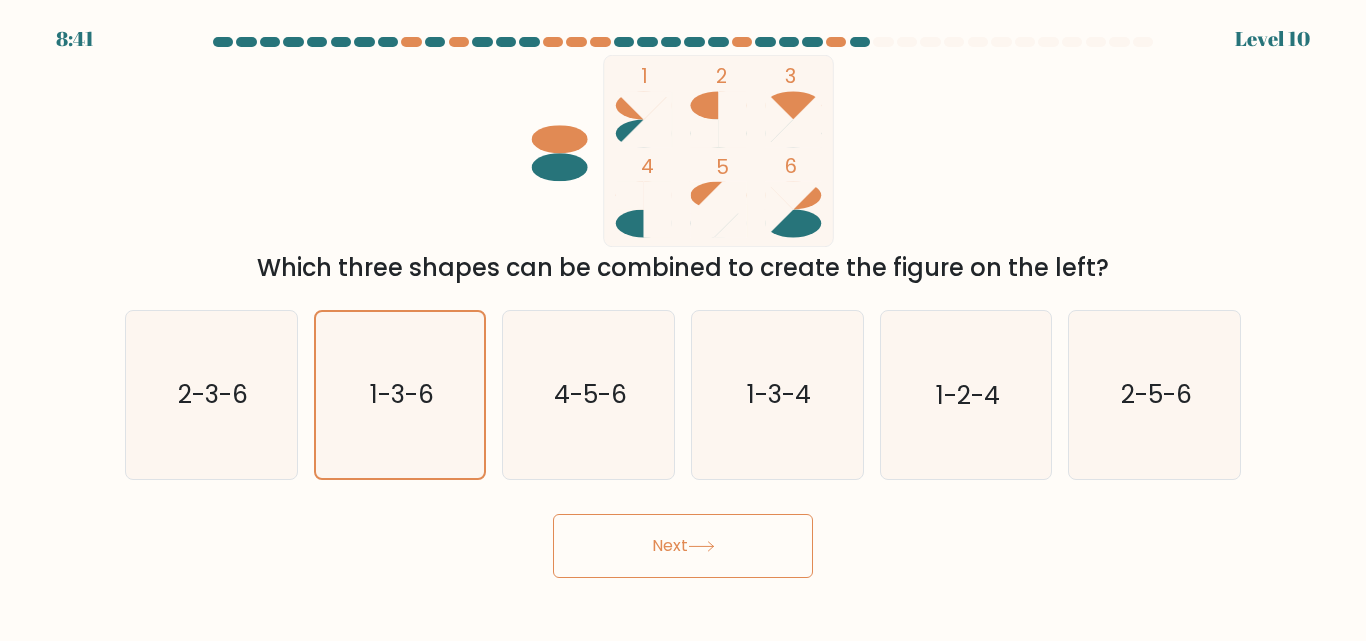 click 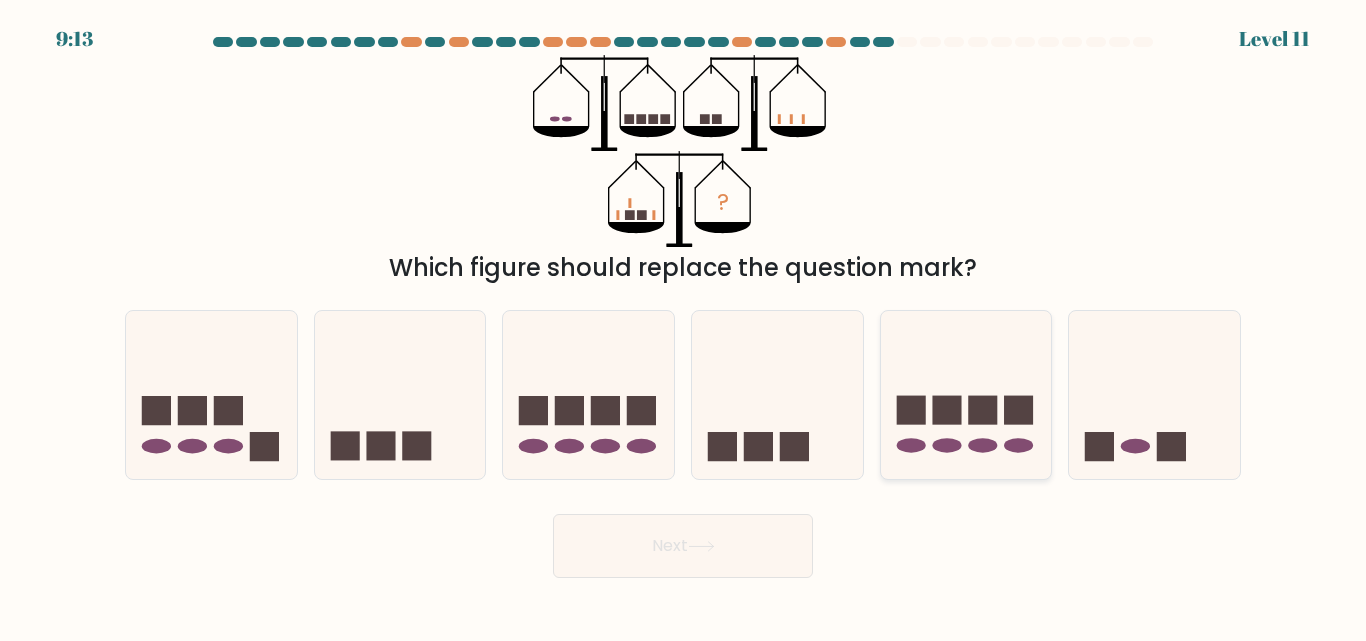 click 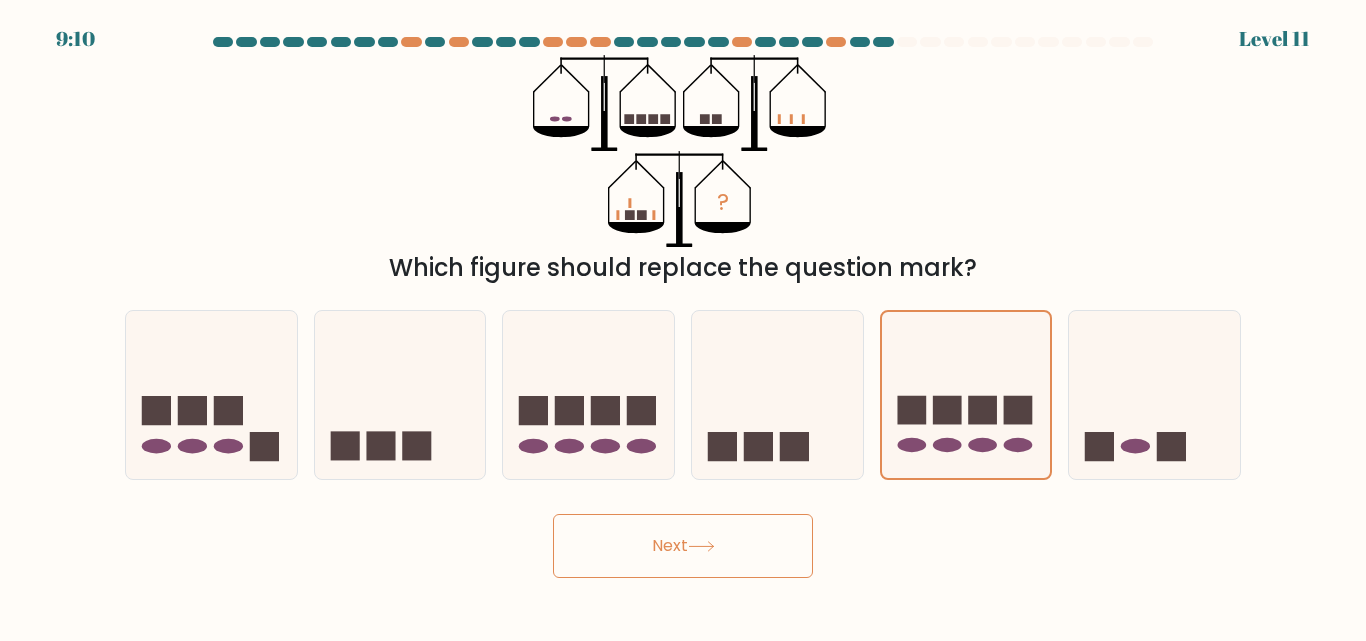 click on "Next" at bounding box center (683, 546) 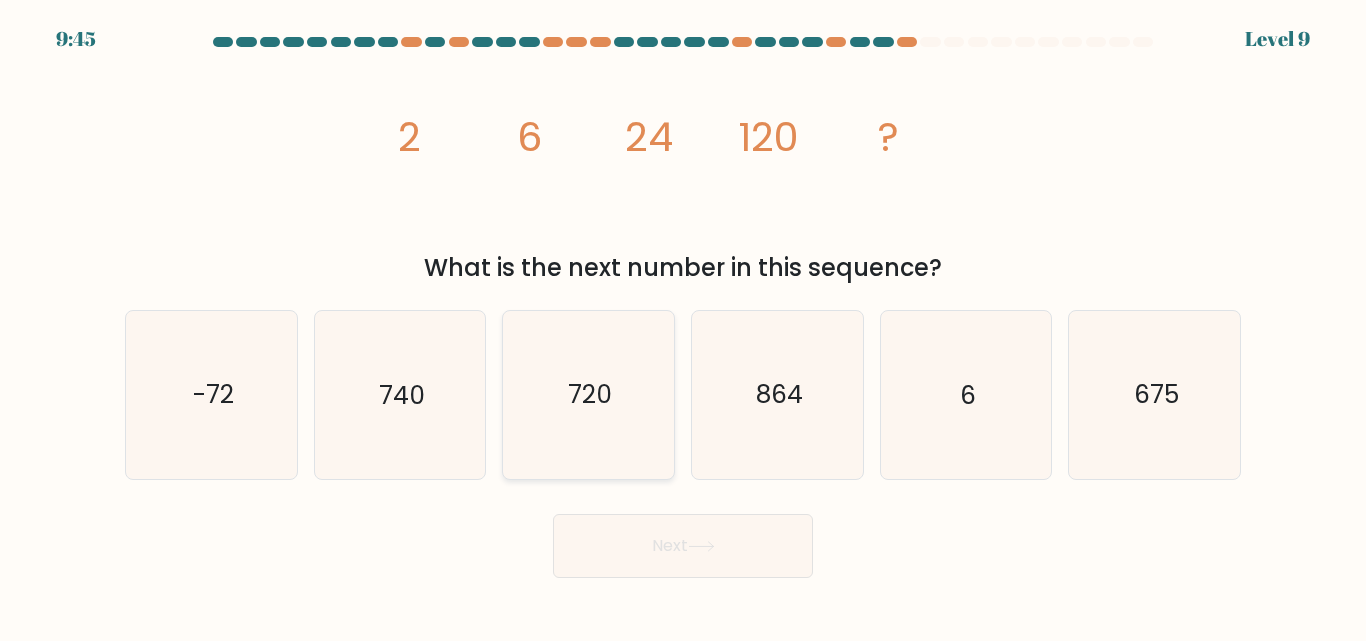 click on "720" 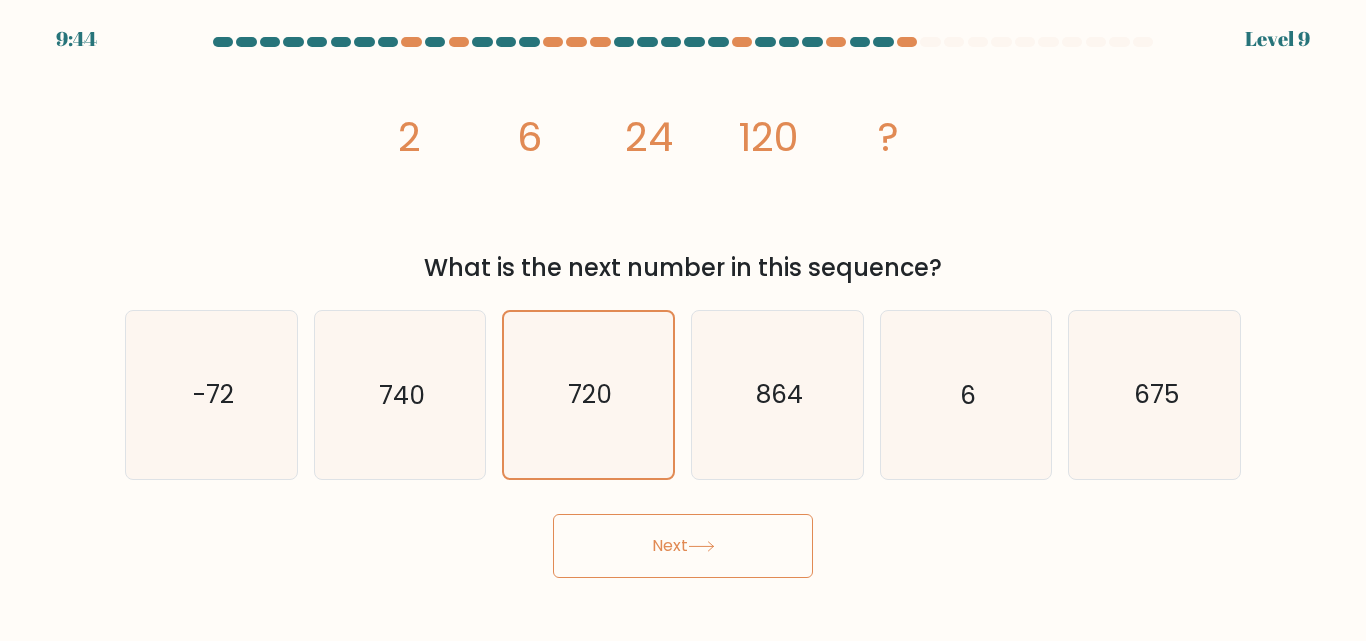 click 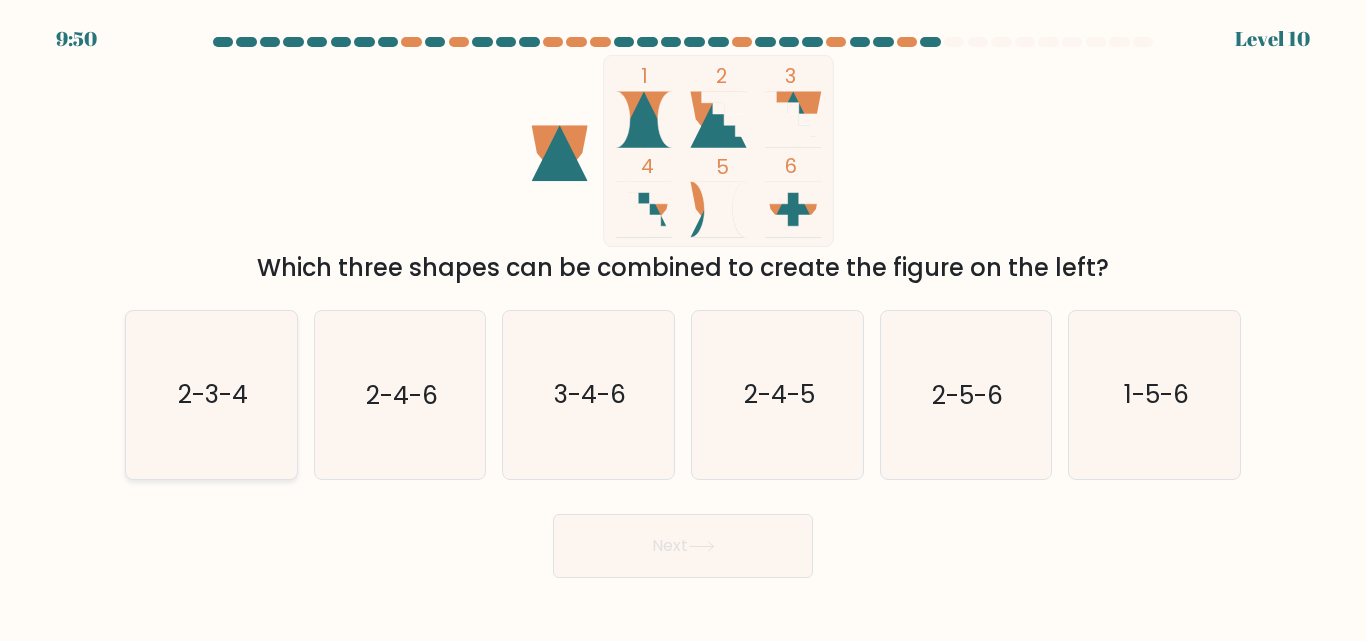 click on "2-3-4" 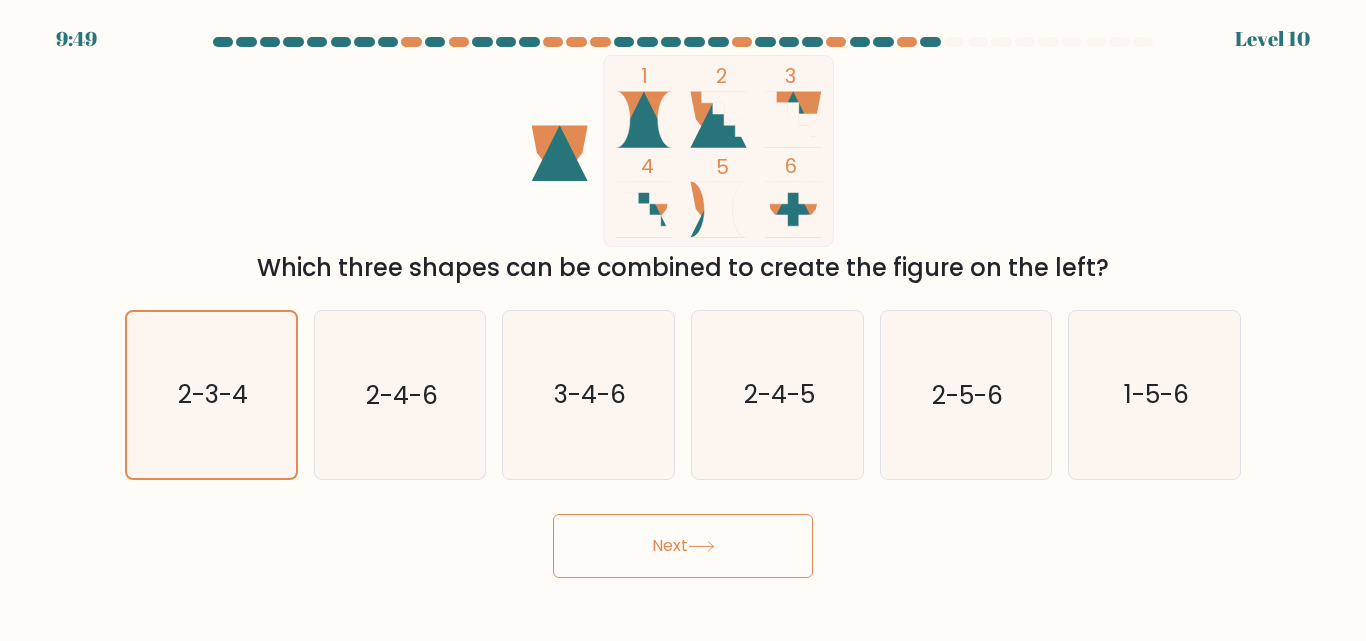 click on "Next" at bounding box center (683, 546) 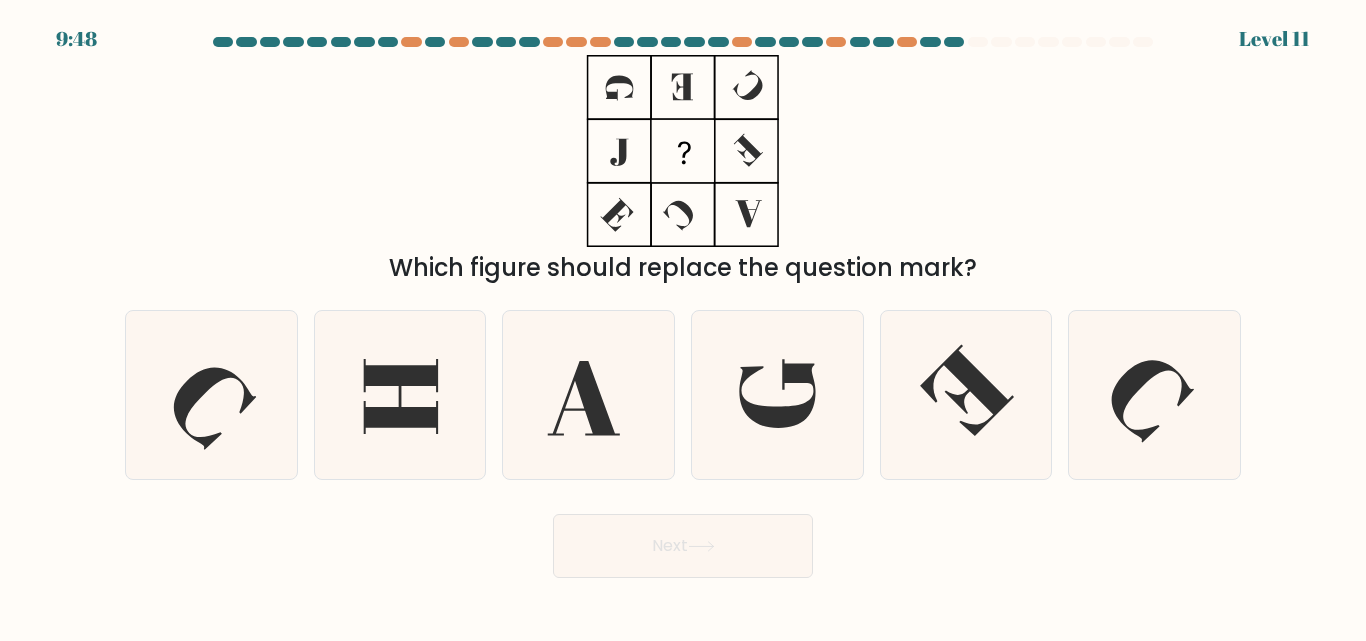 click on "Next" at bounding box center [683, 546] 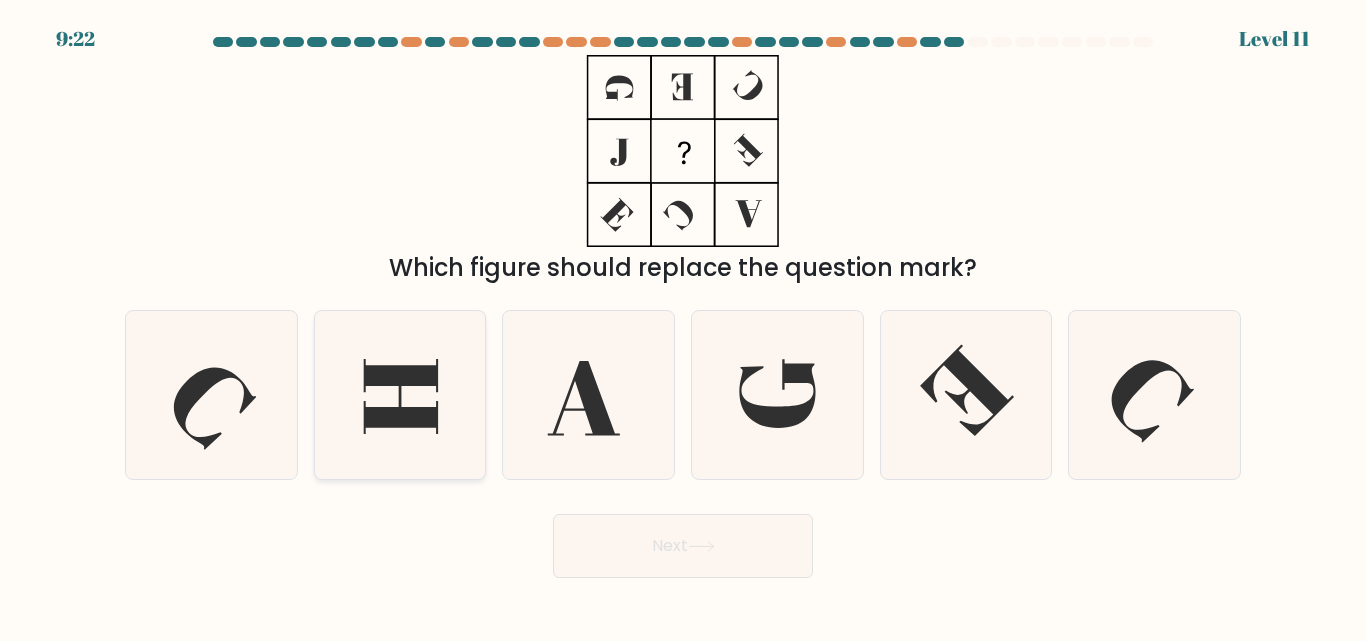 click 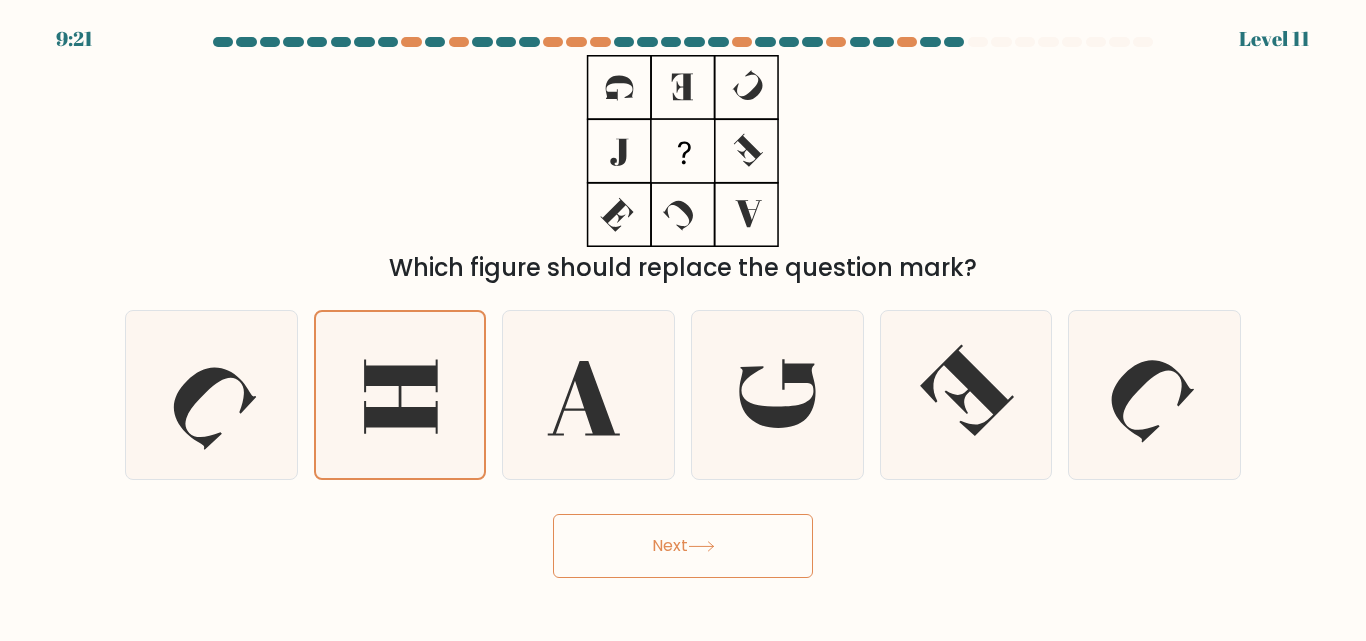 click 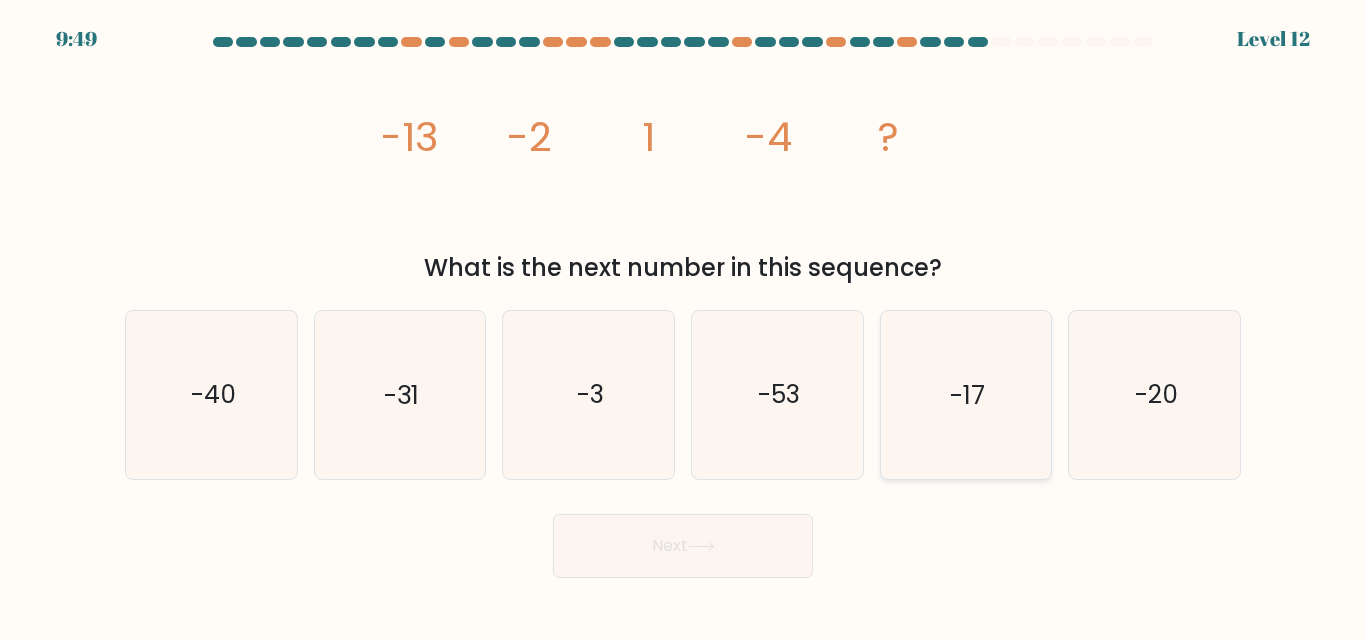 click on "-17" 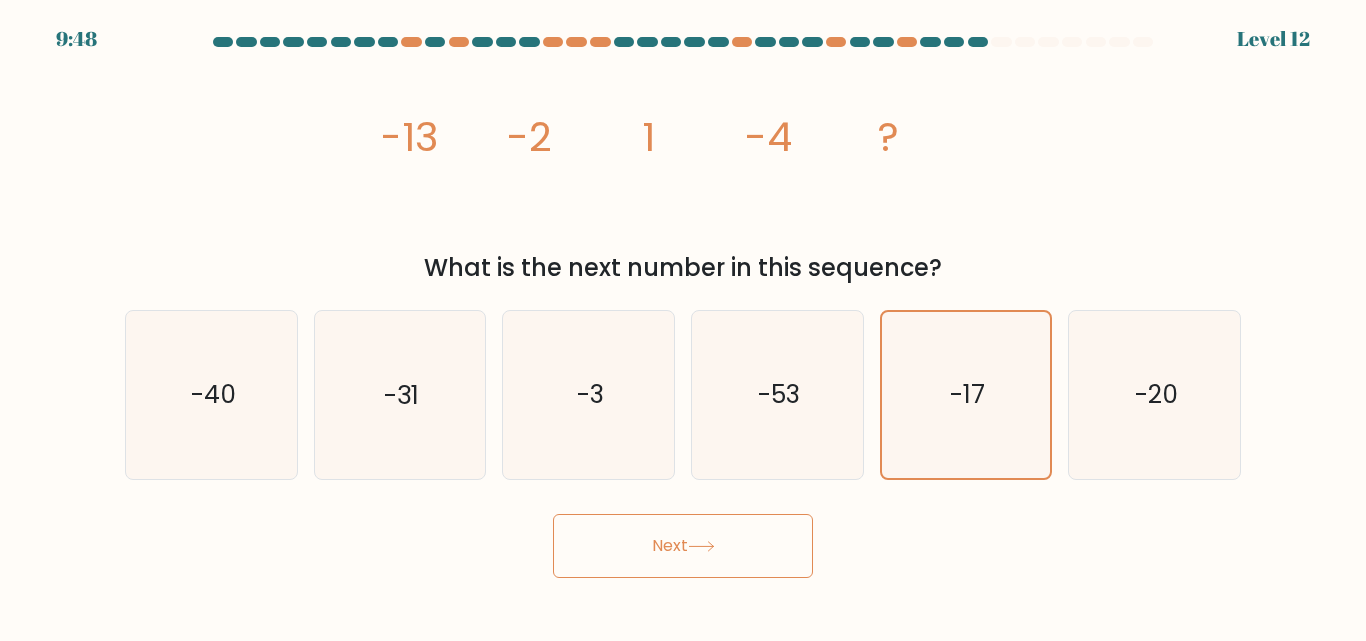 click on "Next" at bounding box center [683, 546] 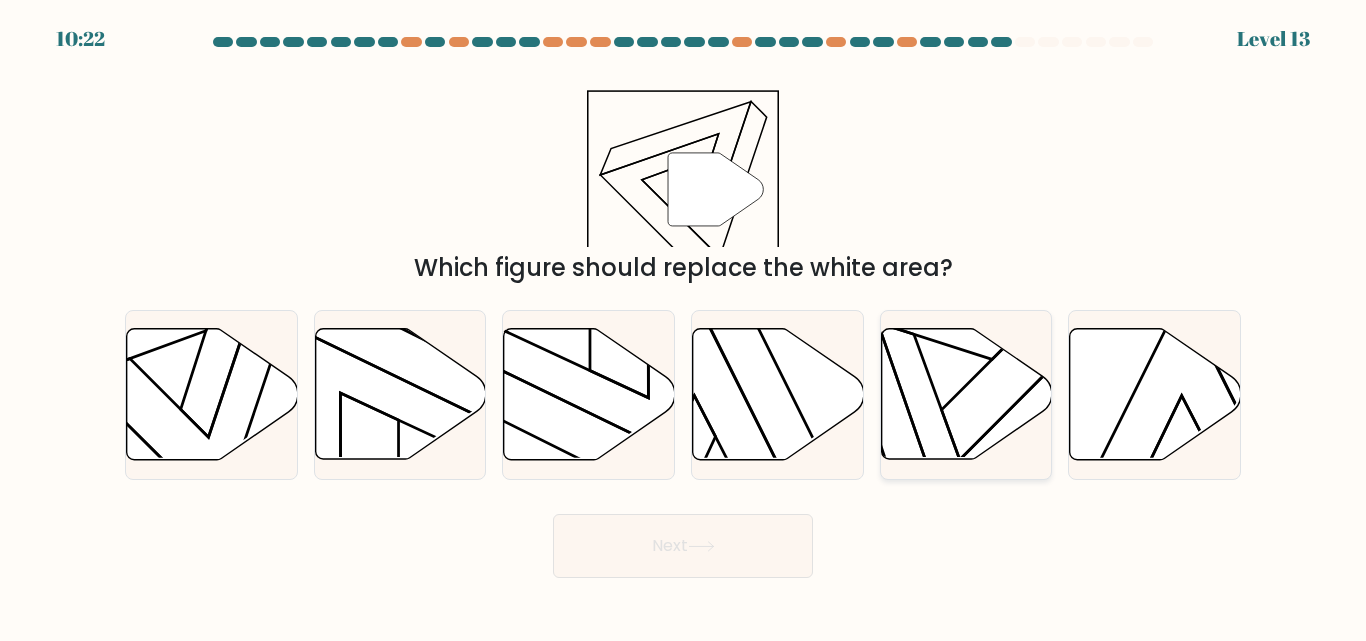 click 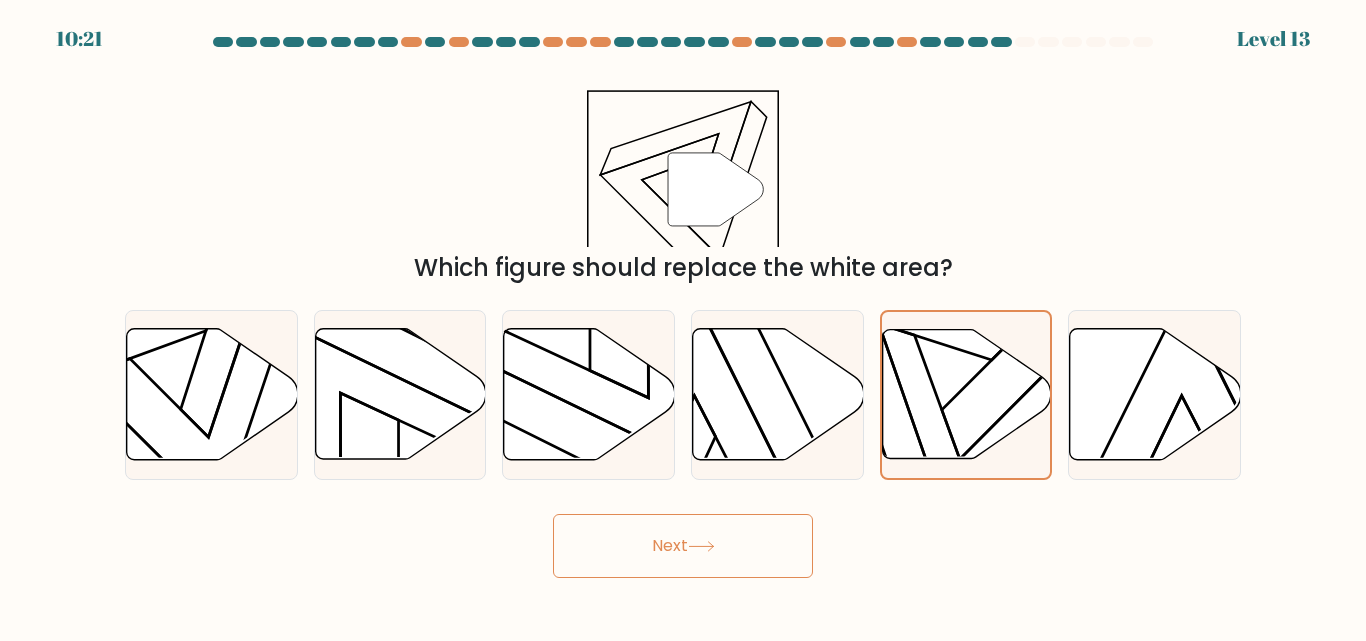 click 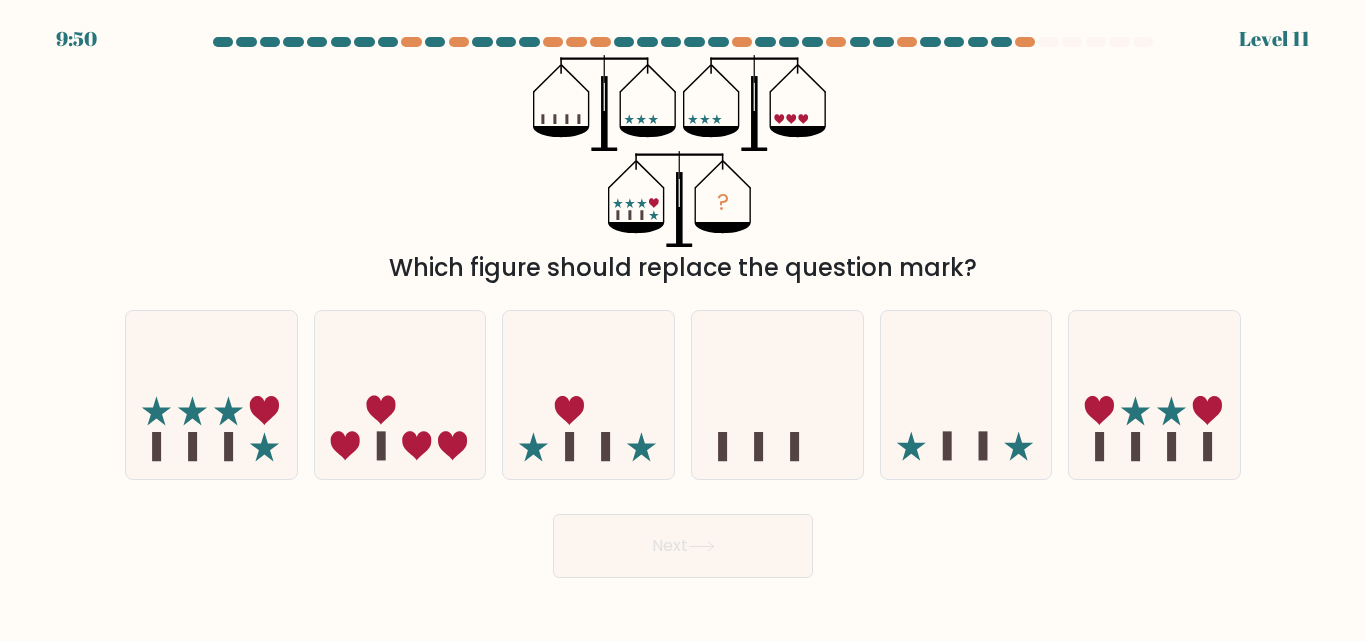 drag, startPoint x: 544, startPoint y: 430, endPoint x: 593, endPoint y: 482, distance: 71.44928 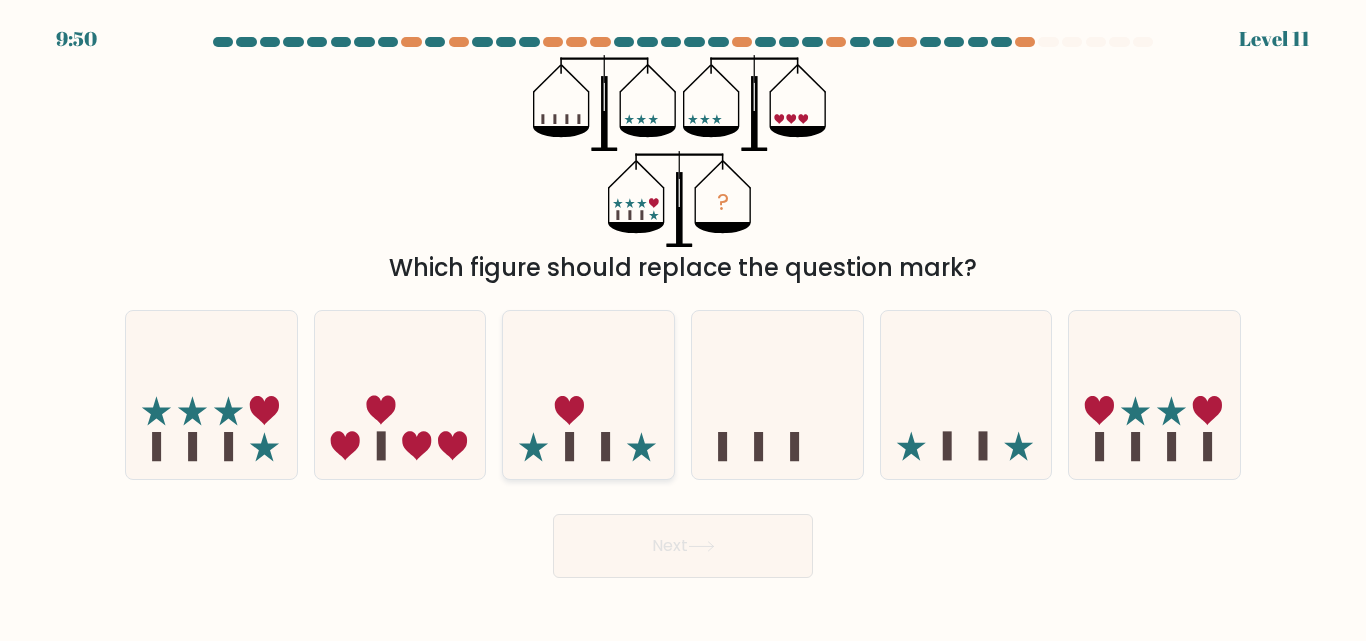 drag, startPoint x: 593, startPoint y: 482, endPoint x: 594, endPoint y: 440, distance: 42.0119 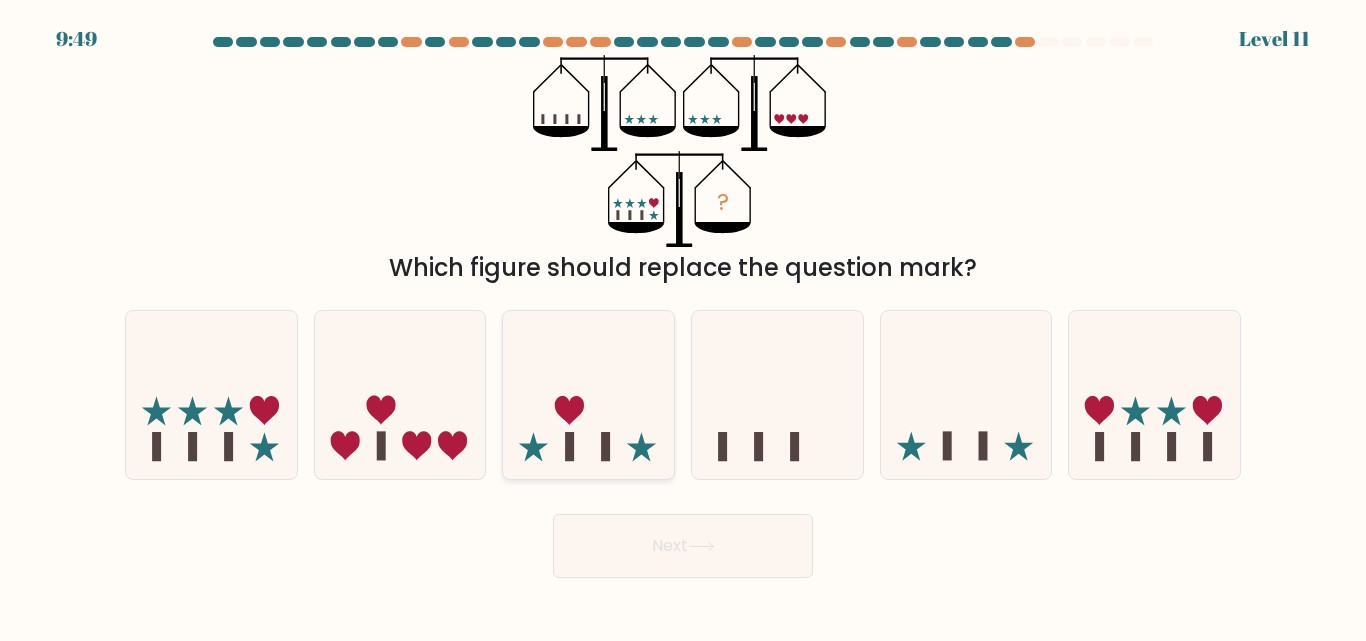 click 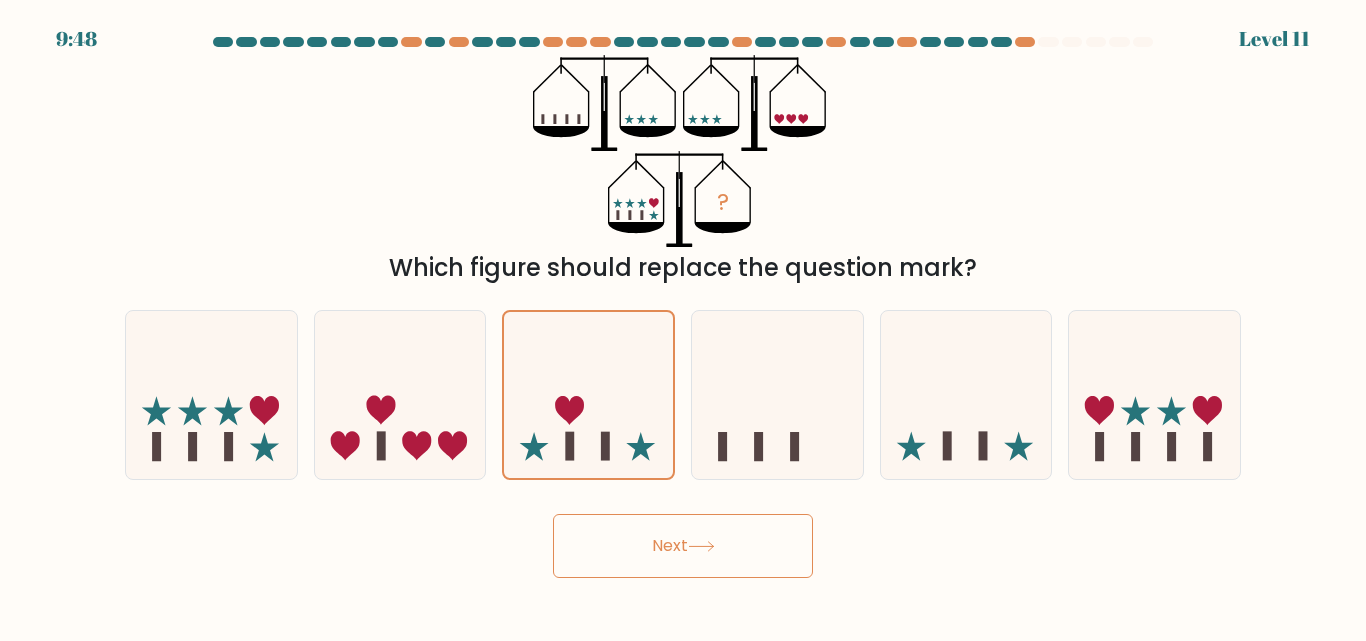 click on "Next" at bounding box center [683, 546] 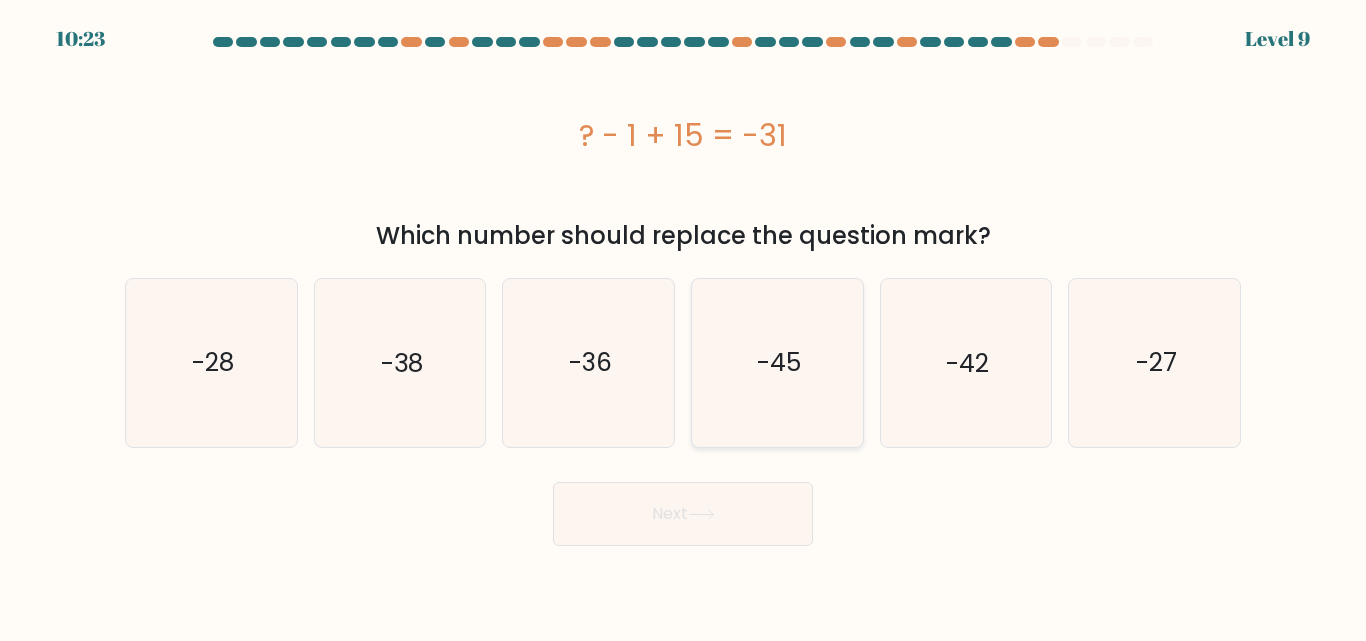 click on "-45" 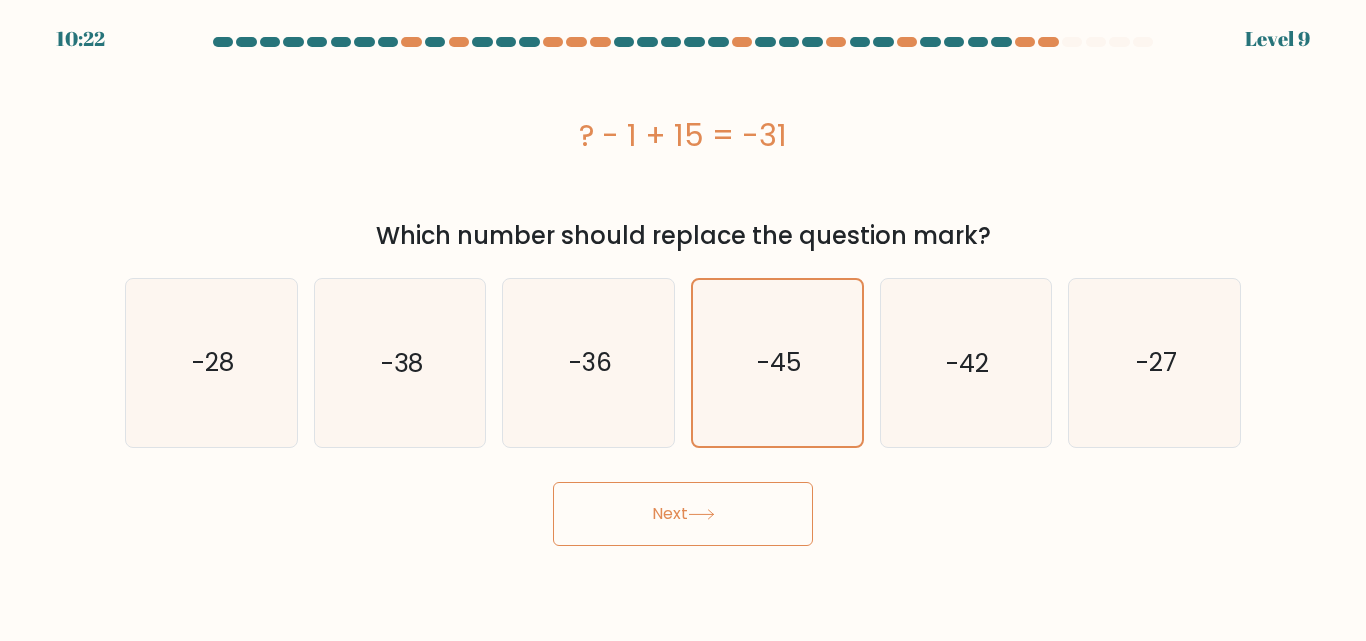 click on "Next" at bounding box center [683, 514] 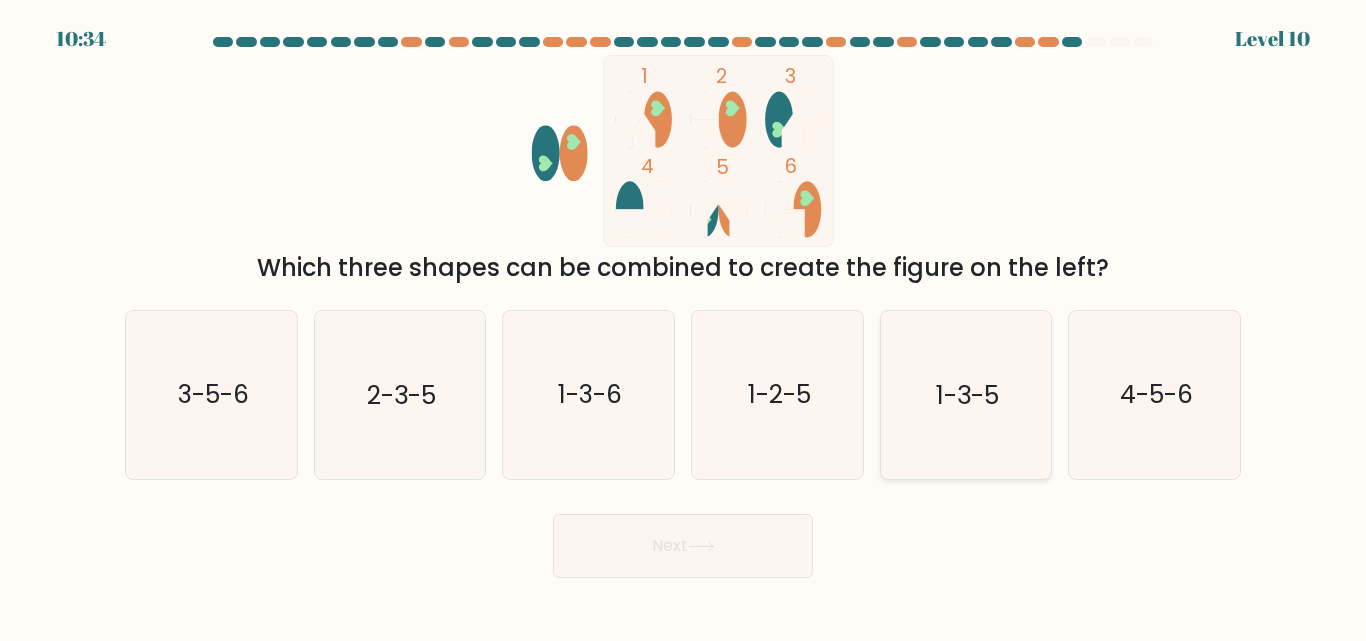 click on "1-3-5" 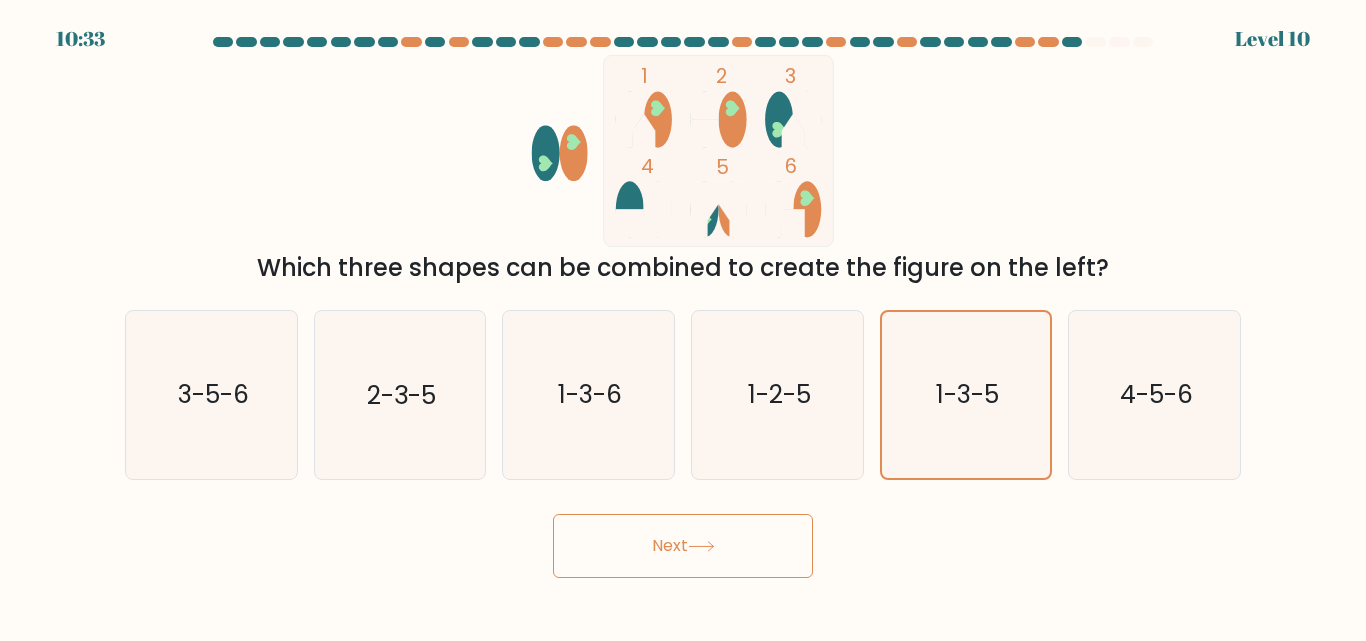 click on "Next" at bounding box center (683, 546) 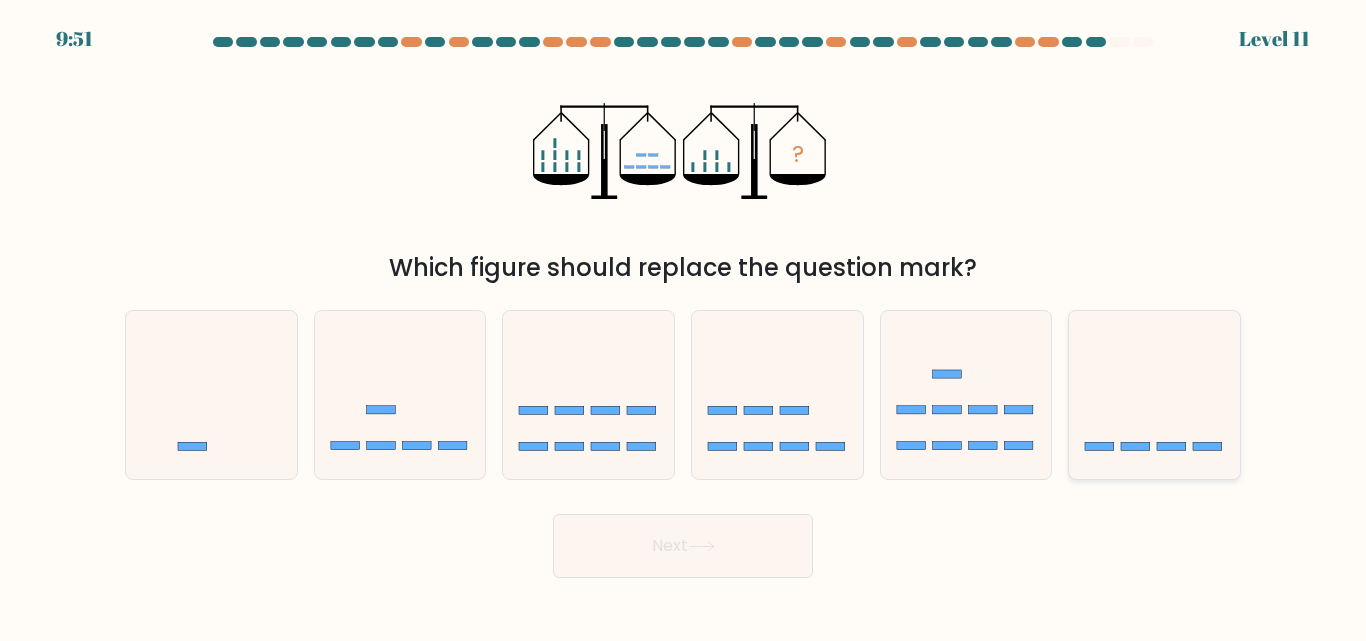 click 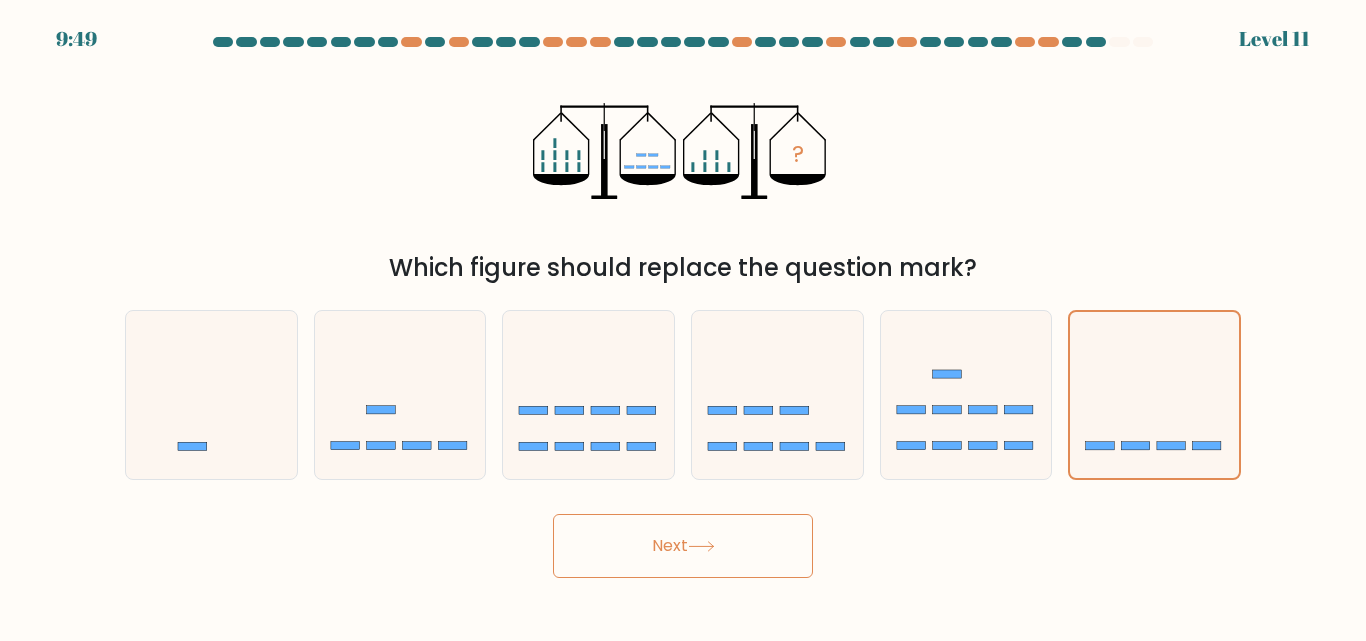 click on "Next" at bounding box center [683, 546] 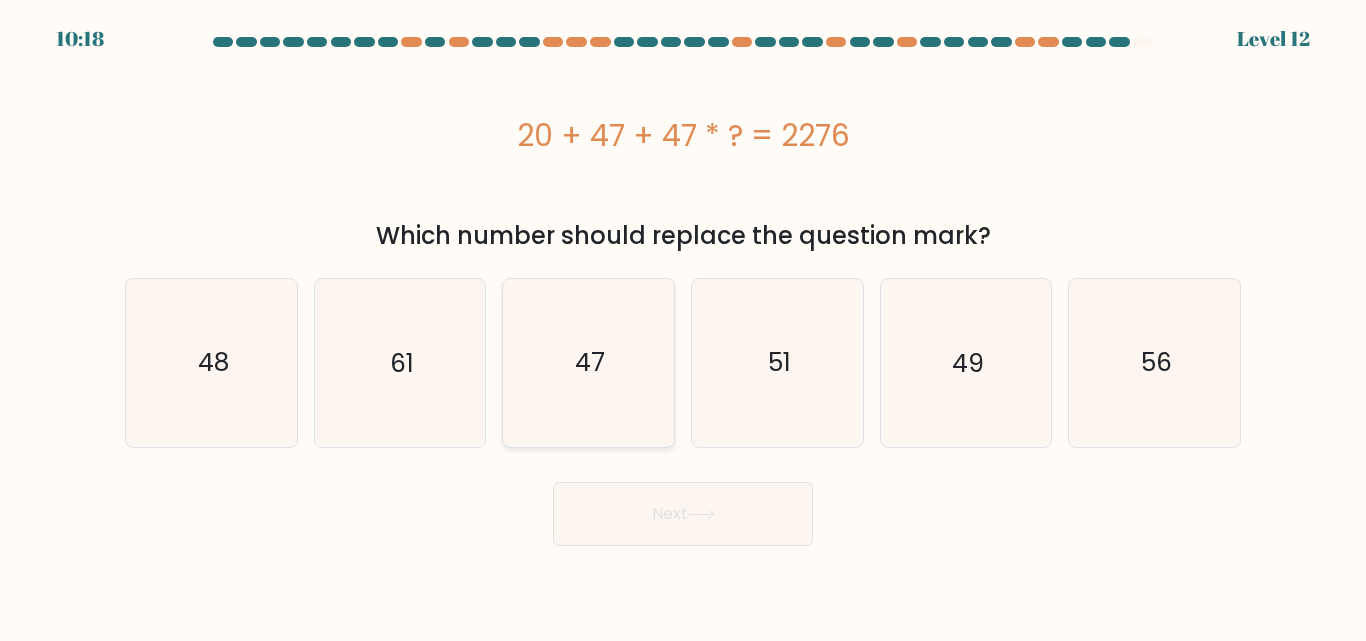 click on "47" 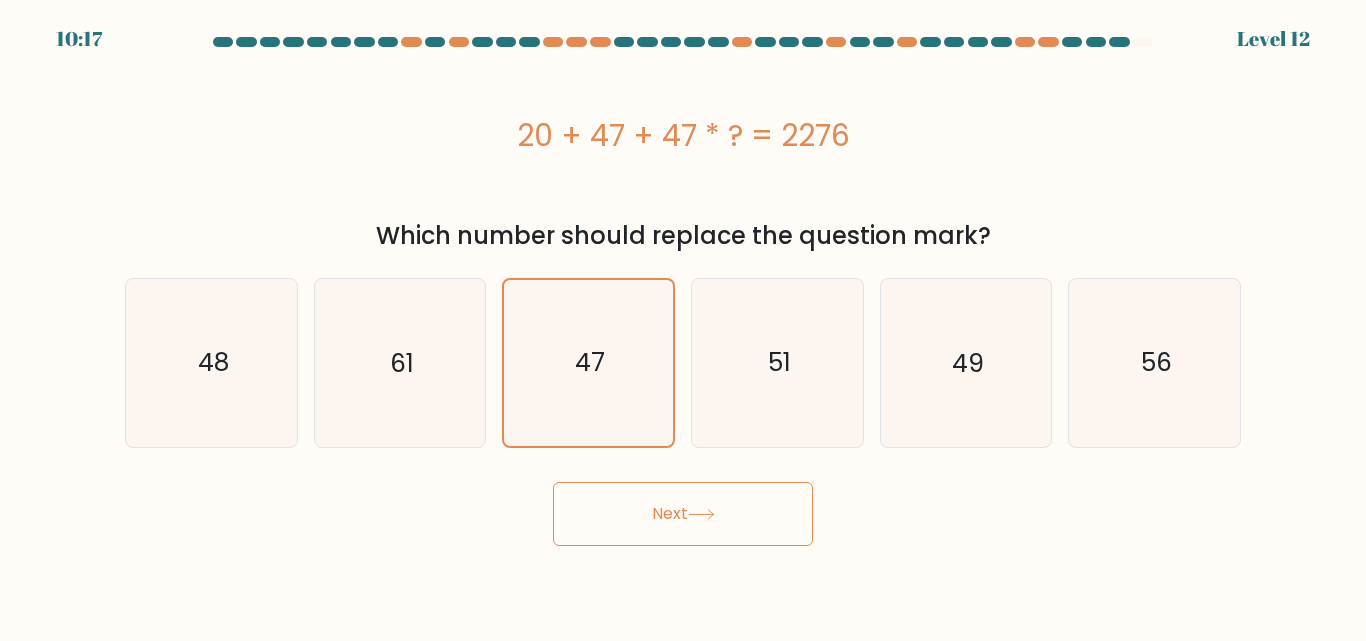 click on "Next" at bounding box center [683, 514] 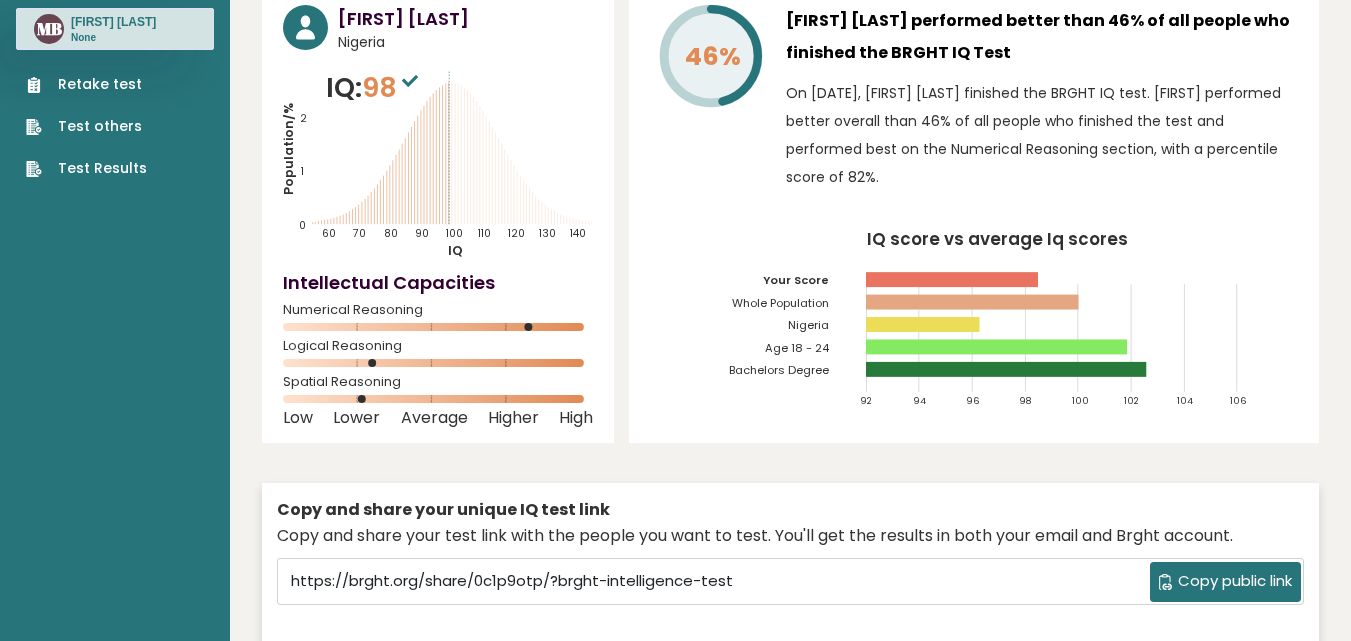 scroll, scrollTop: 0, scrollLeft: 0, axis: both 